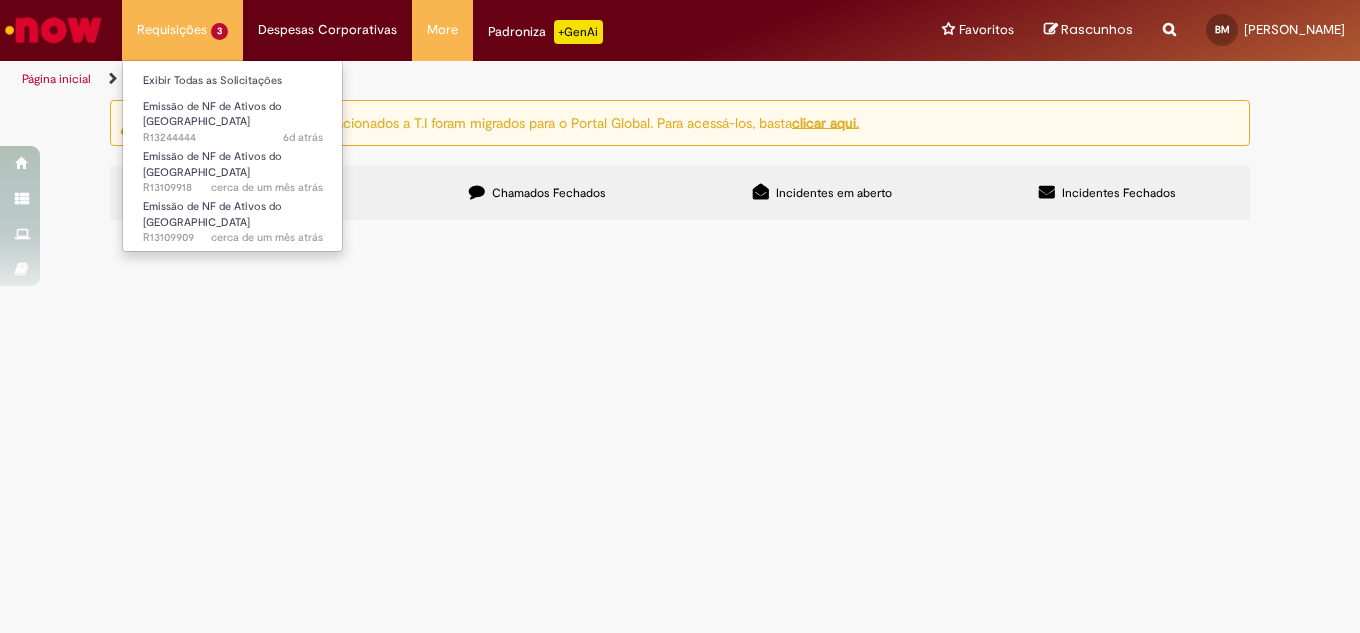 scroll, scrollTop: 0, scrollLeft: 0, axis: both 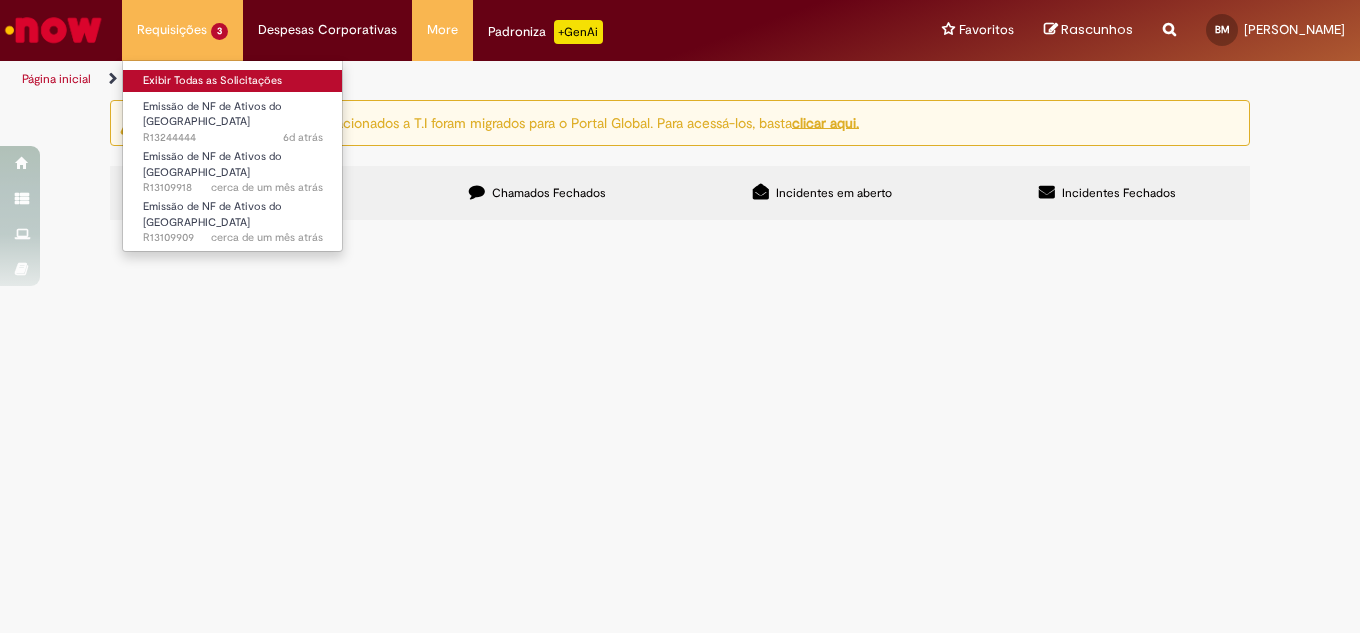click on "Exibir Todas as Solicitações" at bounding box center (233, 81) 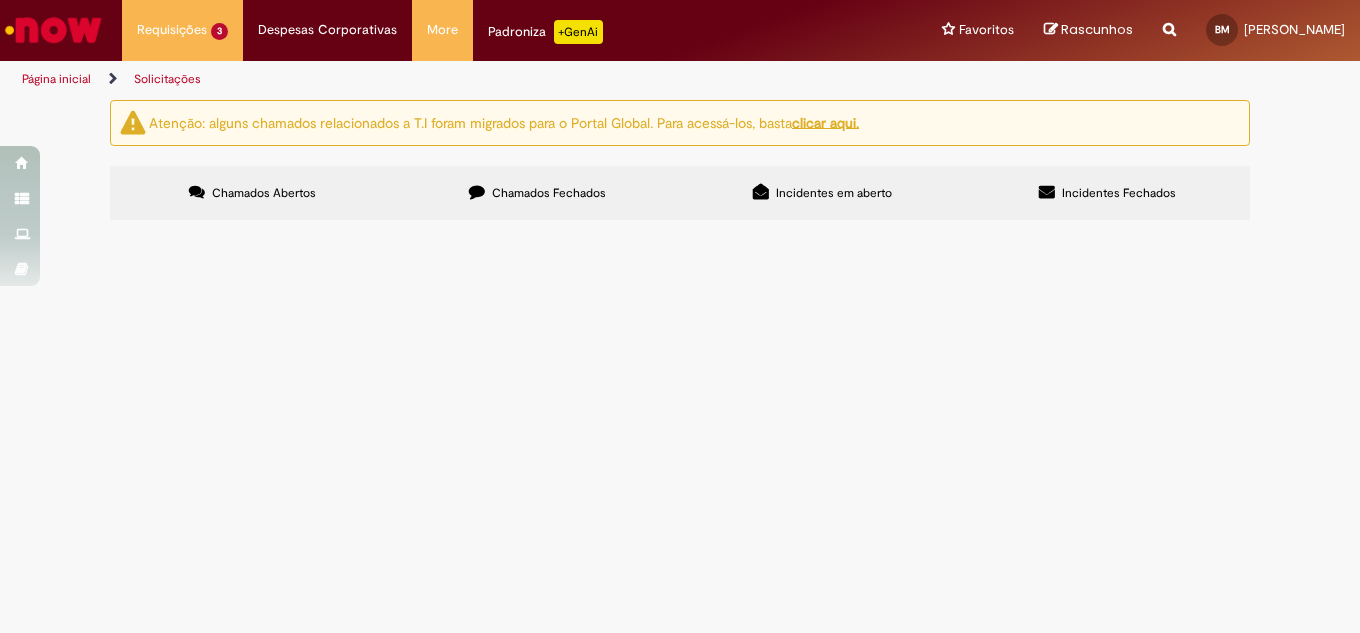 click on "Requisições   3
Exibir Todas as Solicitações
Emissão de NF de Ativos do ASVD
6d atrás 6 dias atrás  R13244444
Emissão de NF de Ativos do ASVD
cerca de um mês atrás cerca de um mês atrás  R13109918
Emissão de NF de Ativos do ASVD
cerca de um mês atrás cerca de um mês atrás  R13109909
Requisições   3
Exibir Todas as Solicitações
Emissão de NF de Ativos do ASVD
6d atrás 6 dias atrás  R13244444
Emissão de NF de Ativos do ASVD
cerca de um mês atrás cerca de um mês atrás  R13109918
Emissão de NF de Ativos do ASVD
cerca de um mês atrás cerca de um mês atrás  R13109909
Despesas Corporativas
Minhas Despesas
Solicitar Adiantamento de Viagem
Solicitar Reembolso" at bounding box center [733, 30] 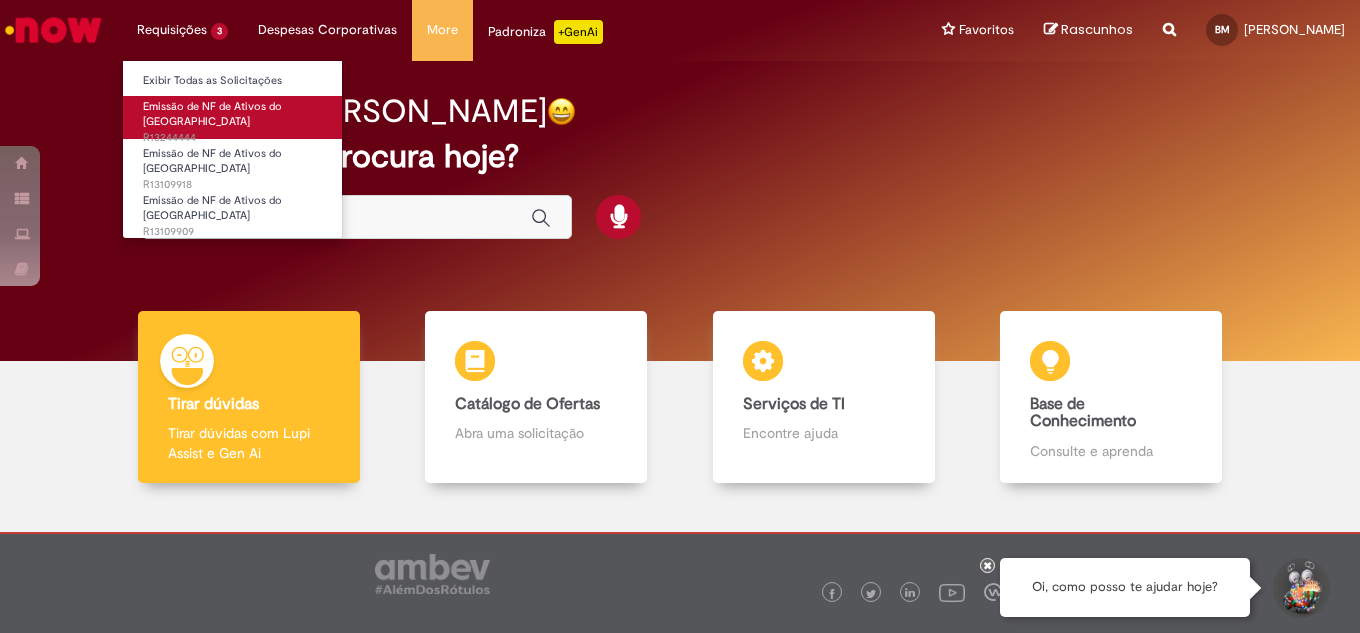 scroll, scrollTop: 0, scrollLeft: 0, axis: both 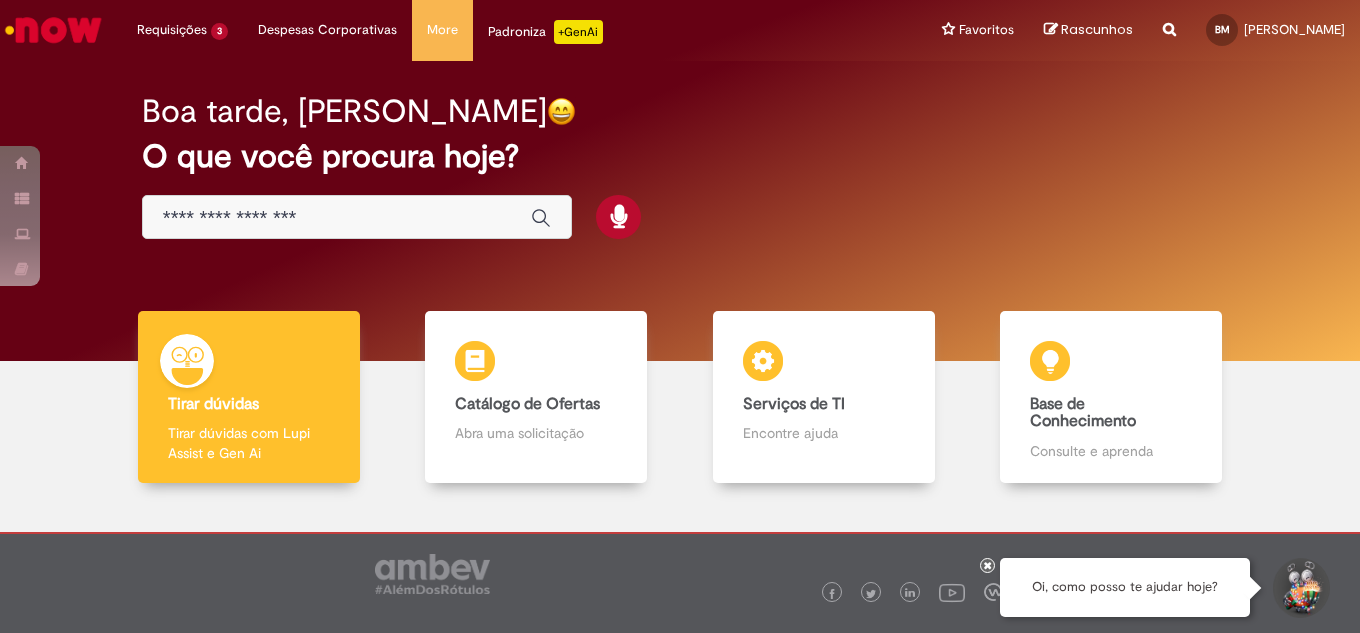 click at bounding box center [357, 217] 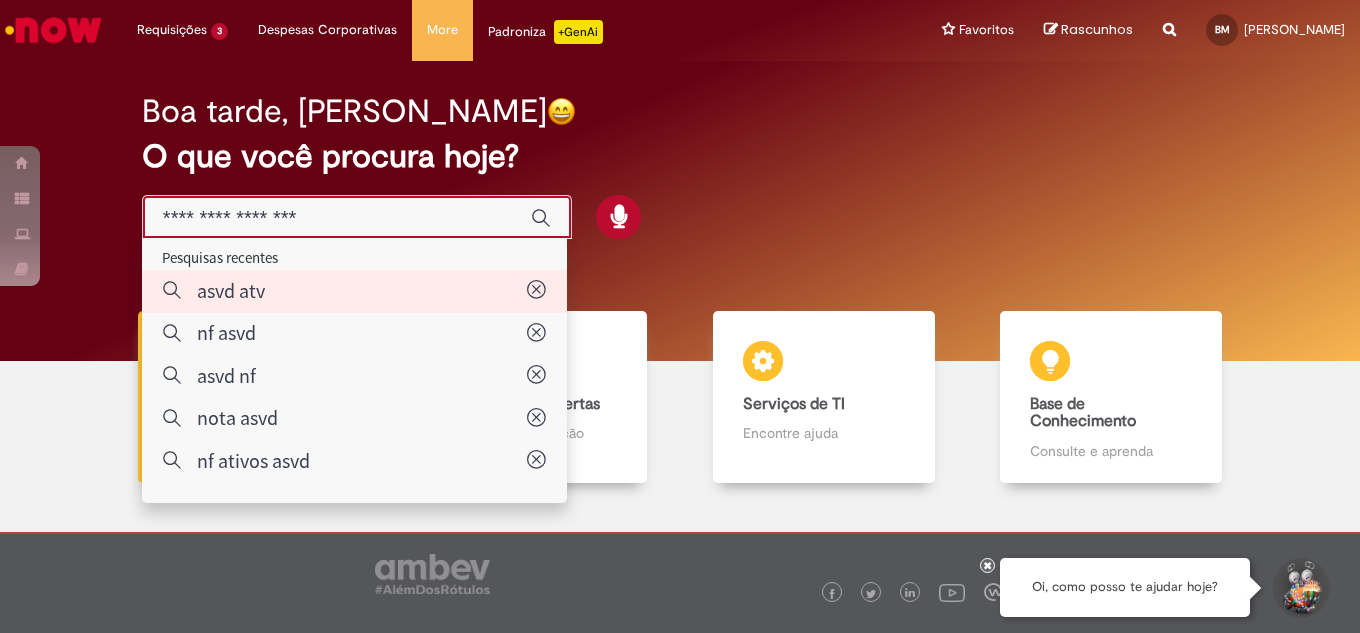 type on "********" 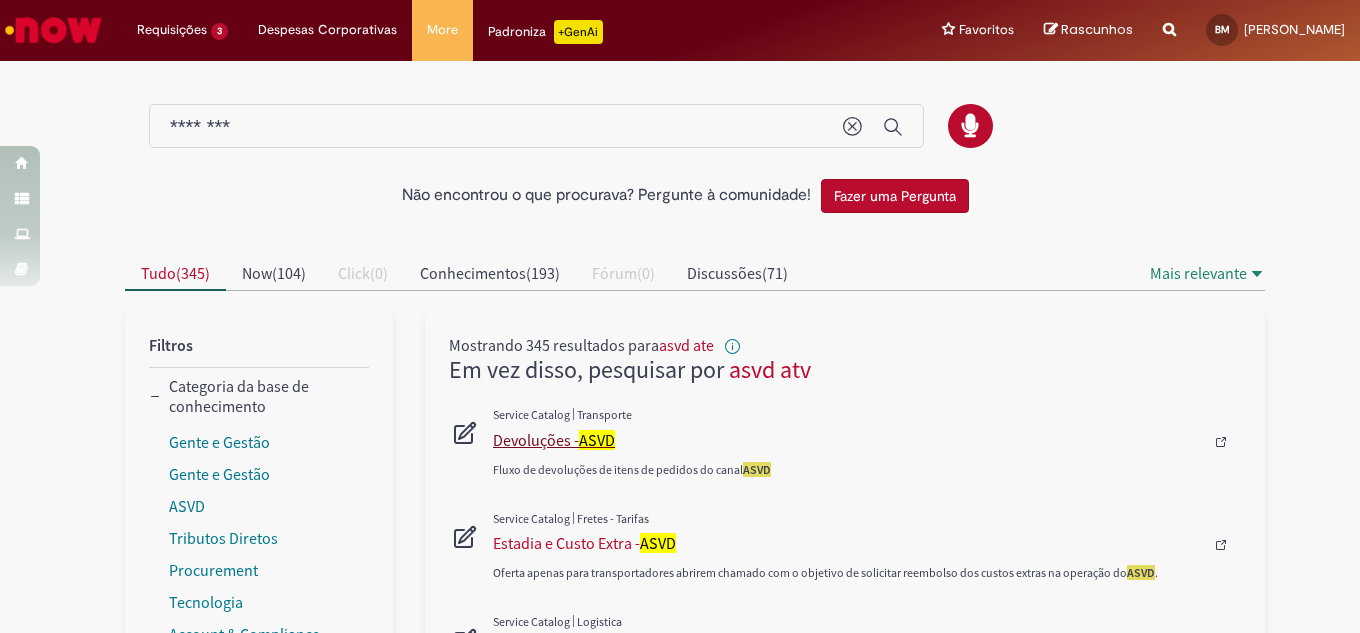 click on "Devoluções -  ASVD" at bounding box center [848, 440] 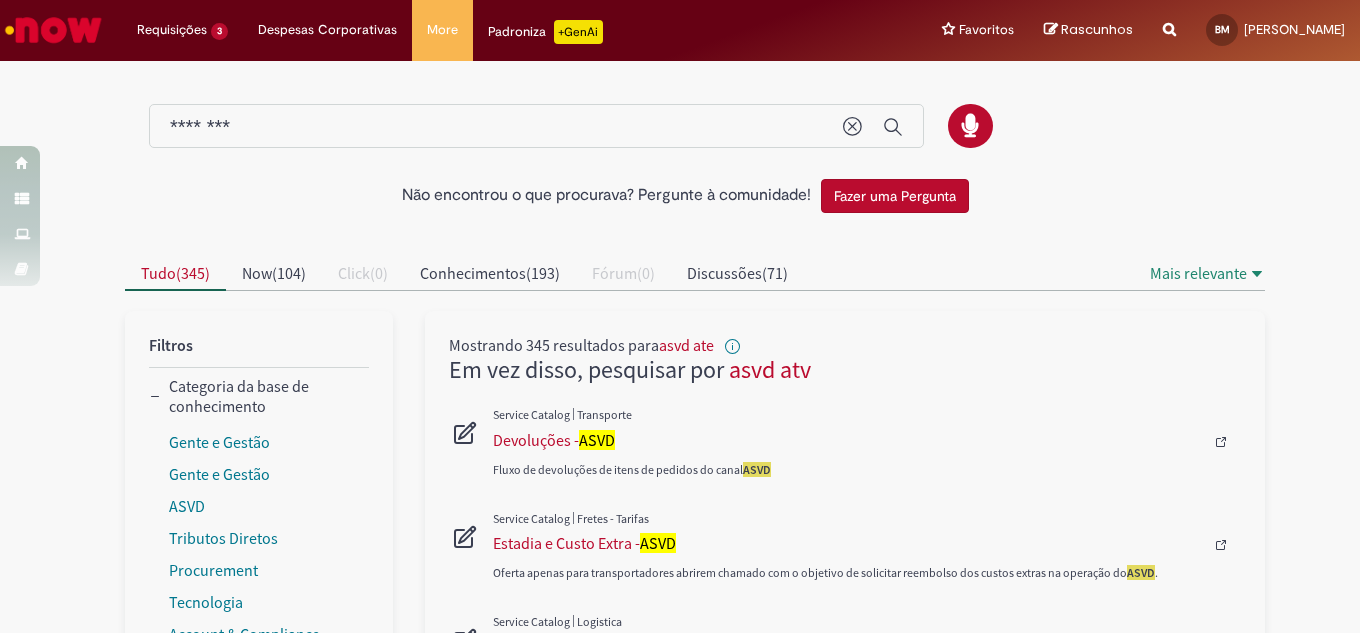 type 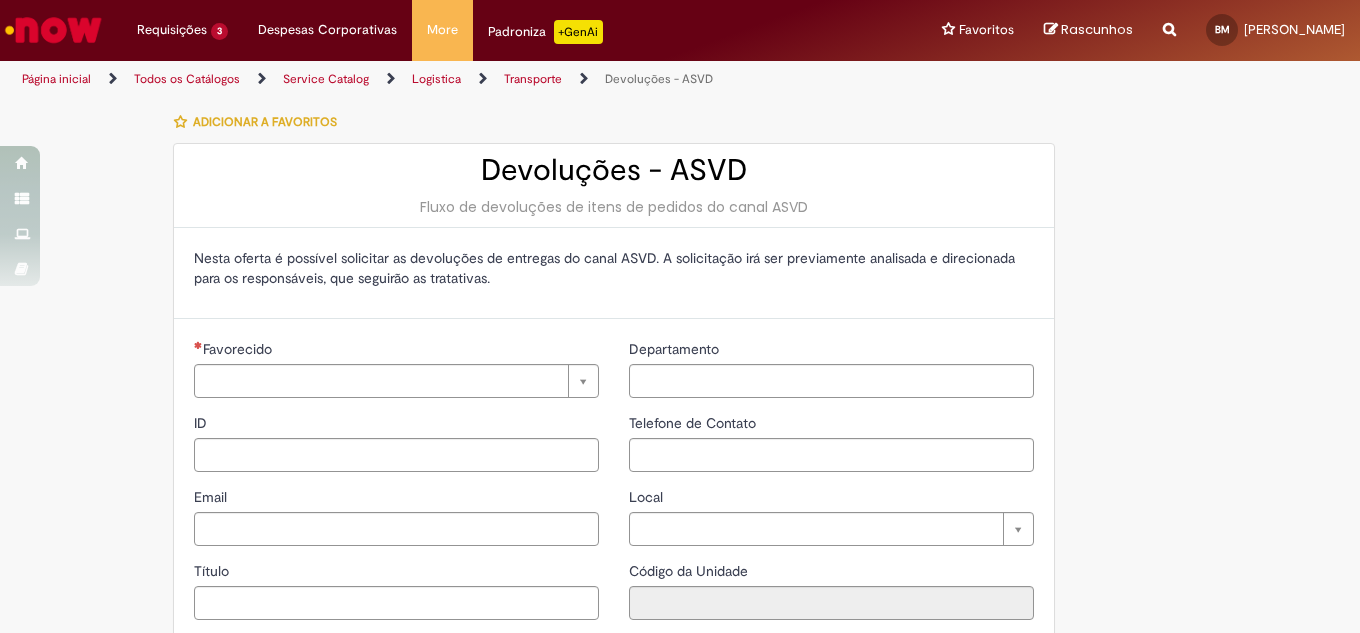 type on "**********" 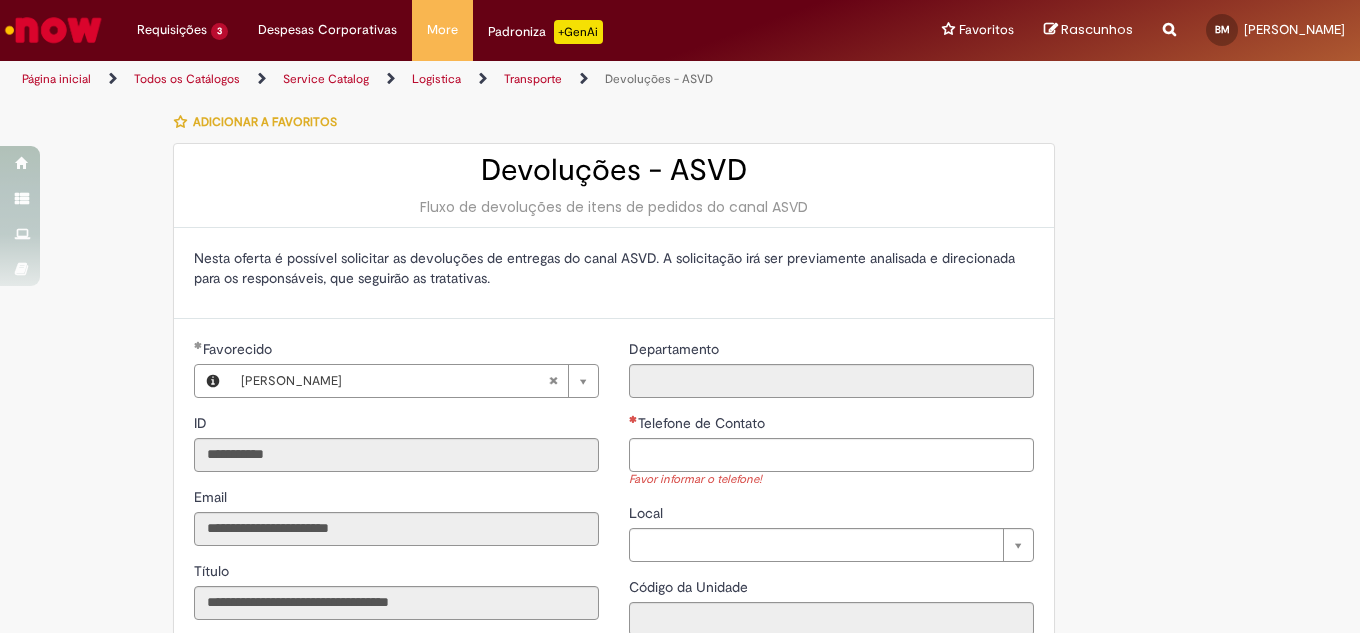 type on "**********" 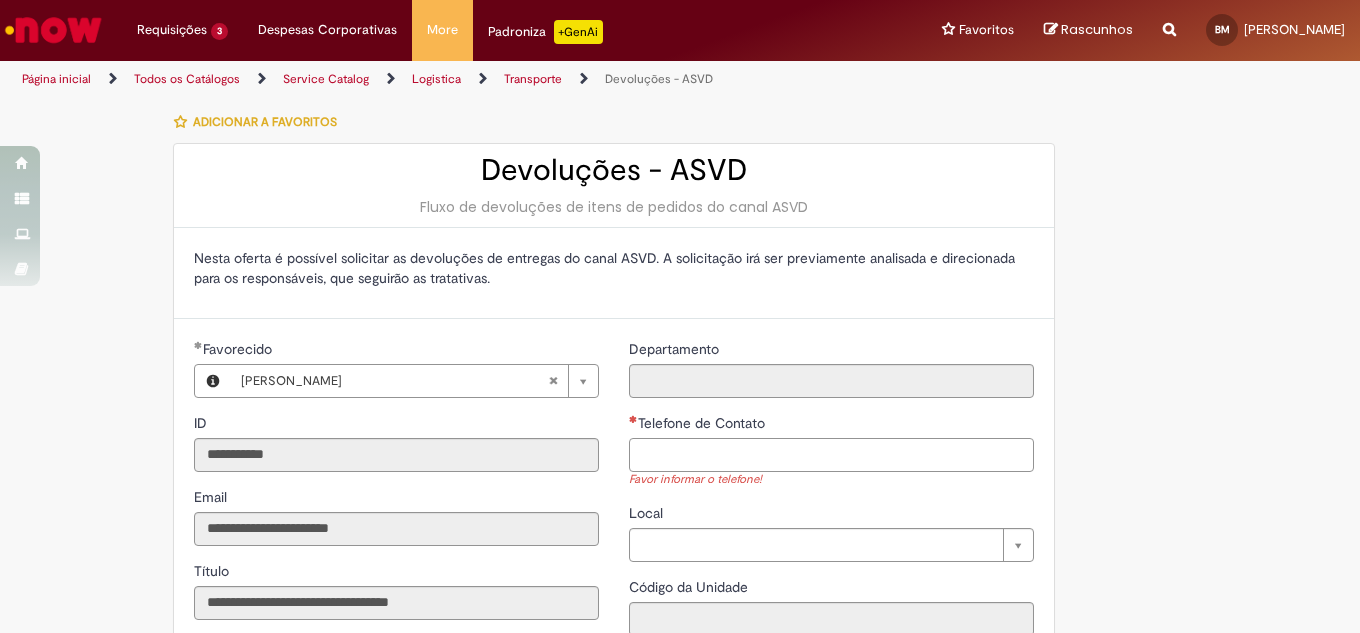 click on "Telefone de Contato" at bounding box center [831, 455] 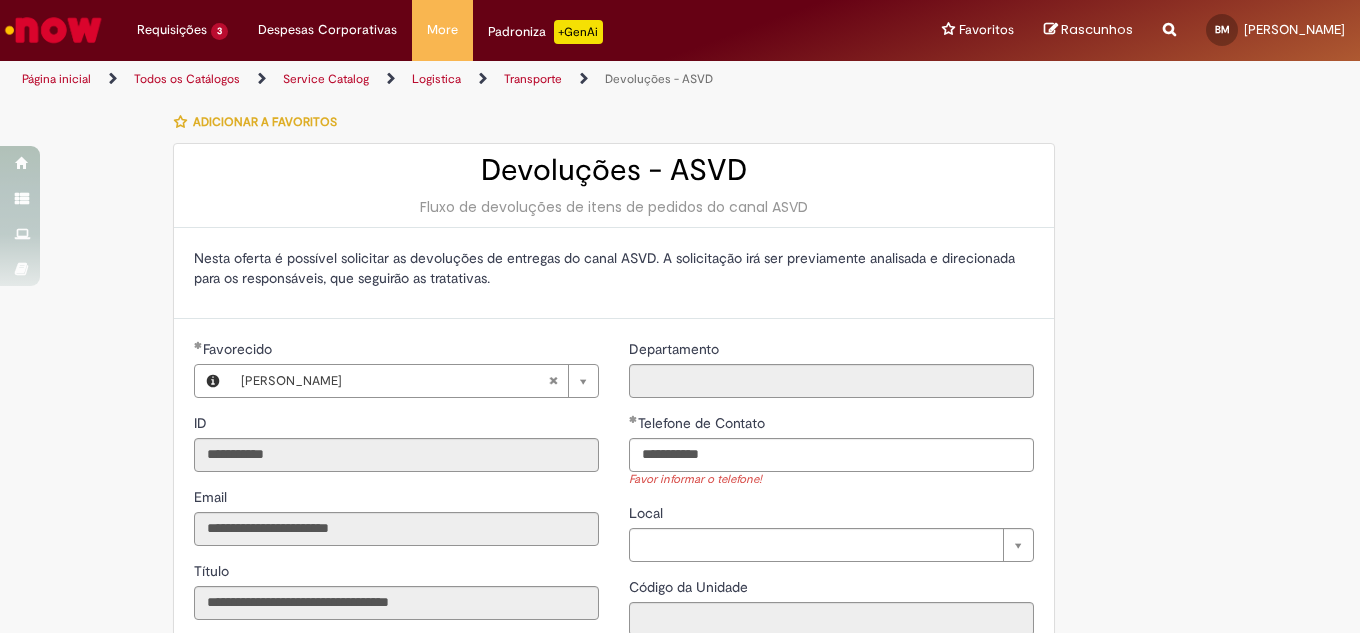 click on "**********" at bounding box center [680, 992] 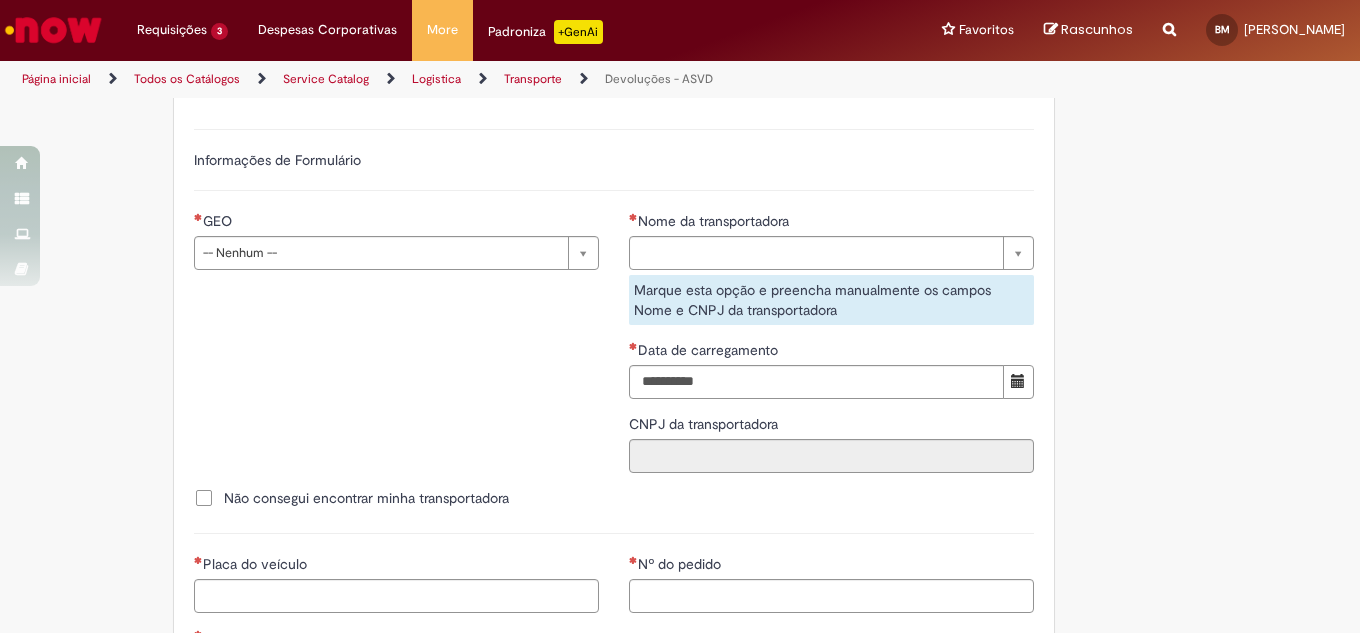 scroll, scrollTop: 540, scrollLeft: 0, axis: vertical 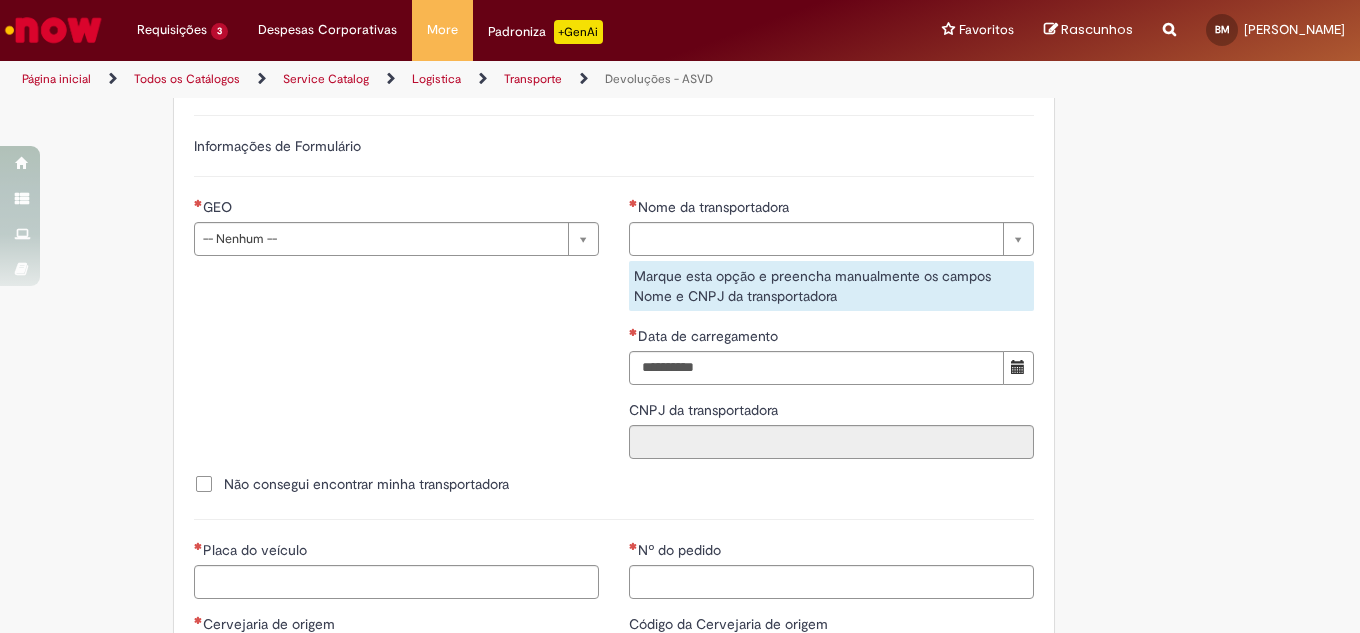 click at bounding box center (53, 30) 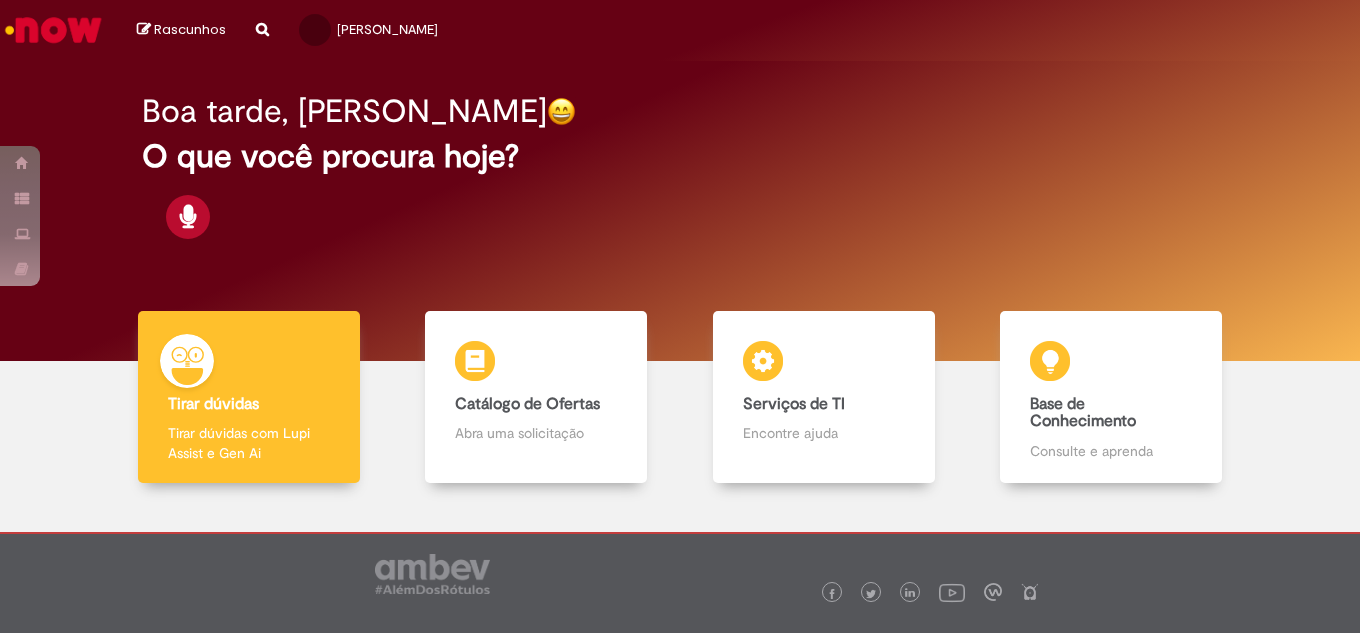 scroll, scrollTop: 0, scrollLeft: 0, axis: both 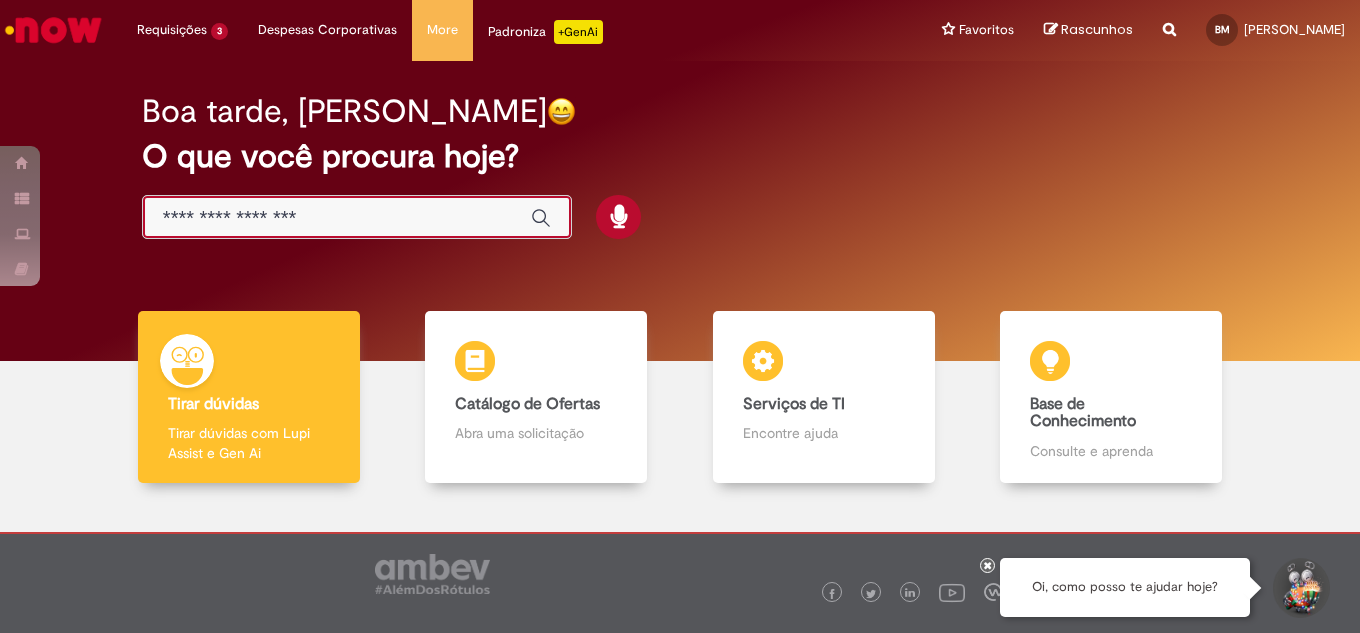 click at bounding box center (337, 218) 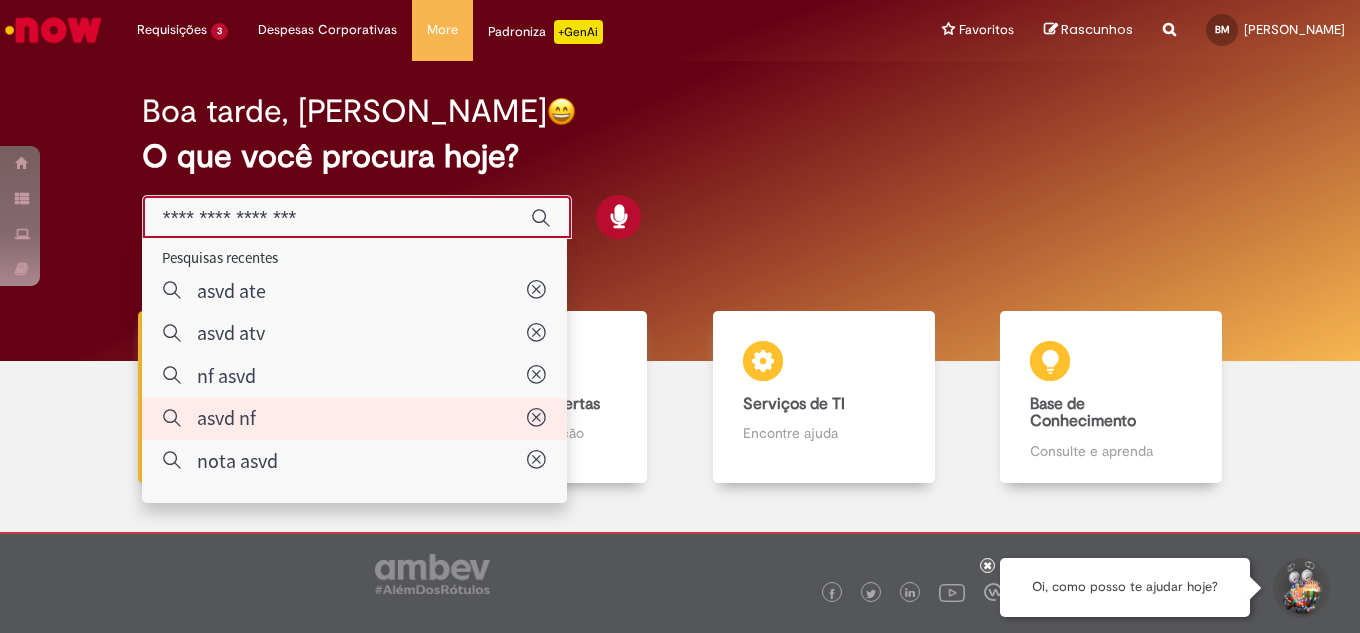 type on "*******" 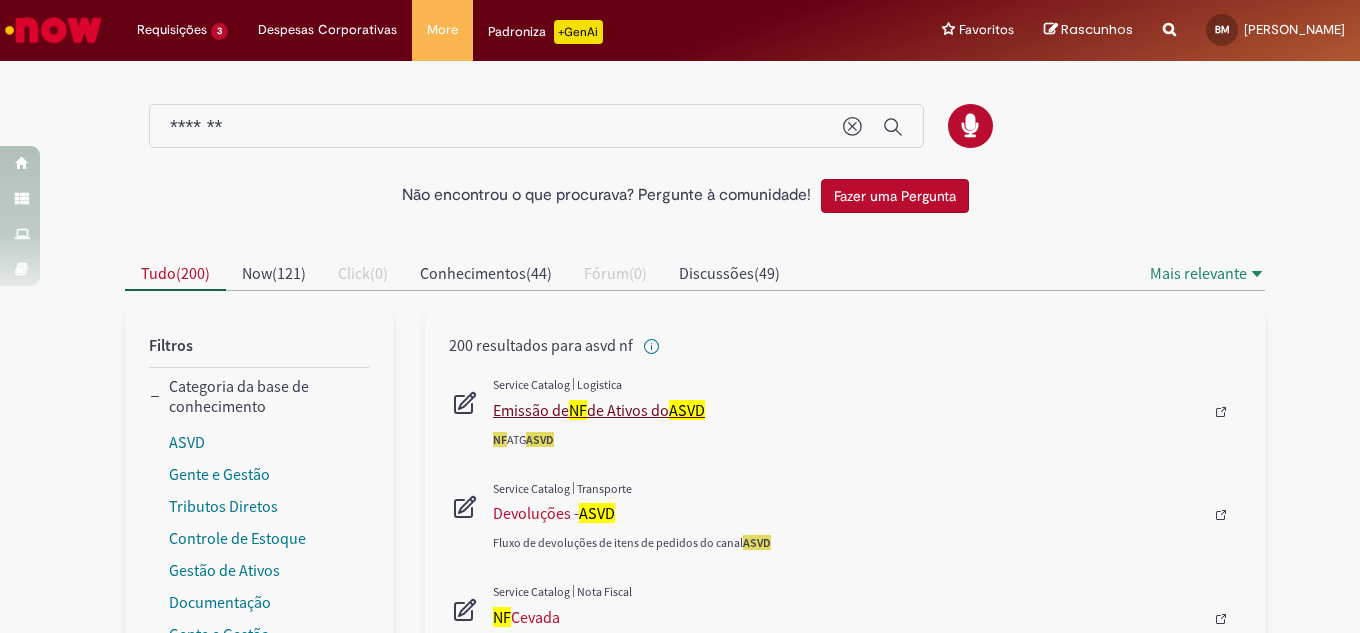 click on "Emissão de  NF  de Ativos do  [GEOGRAPHIC_DATA]" at bounding box center [848, 410] 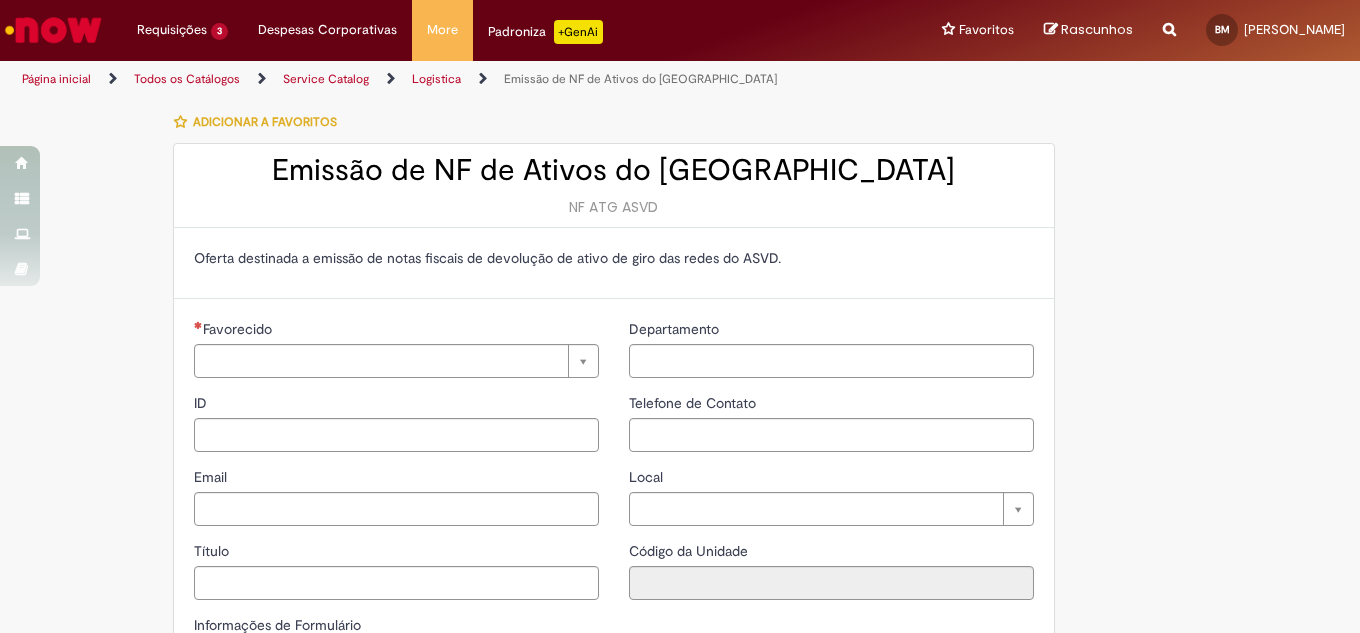 type on "**********" 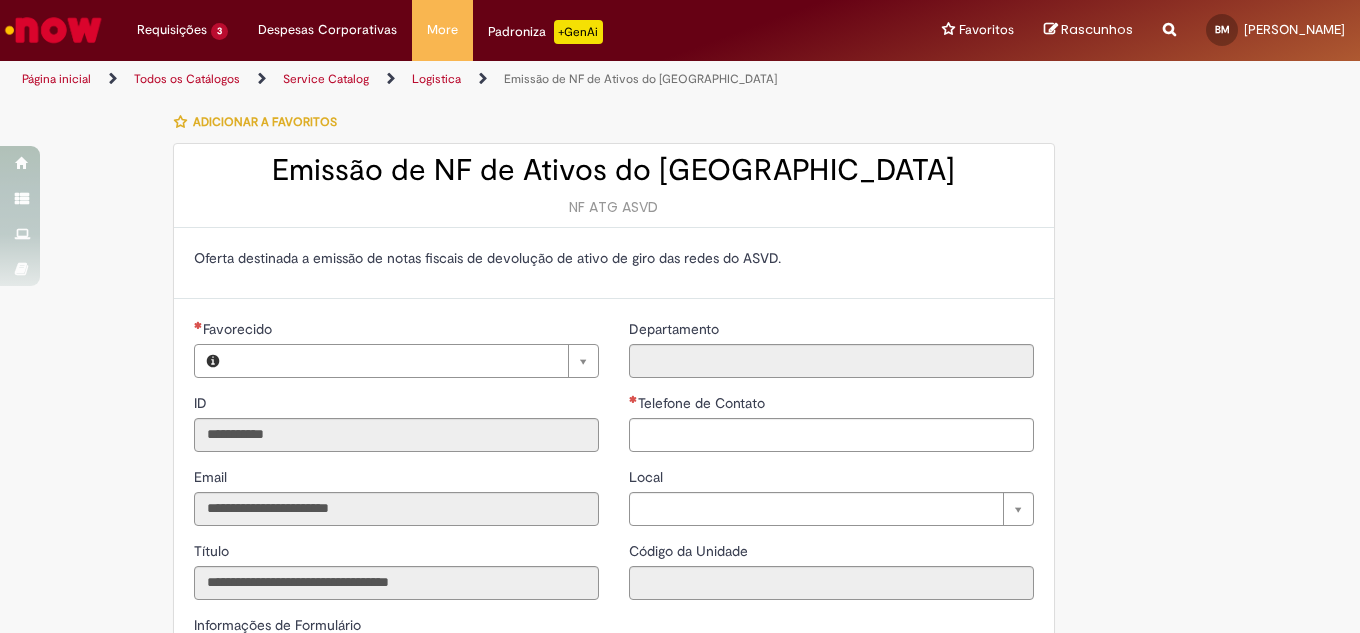 type on "**********" 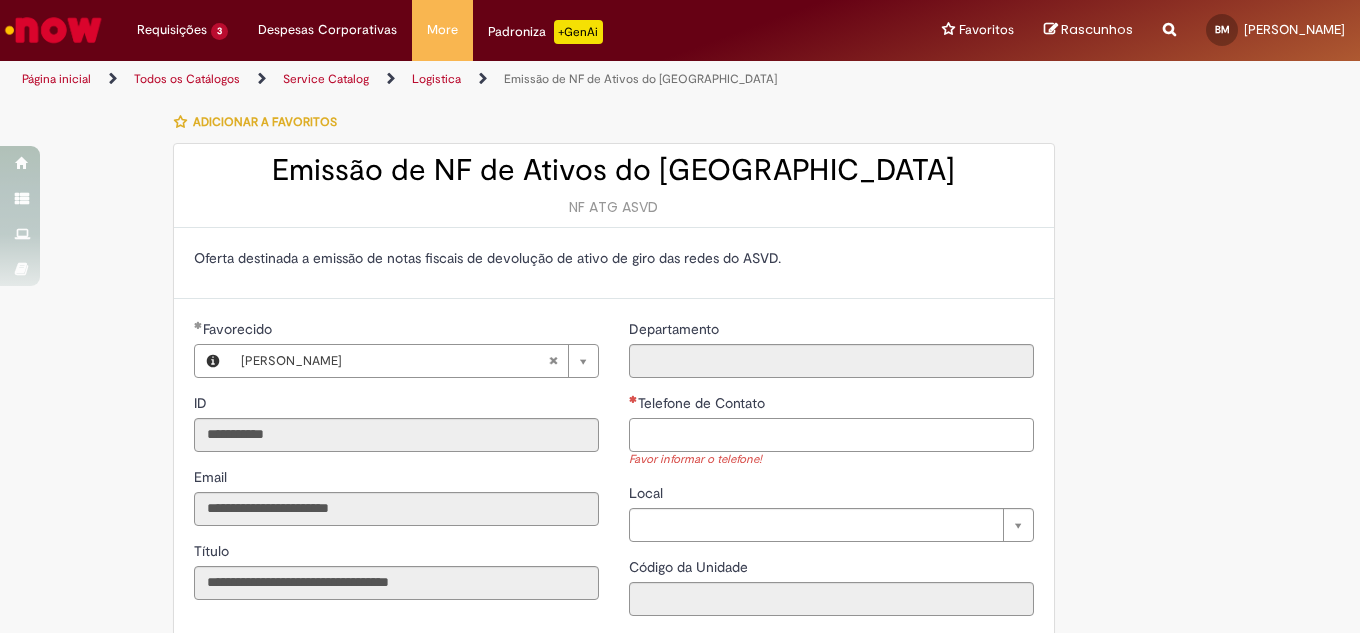 click on "Telefone de Contato" at bounding box center (831, 435) 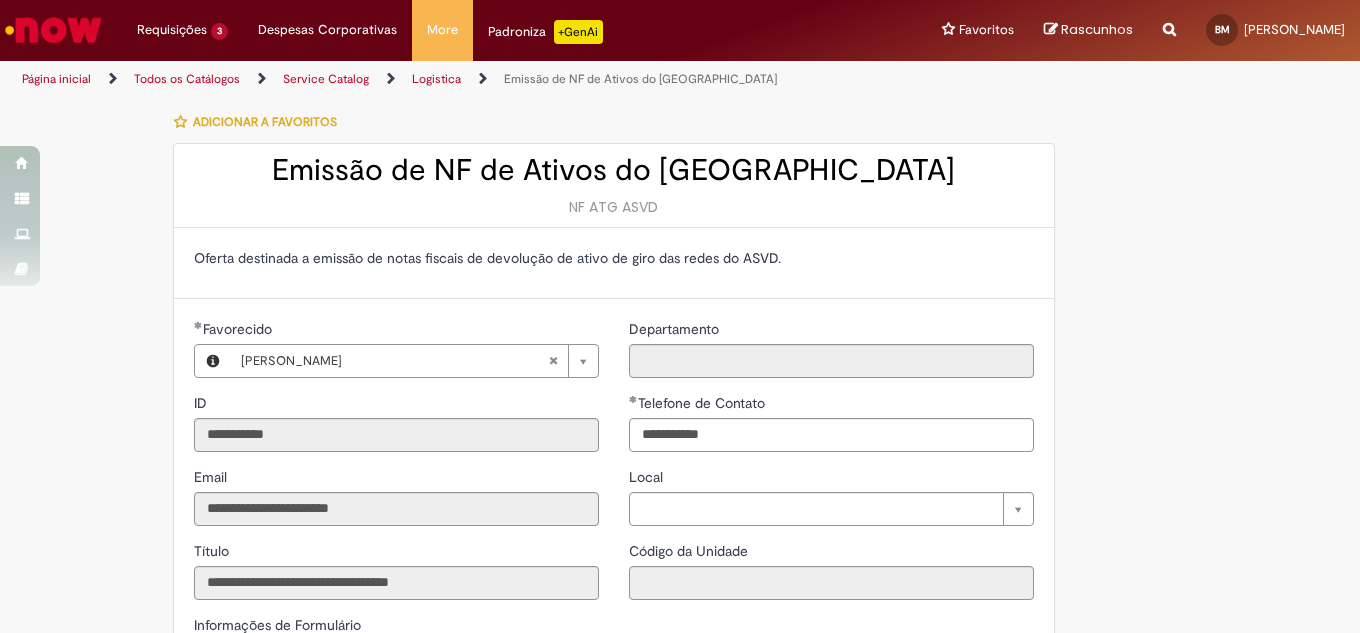 click on "**********" at bounding box center (680, 870) 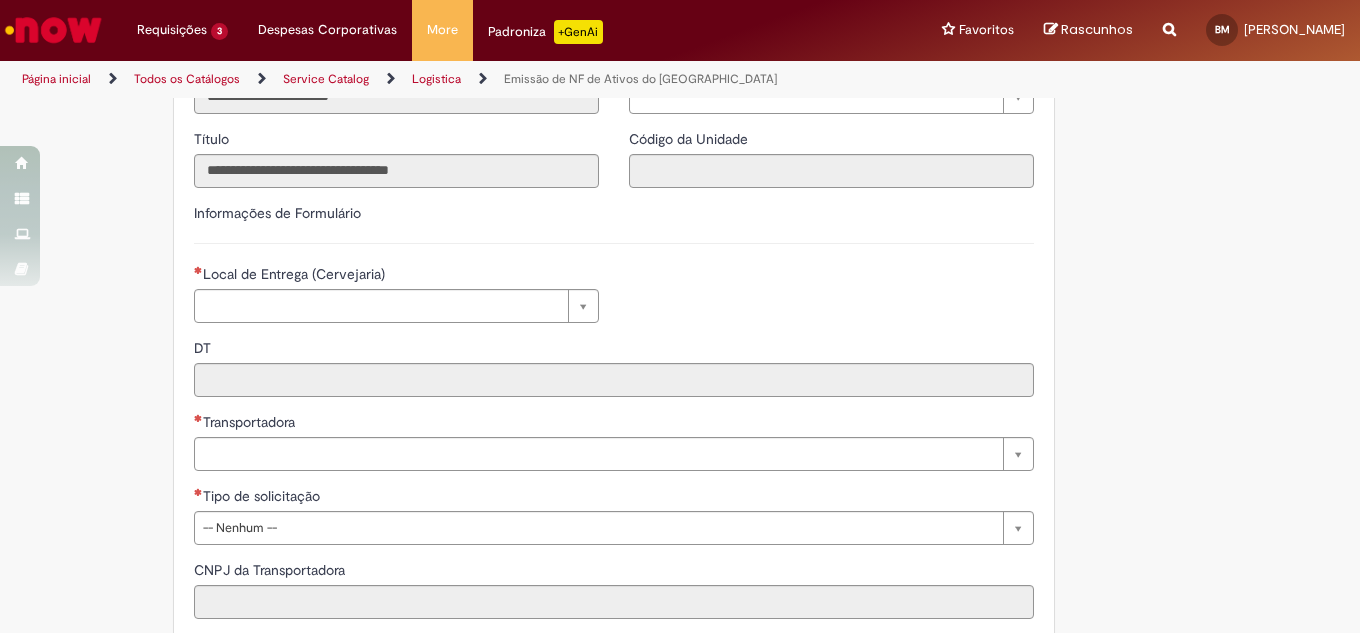 scroll, scrollTop: 418, scrollLeft: 0, axis: vertical 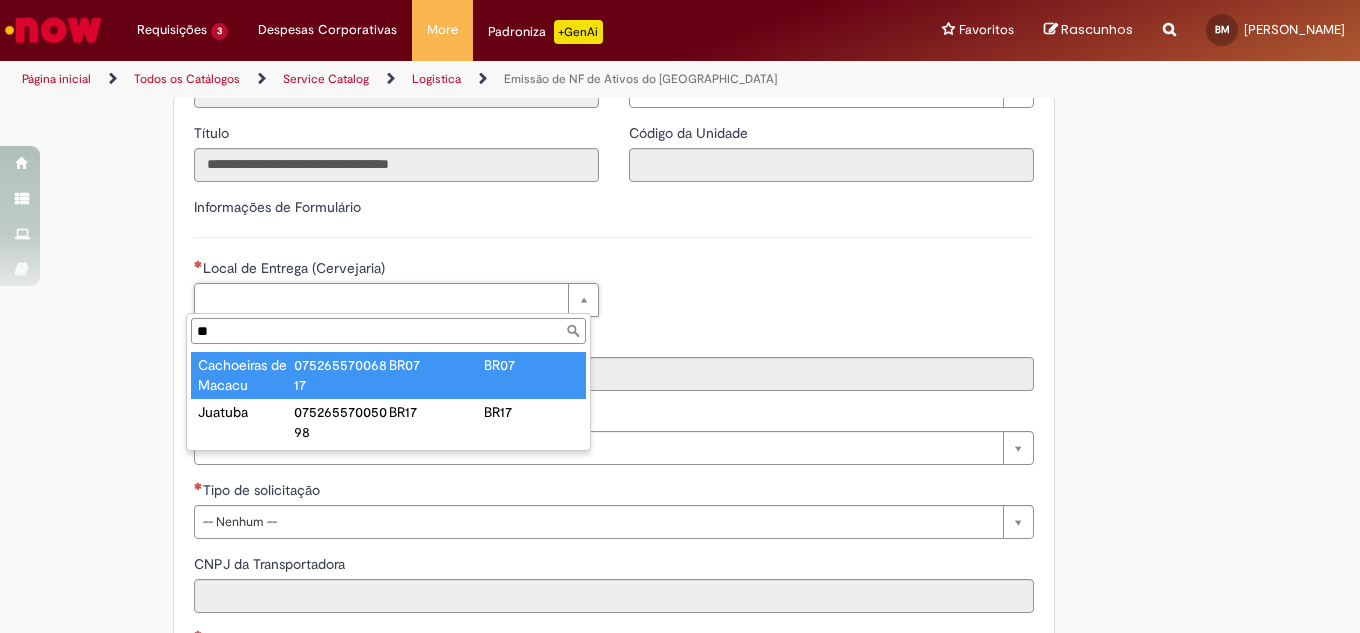 type on "**" 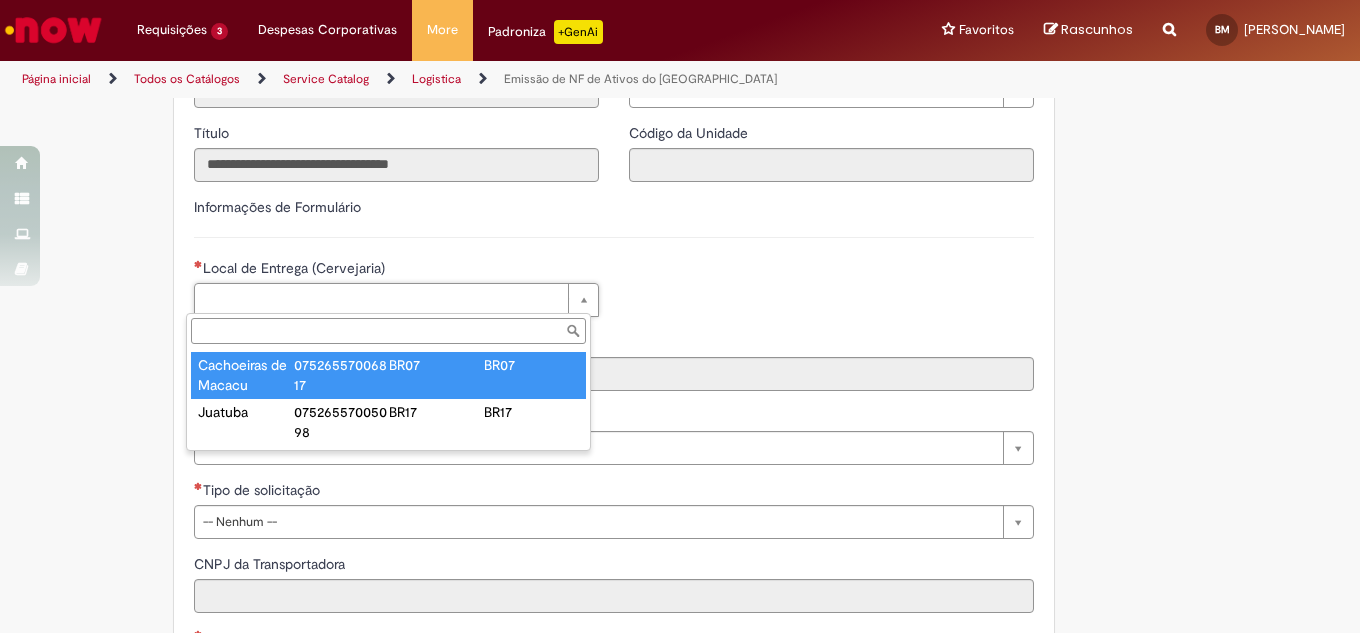 type on "****" 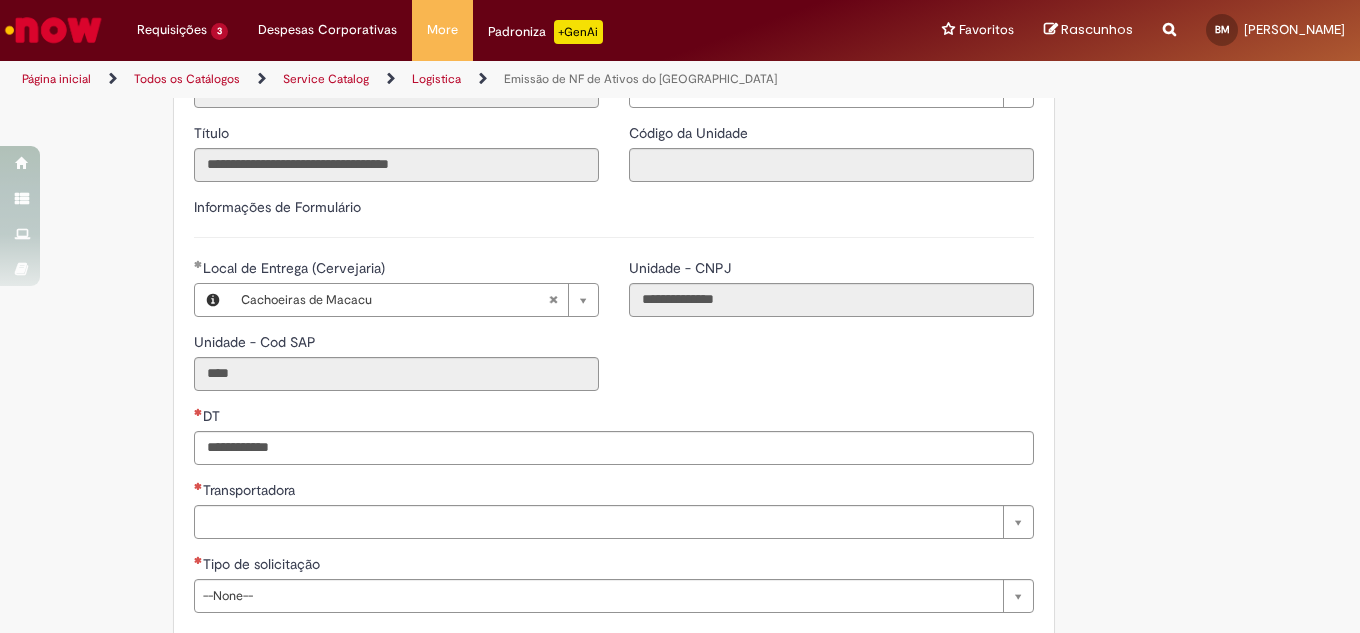 click on "Tire dúvidas com LupiAssist    +GenAI
Oi! Eu sou LupiAssist, uma Inteligência Artificial Generativa em constante aprendizado   Meu conteúdo é monitorado para trazer uma melhor experiência
Dúvidas comuns:
Só mais um instante, estou consultando nossas bases de conhecimento  e escrevendo a melhor resposta pra você!
Title
Lorem ipsum dolor sit amet    Fazer uma nova pergunta
Gerei esta resposta utilizando IA Generativa em conjunto com os nossos padrões. Em caso de divergência, os documentos oficiais prevalecerão.
Saiba mais em:
Ou ligue para:
E aí, te ajudei?
Sim, obrigado!" at bounding box center [680, 490] 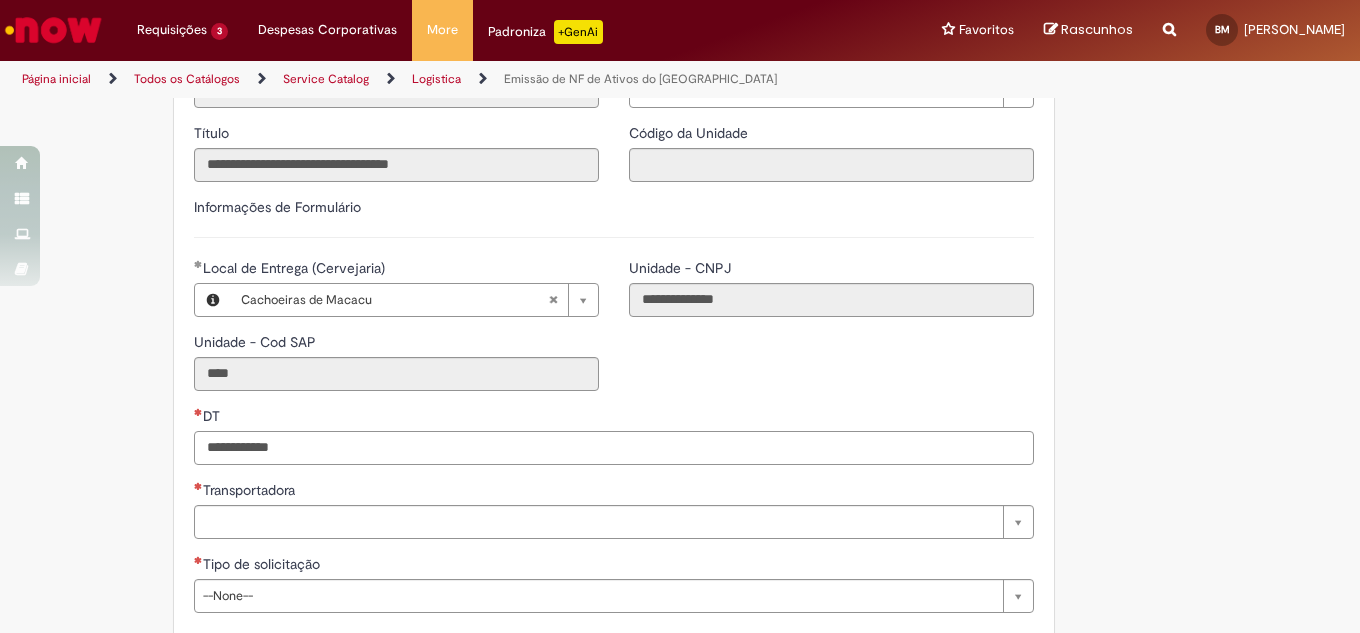 click on "DT" at bounding box center [614, 448] 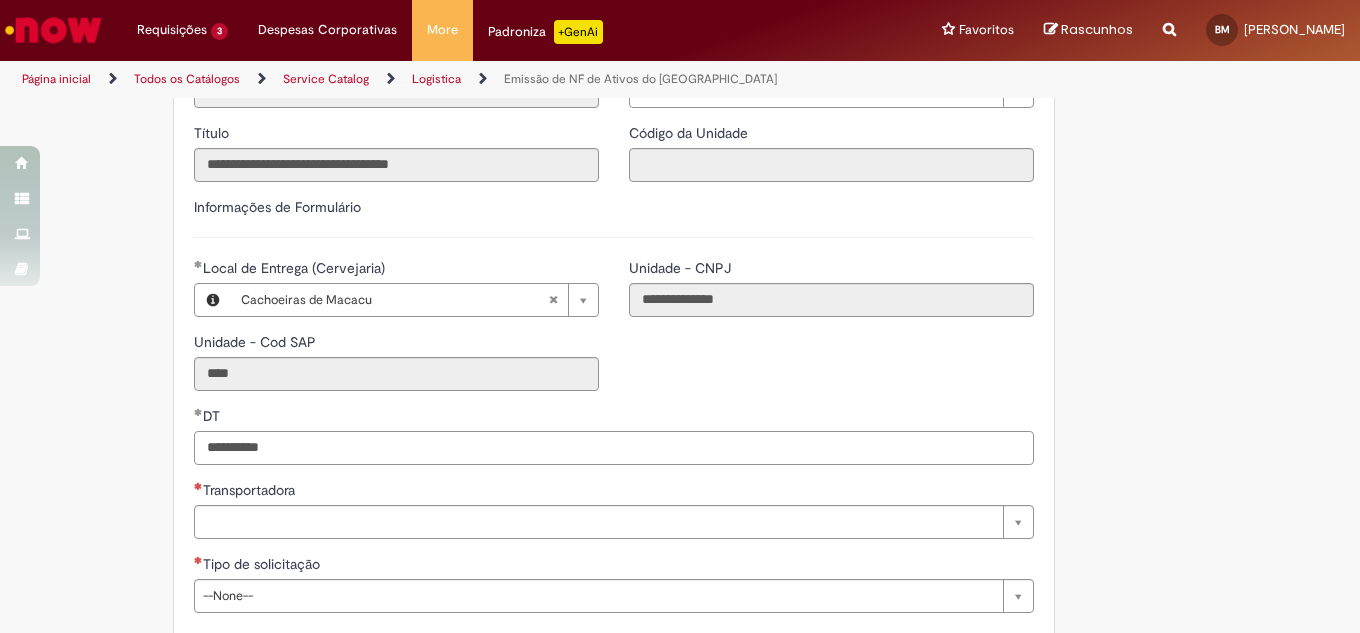 type on "**********" 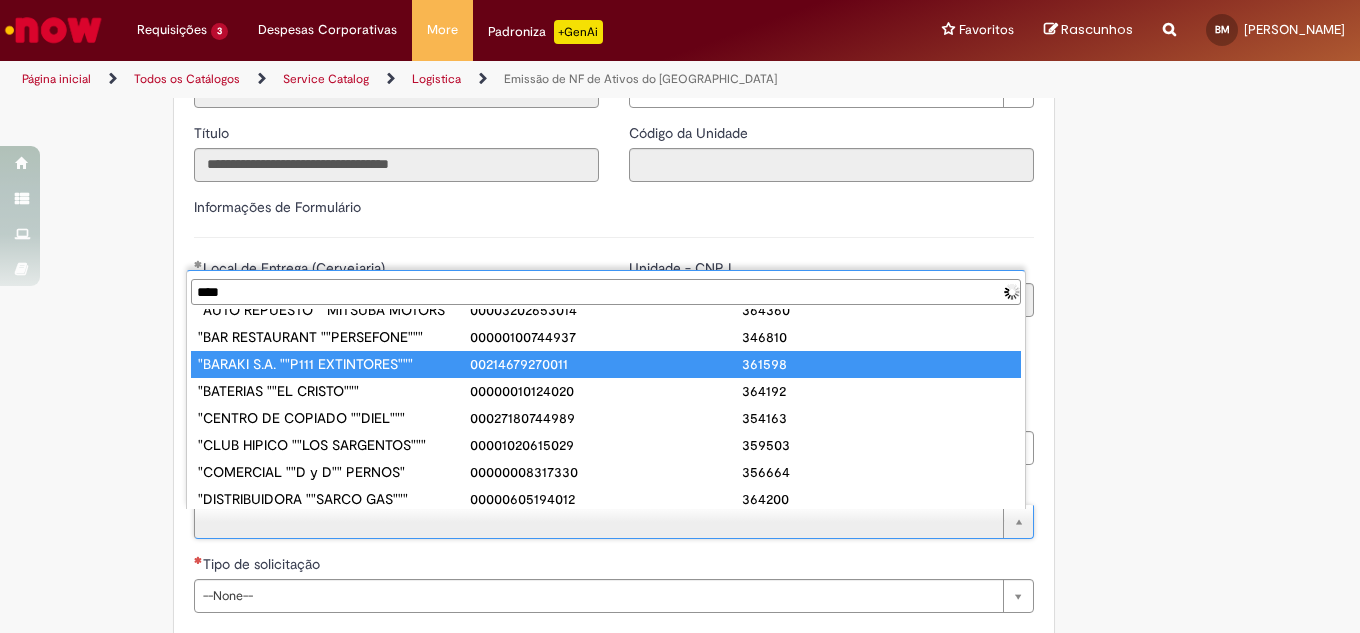 scroll, scrollTop: 0, scrollLeft: 0, axis: both 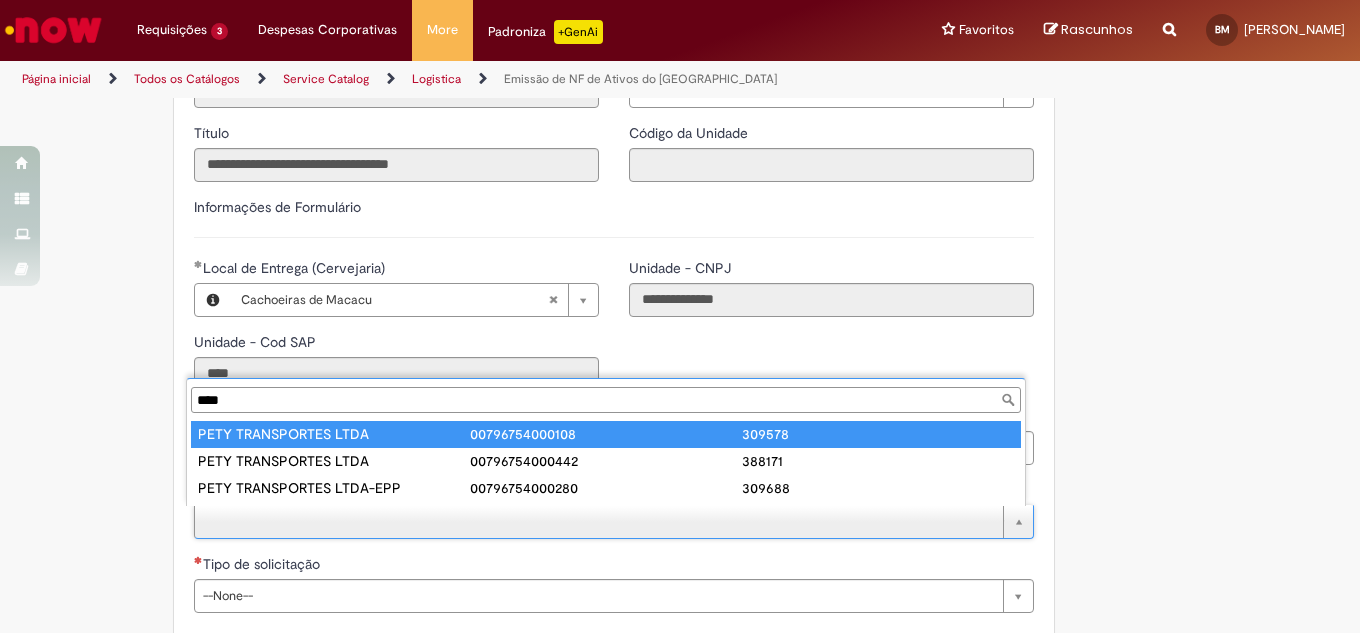 type on "****" 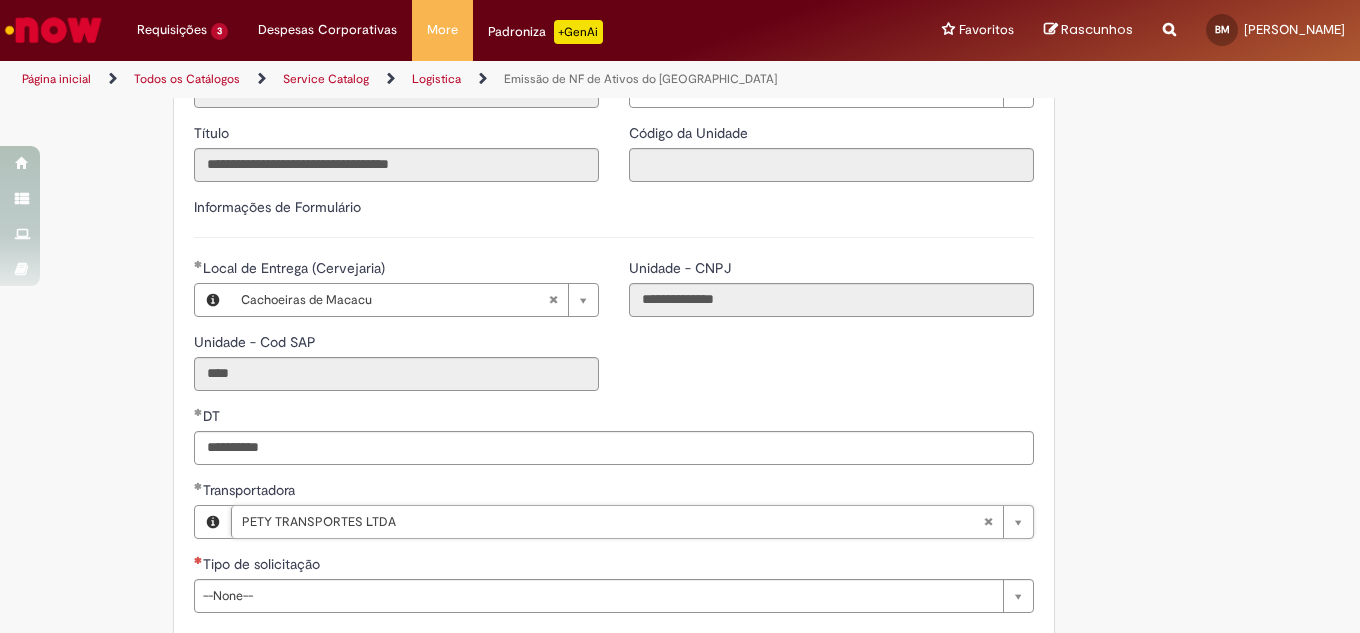 click on "Tire dúvidas com LupiAssist    +GenAI
Oi! Eu sou LupiAssist, uma Inteligência Artificial Generativa em constante aprendizado   Meu conteúdo é monitorado para trazer uma melhor experiência
Dúvidas comuns:
Só mais um instante, estou consultando nossas bases de conhecimento  e escrevendo a melhor resposta pra você!
Title
Lorem ipsum dolor sit amet    Fazer uma nova pergunta
Gerei esta resposta utilizando IA Generativa em conjunto com os nossos padrões. Em caso de divergência, os documentos oficiais prevalecerão.
Saiba mais em:
Ou ligue para:
E aí, te ajudei?
Sim, obrigado!" at bounding box center (680, 490) 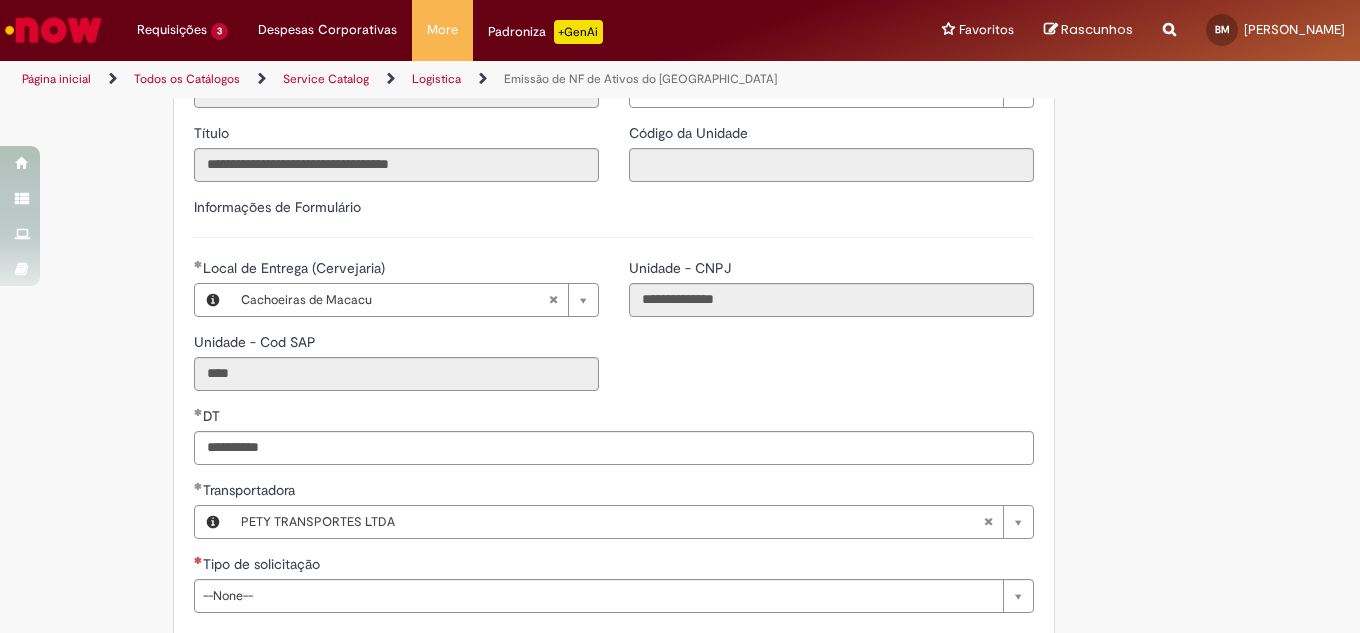 type on "**********" 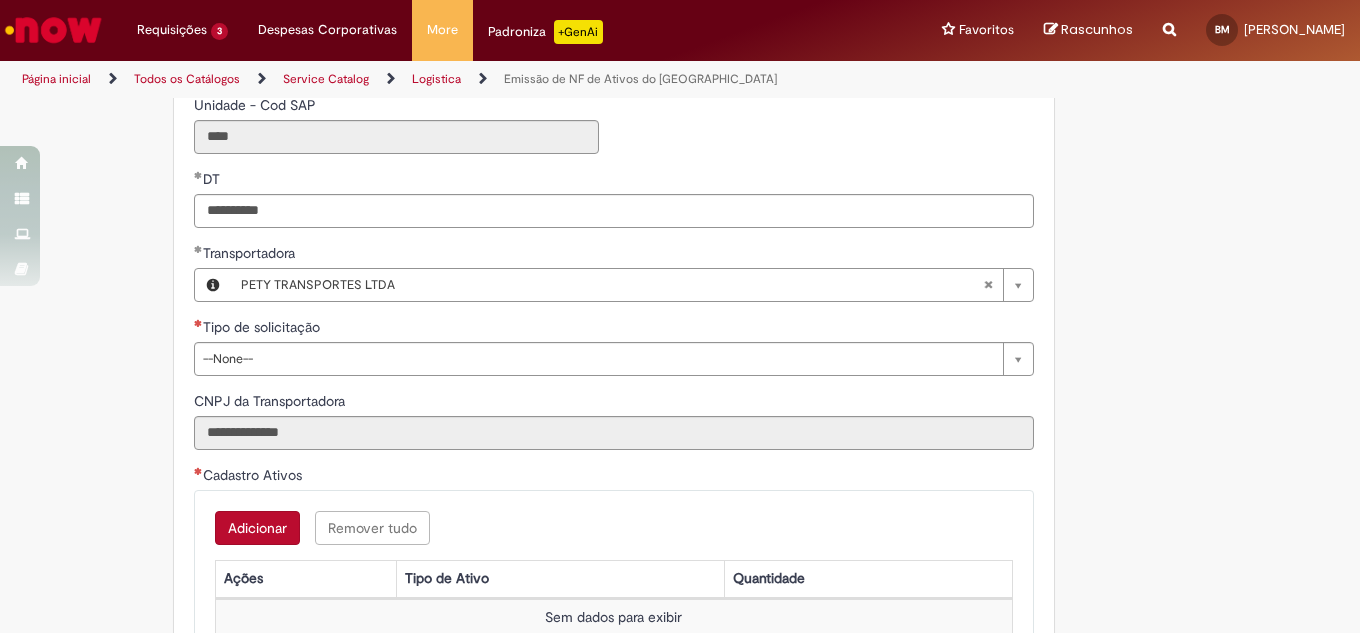 scroll, scrollTop: 677, scrollLeft: 0, axis: vertical 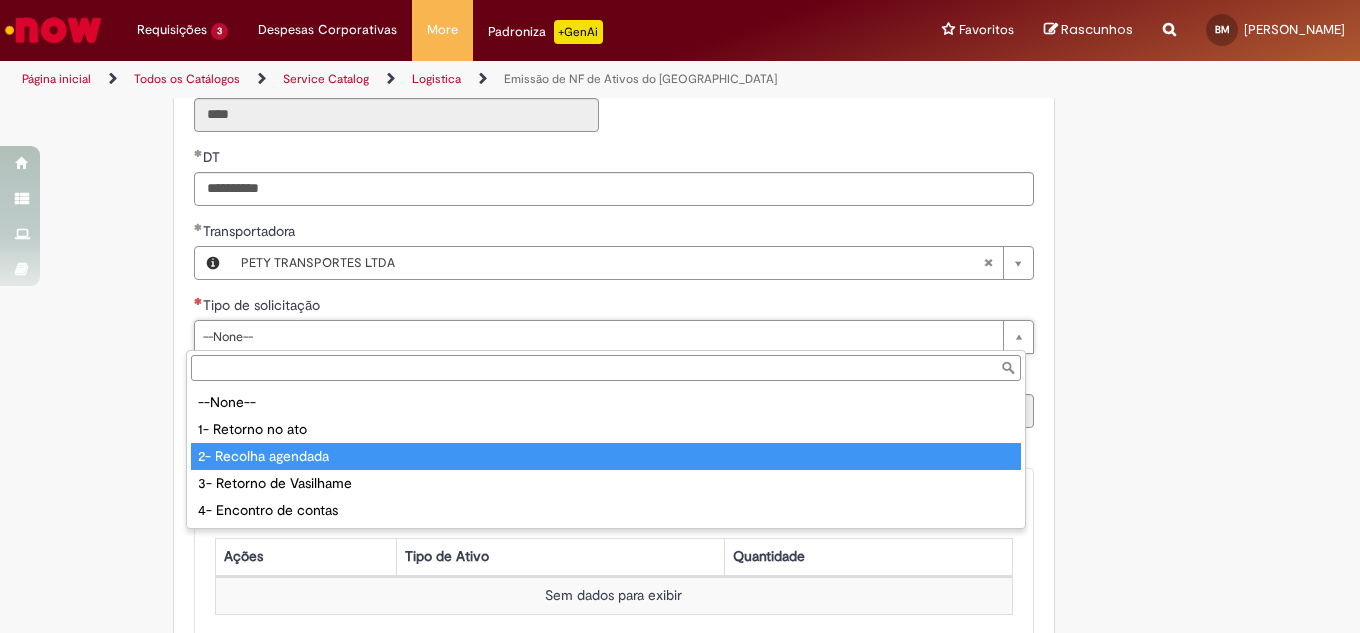 type on "**********" 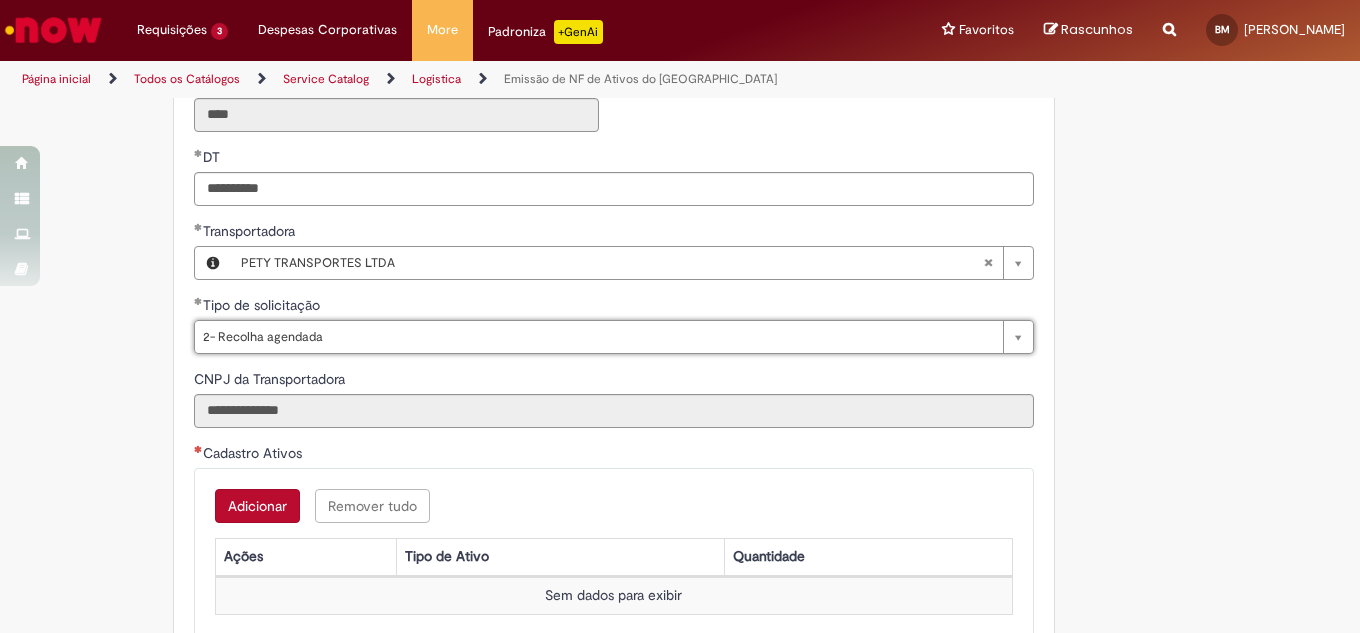 click on "**********" at bounding box center [582, 230] 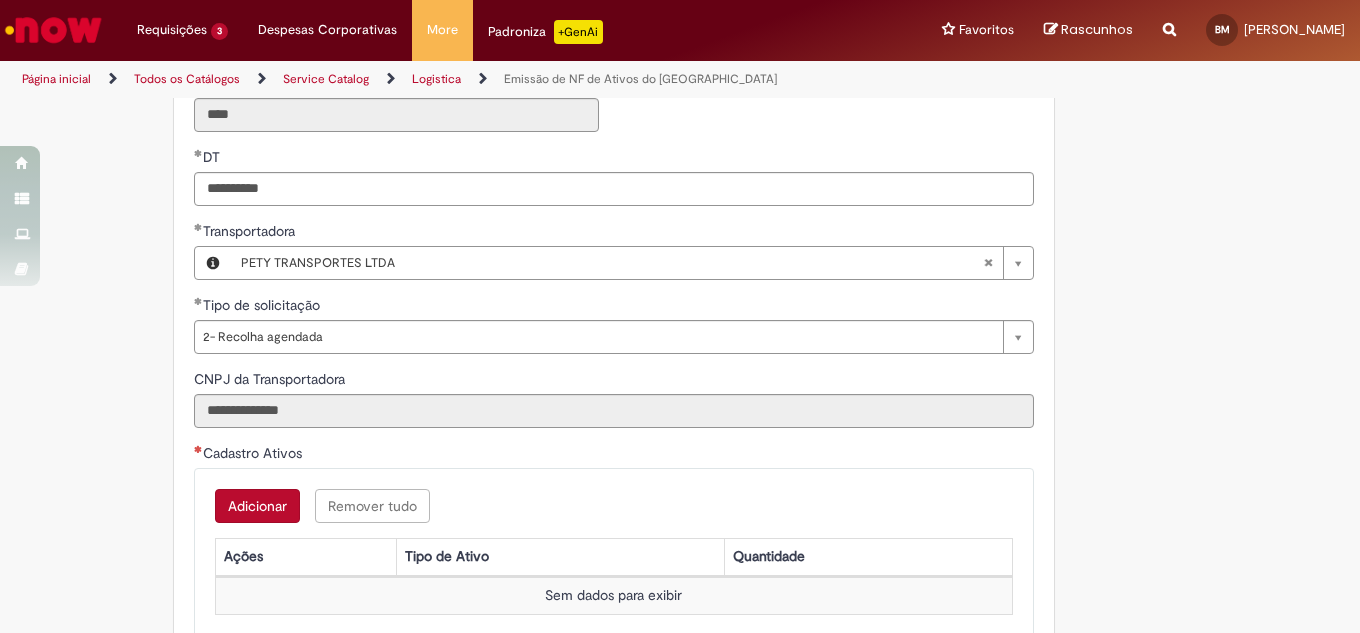click on "Adicionar" at bounding box center [257, 506] 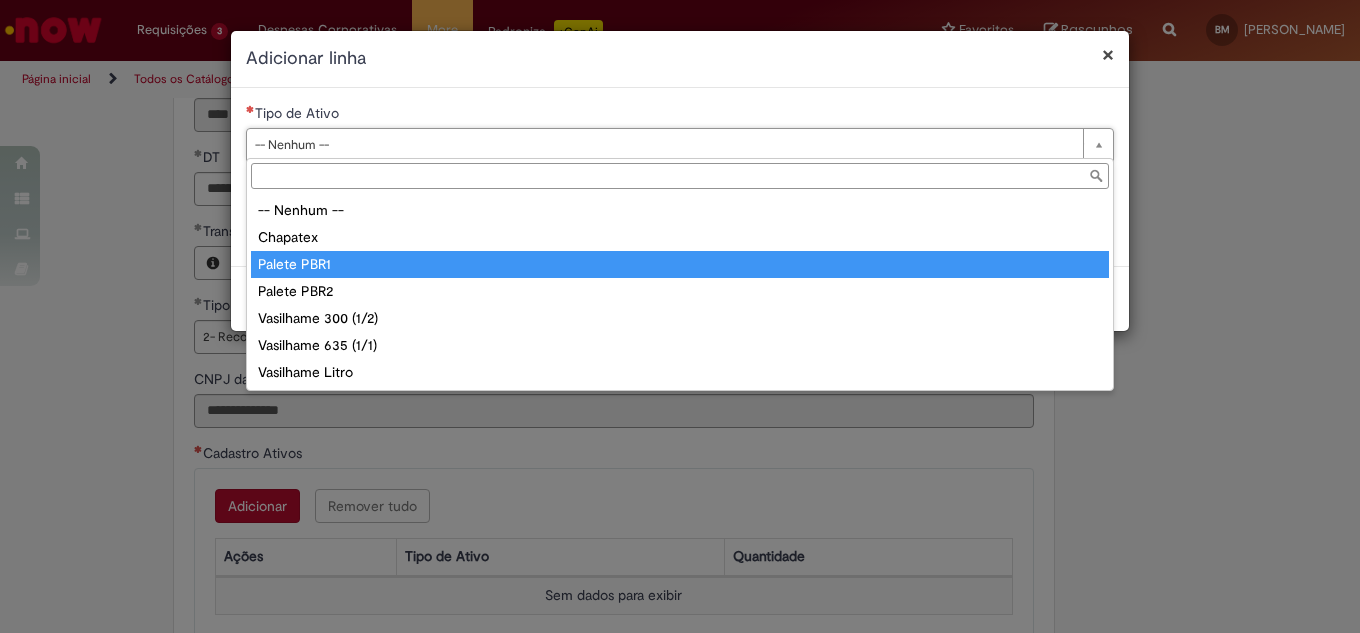 type on "**********" 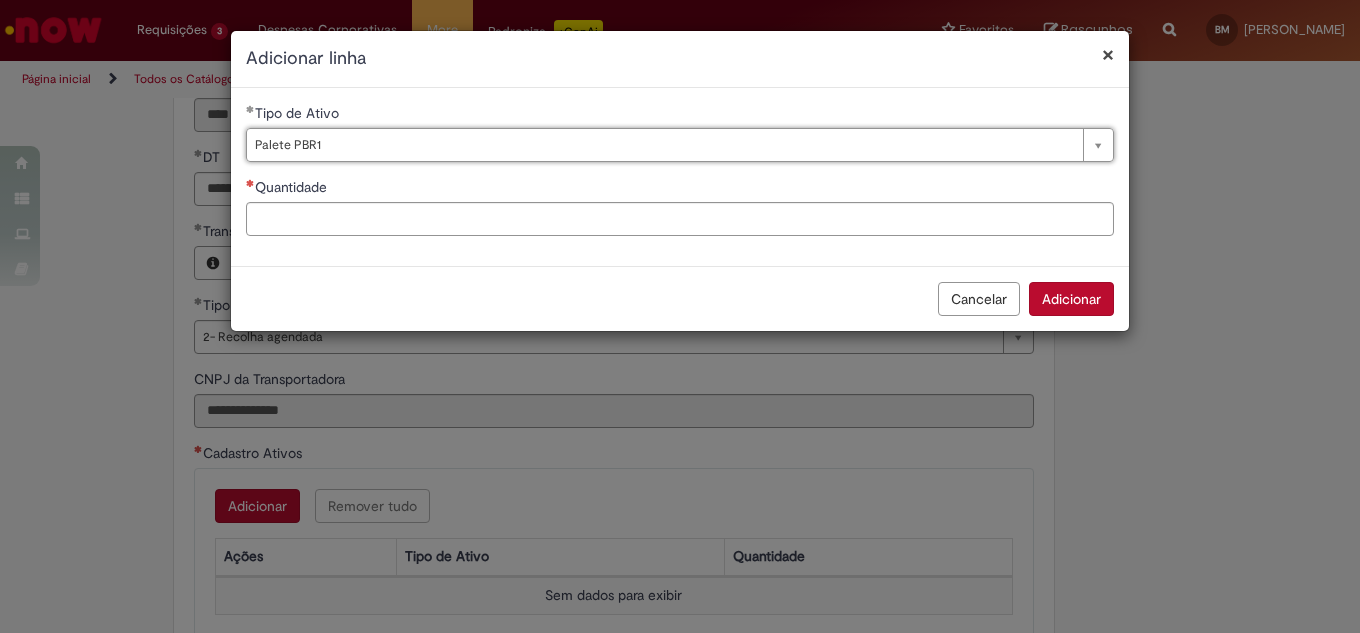 click on "**********" at bounding box center (680, 177) 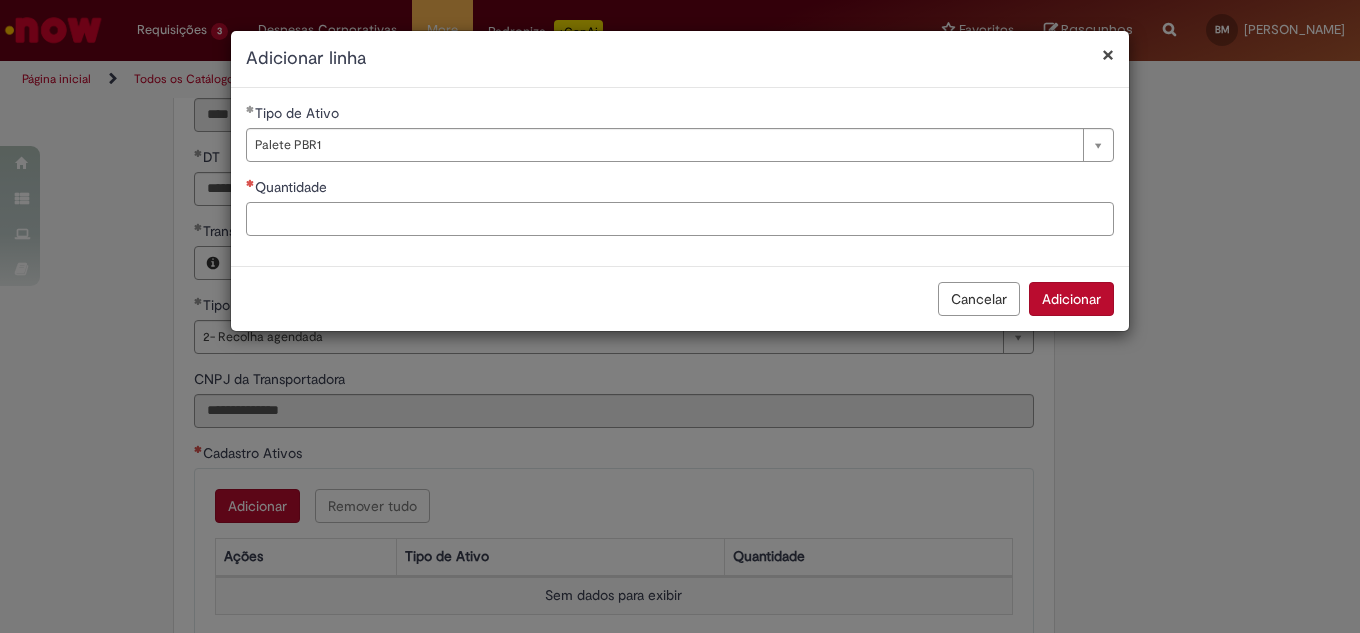 click on "Quantidade" at bounding box center (680, 219) 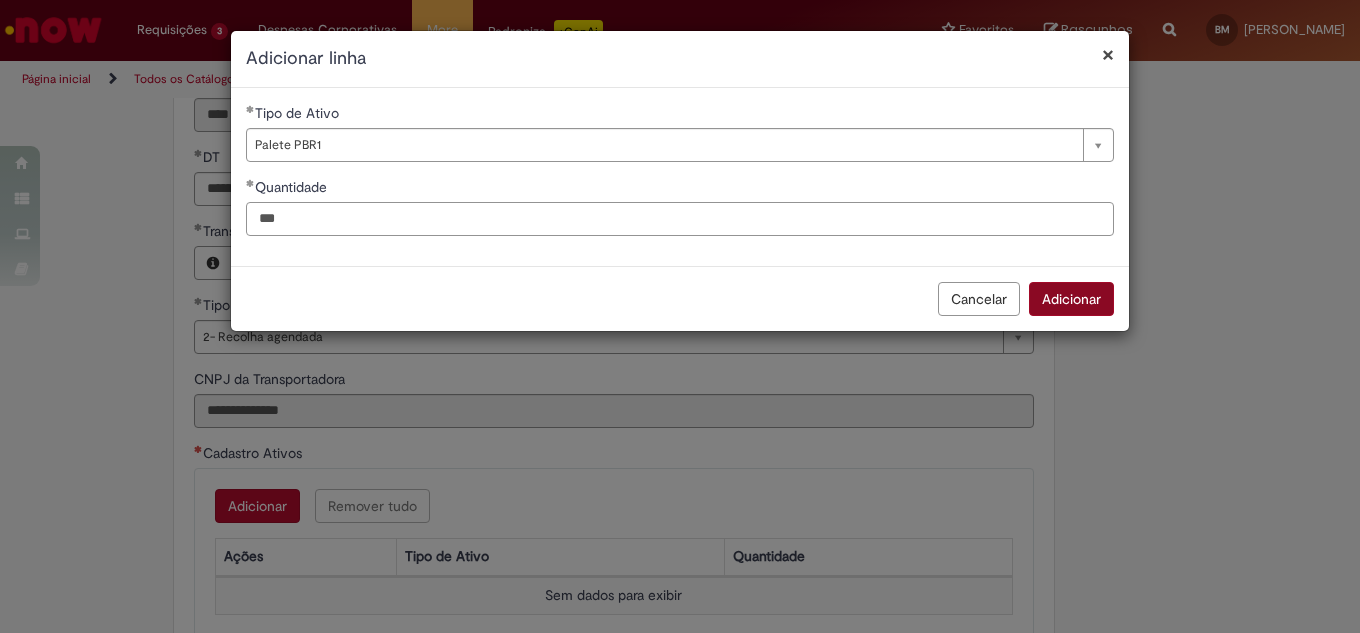type on "***" 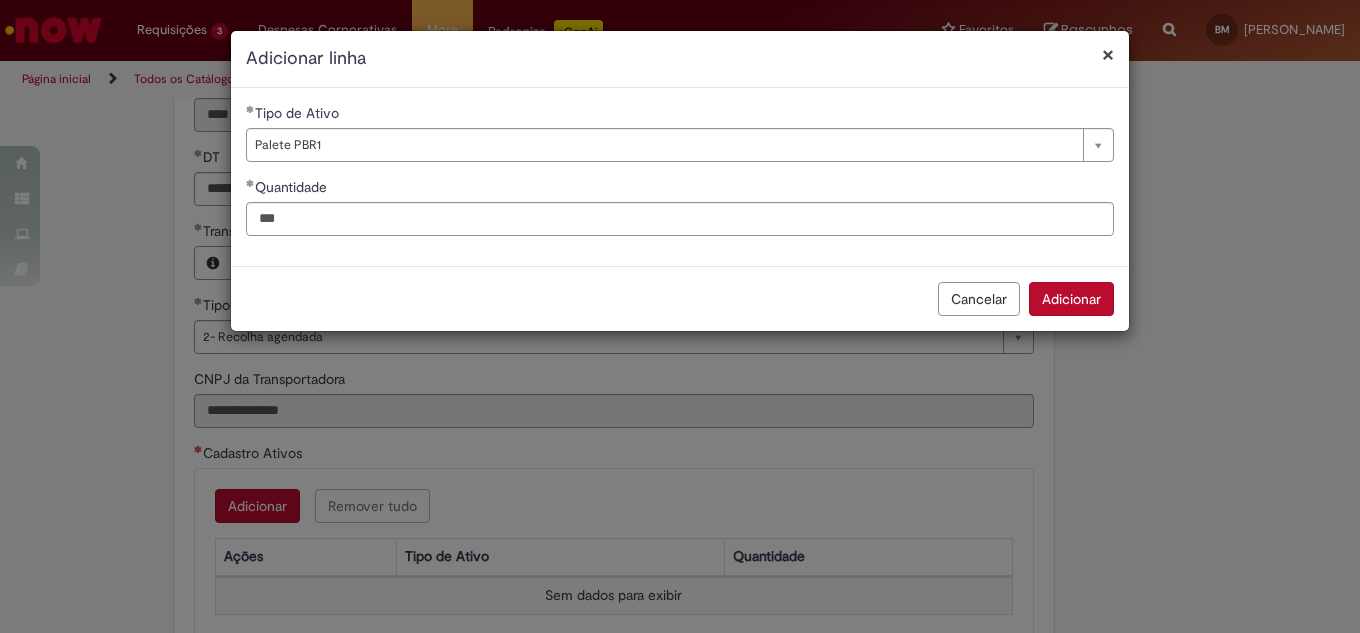 click on "Adicionar" at bounding box center (1071, 299) 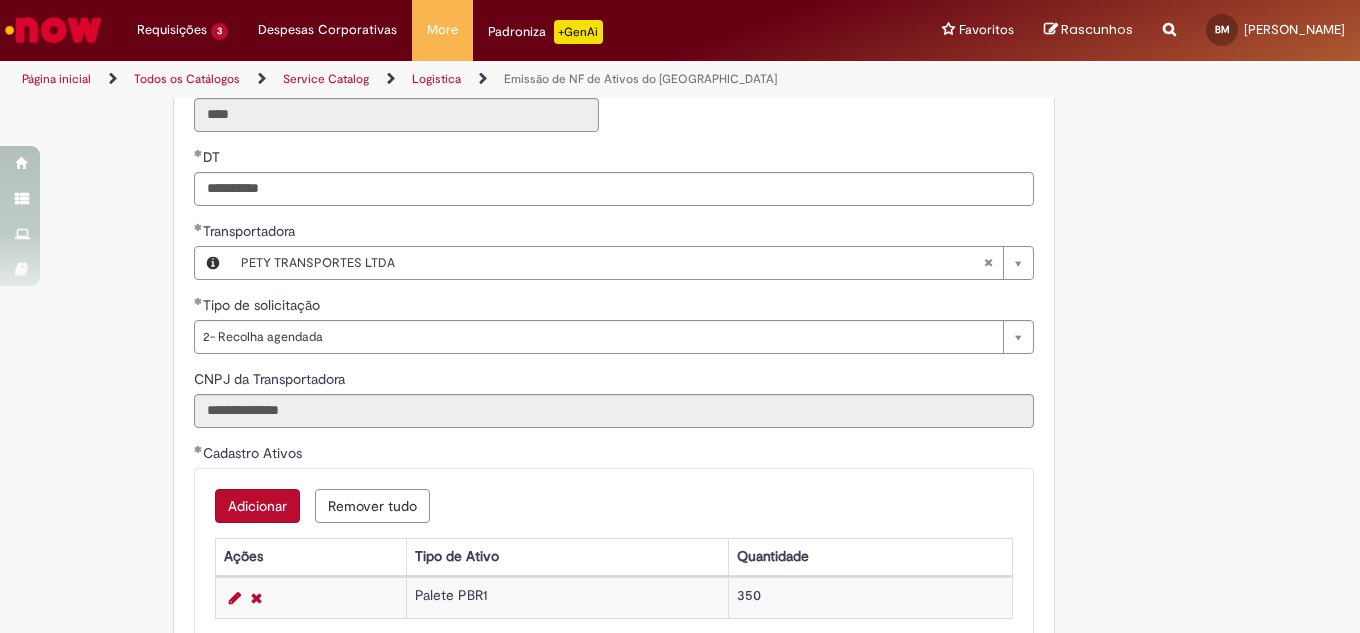 drag, startPoint x: 123, startPoint y: 245, endPoint x: 129, endPoint y: 99, distance: 146.12323 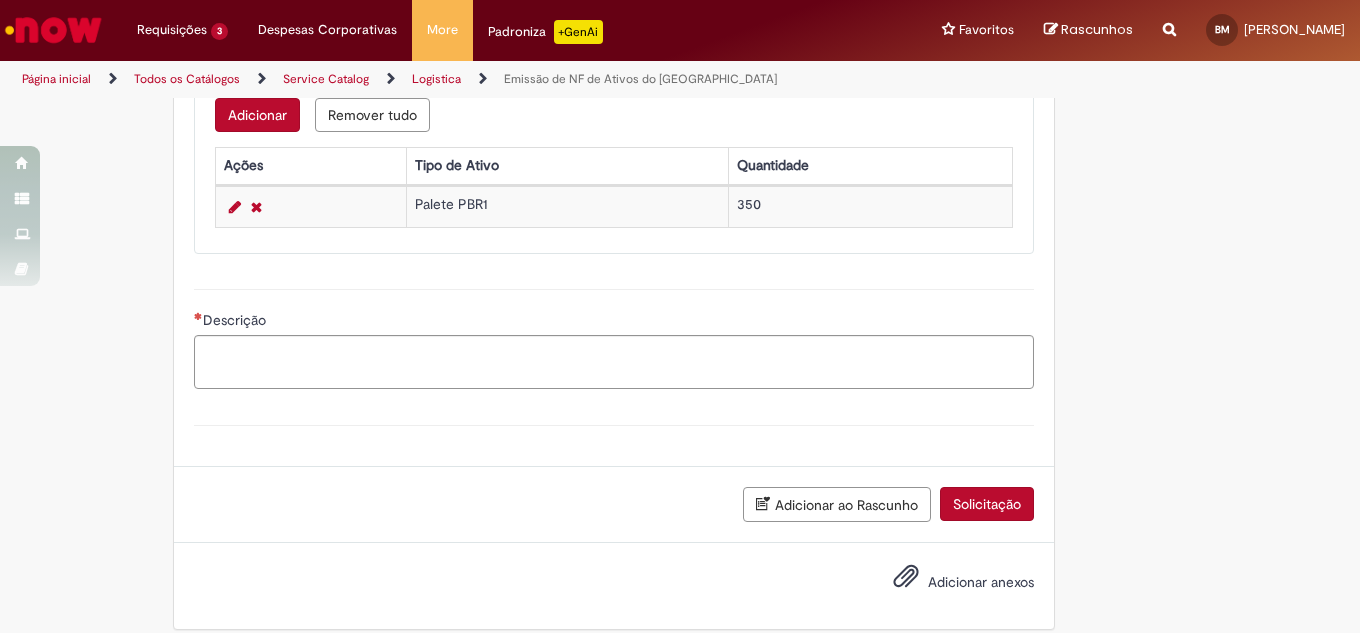 scroll, scrollTop: 1087, scrollLeft: 0, axis: vertical 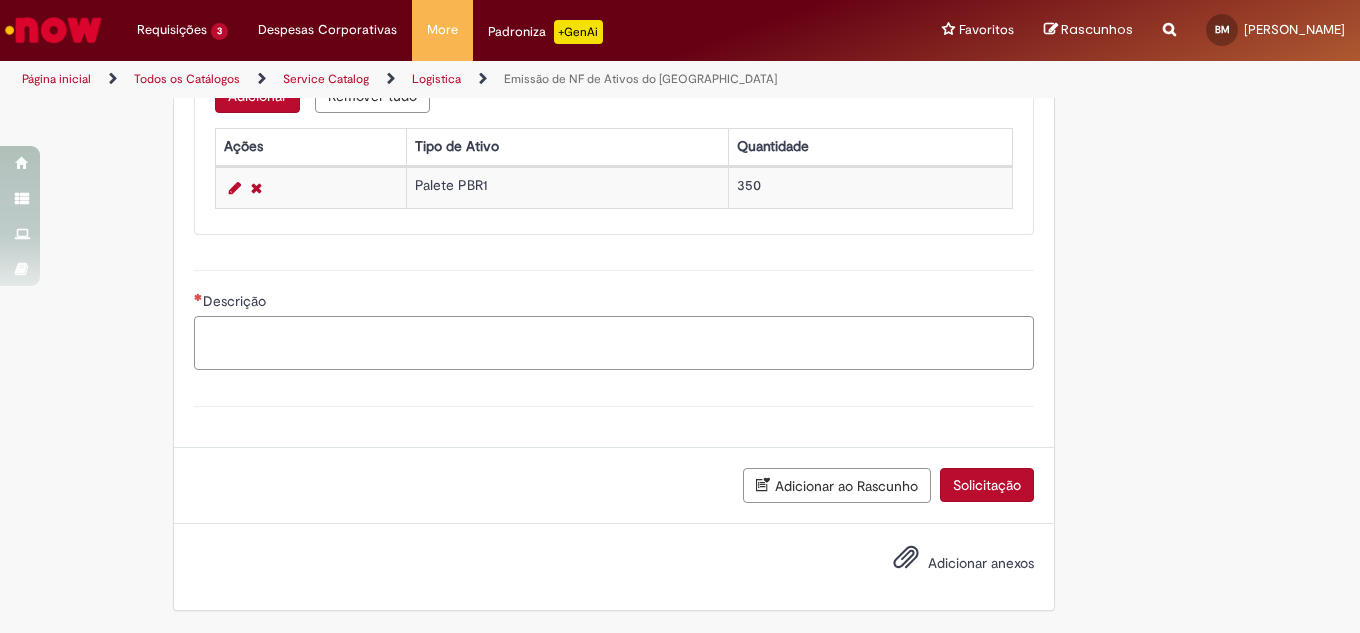 click on "Descrição" at bounding box center [614, 343] 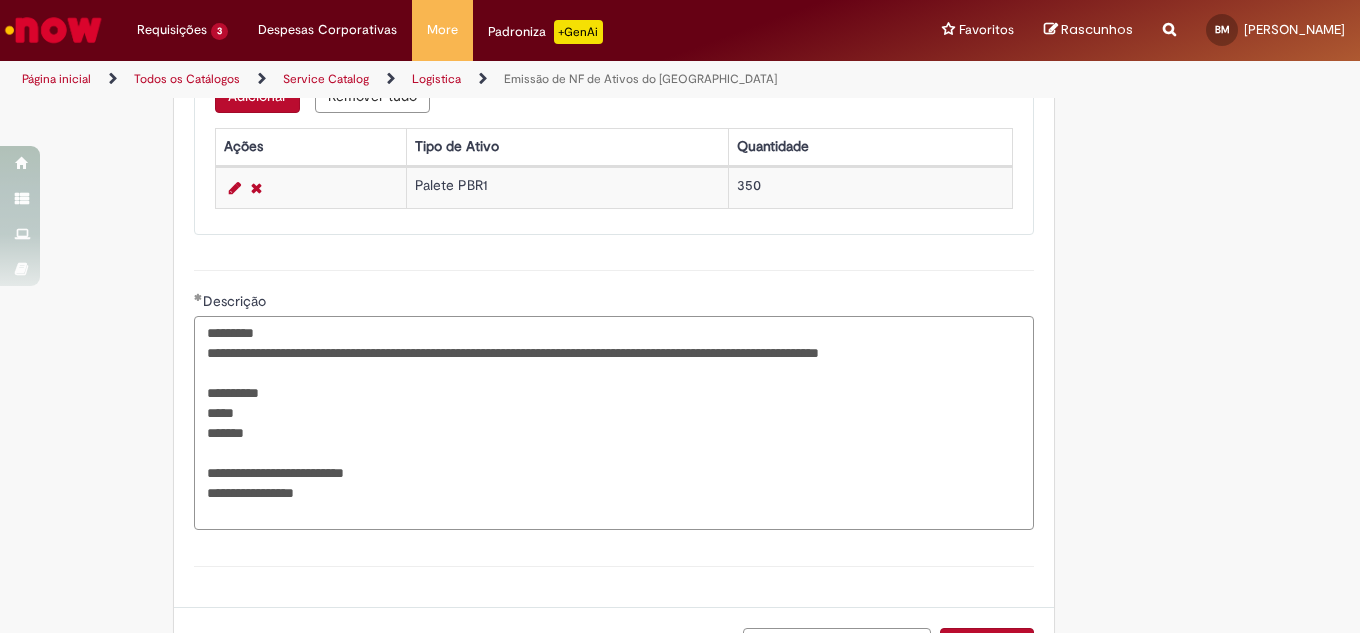 click on "**********" at bounding box center (614, 423) 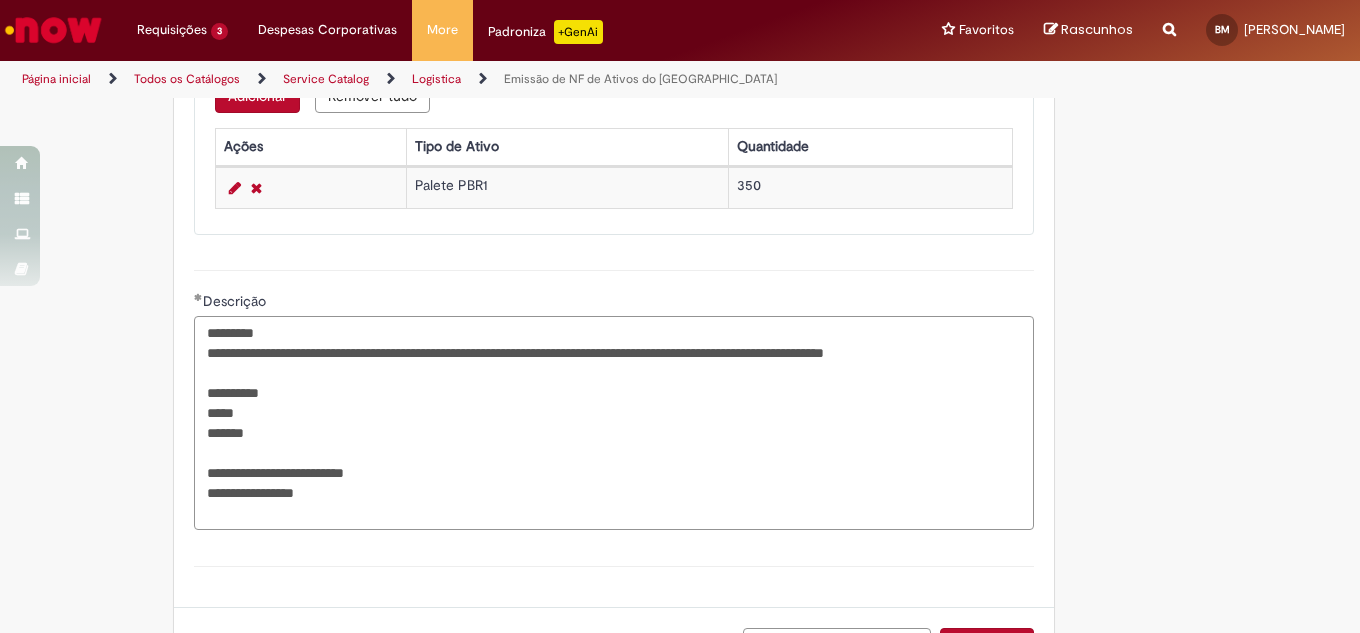click on "**********" at bounding box center [614, 423] 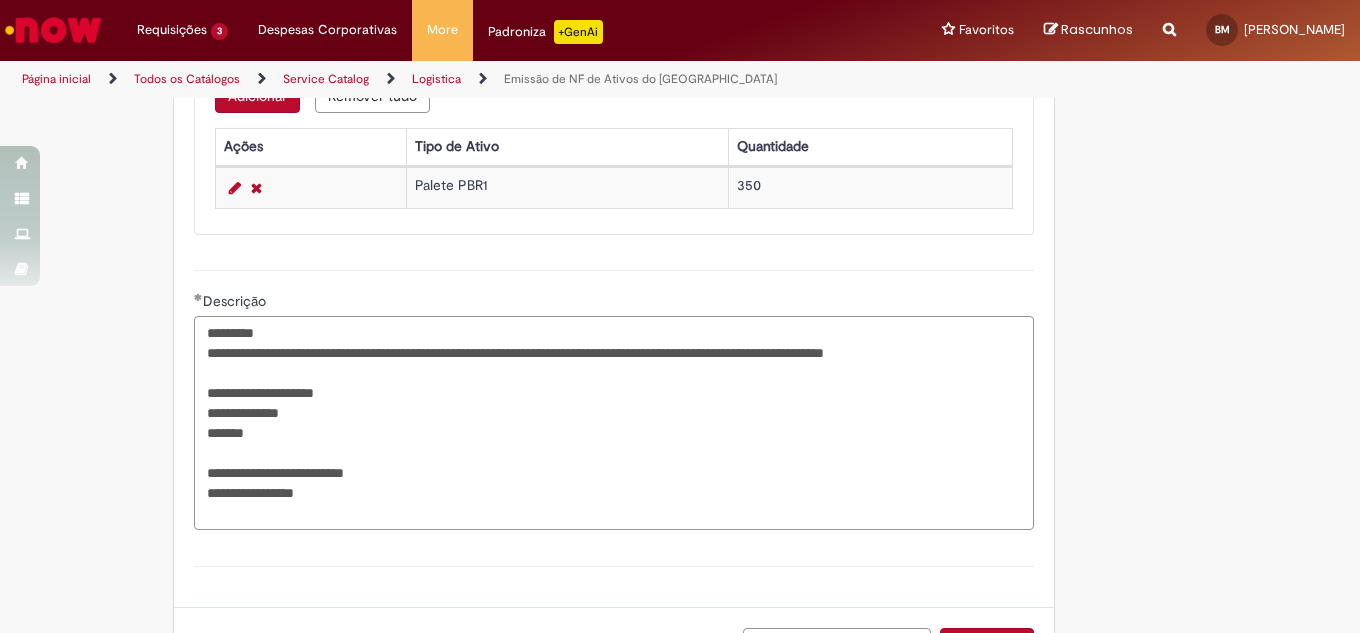 click on "**********" at bounding box center (614, 423) 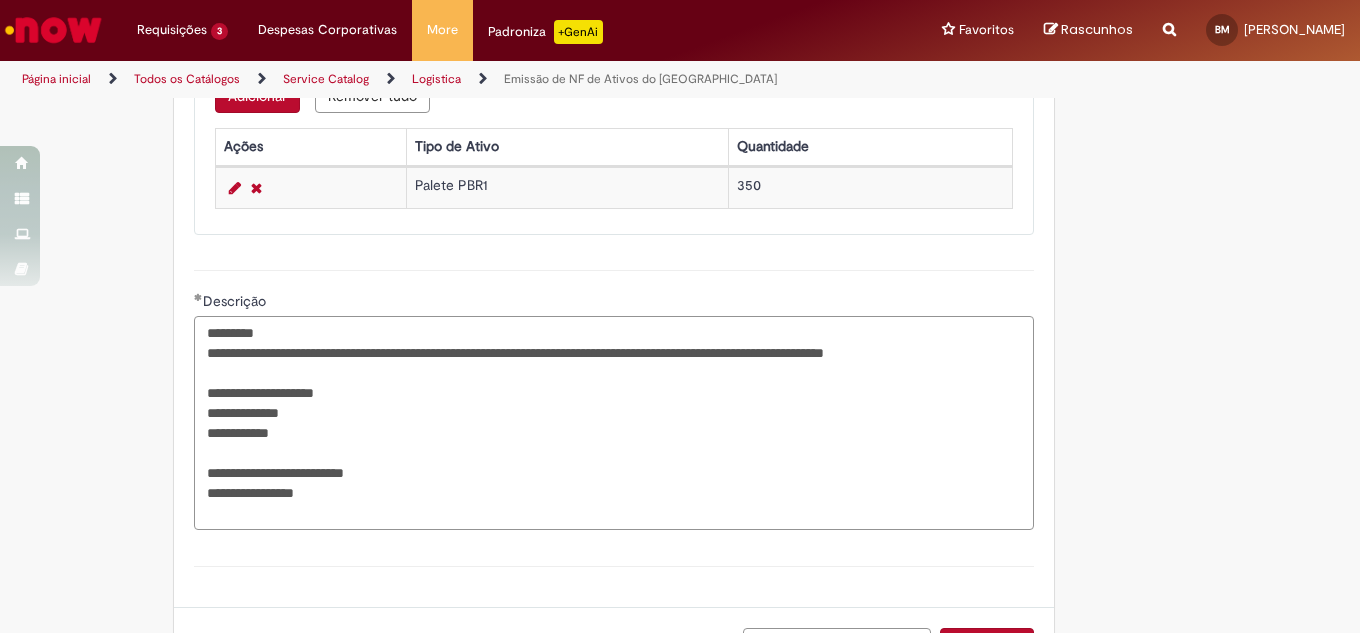 drag, startPoint x: 451, startPoint y: 496, endPoint x: 262, endPoint y: 492, distance: 189.04233 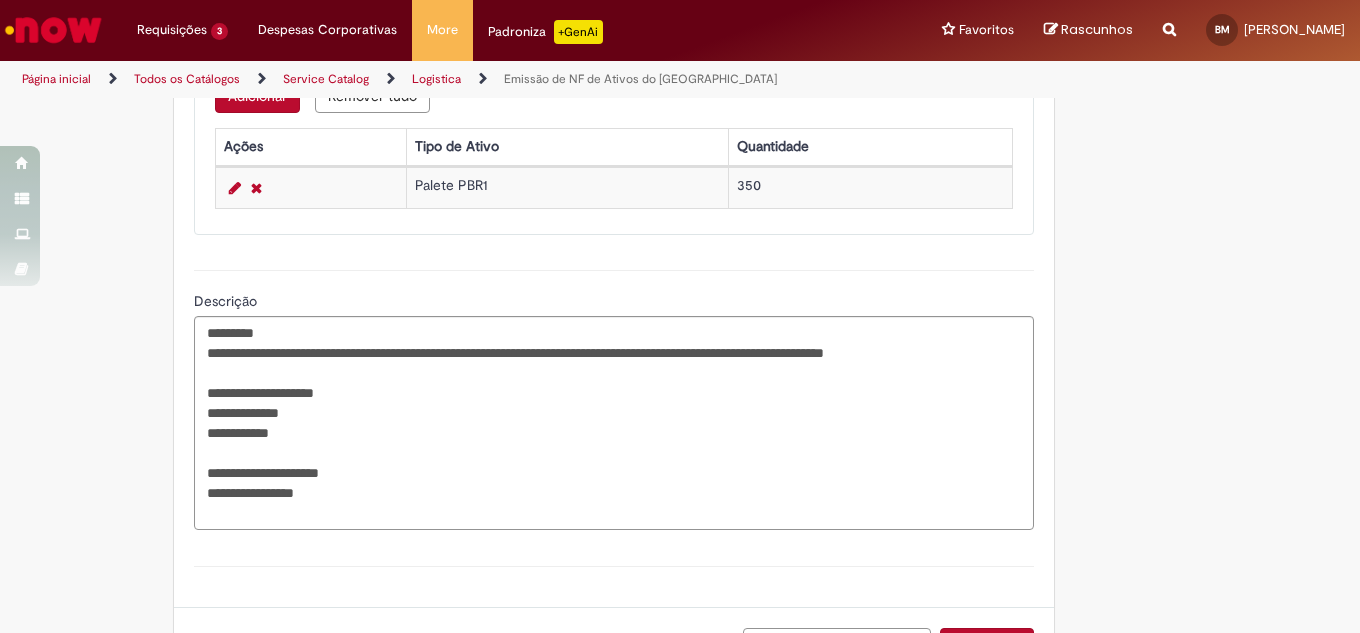 click on "**********" at bounding box center (582, -98) 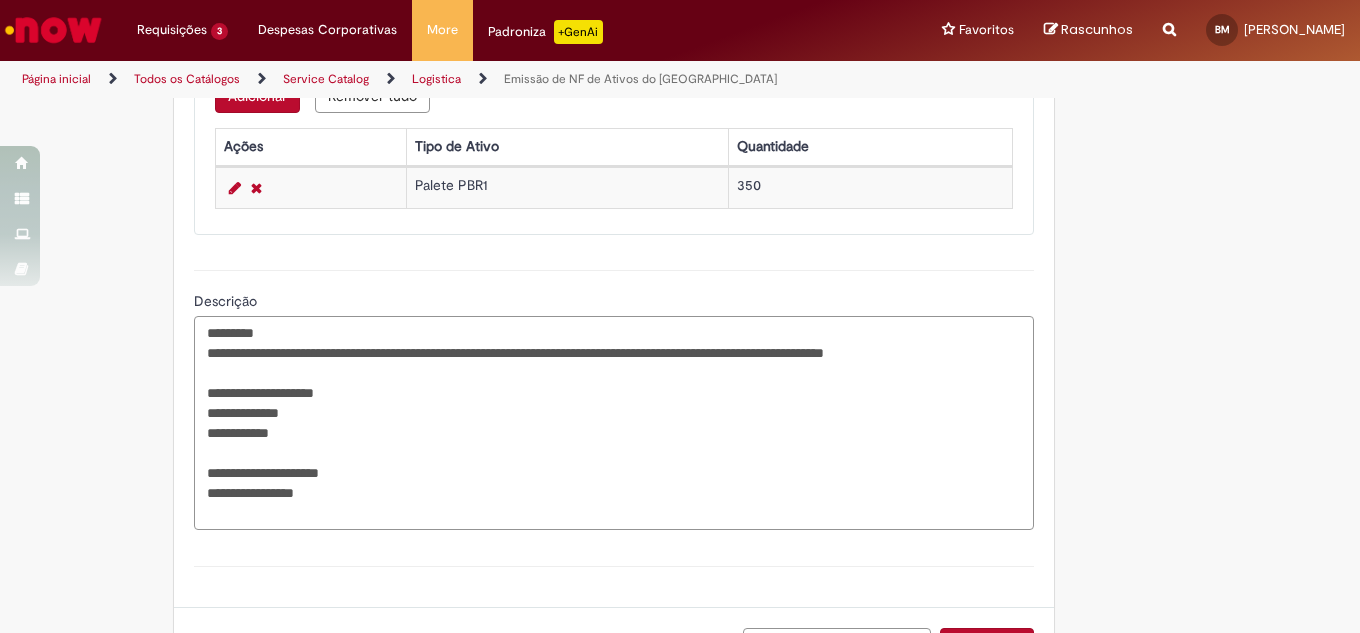 click on "**********" at bounding box center (614, 423) 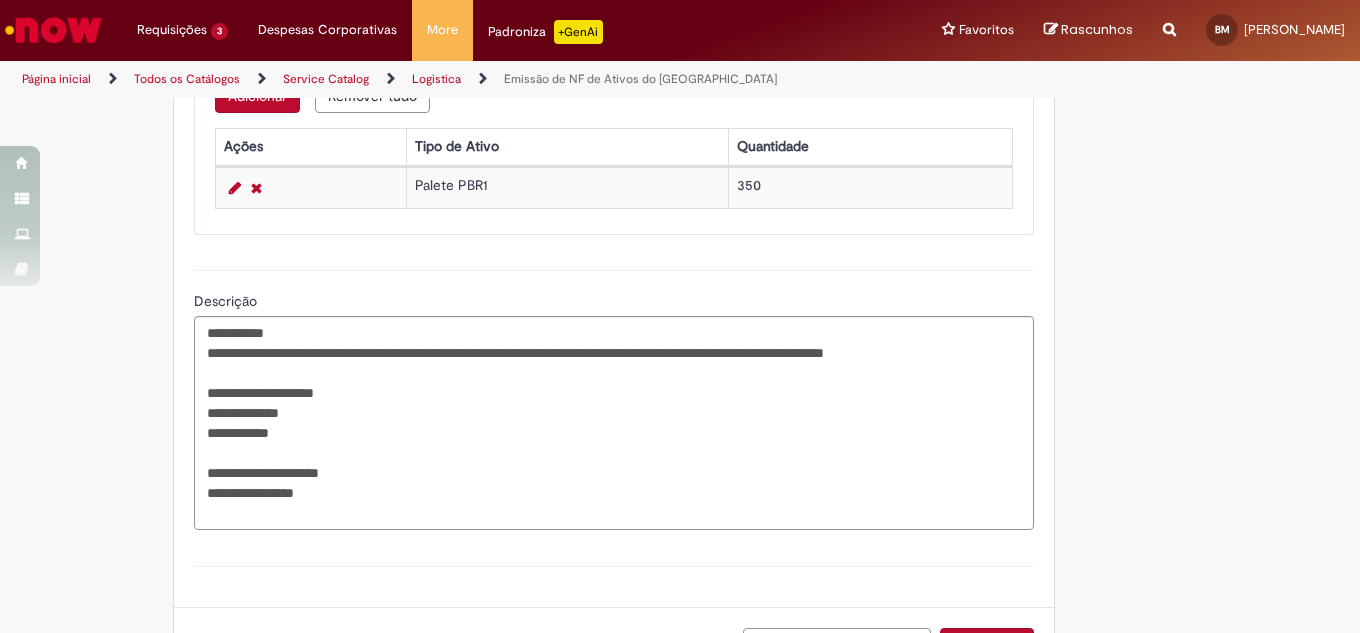 click on "**********" at bounding box center [680, -98] 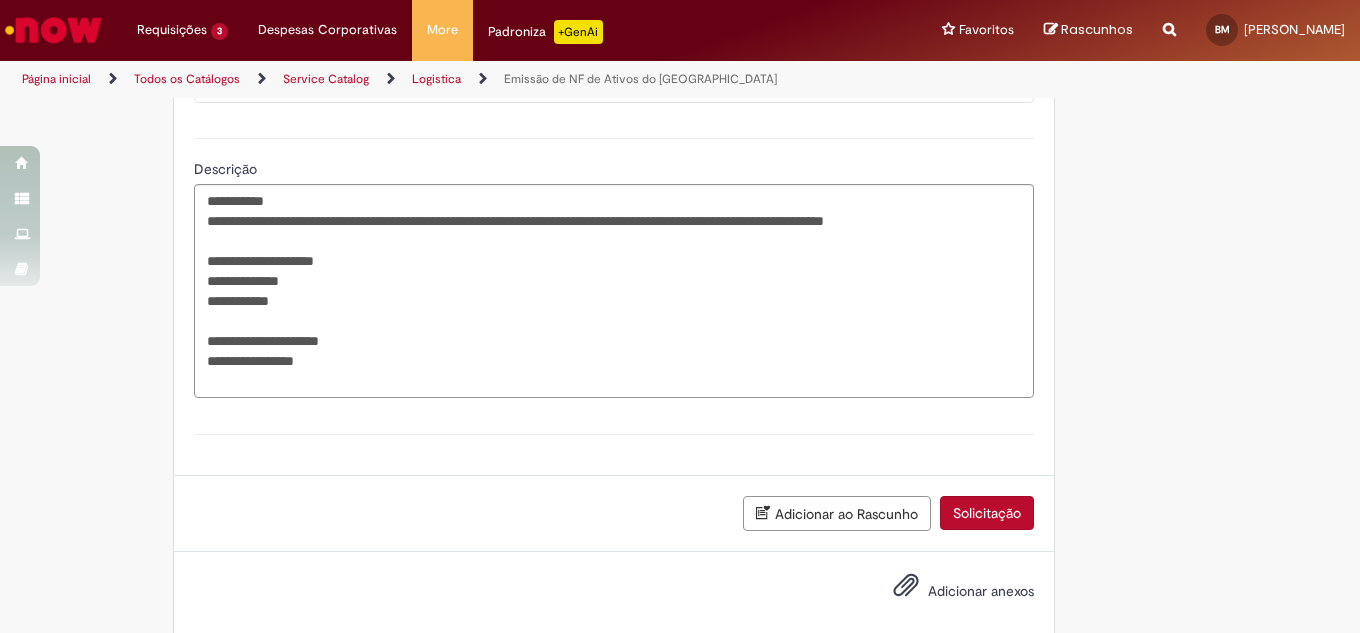 scroll, scrollTop: 1247, scrollLeft: 0, axis: vertical 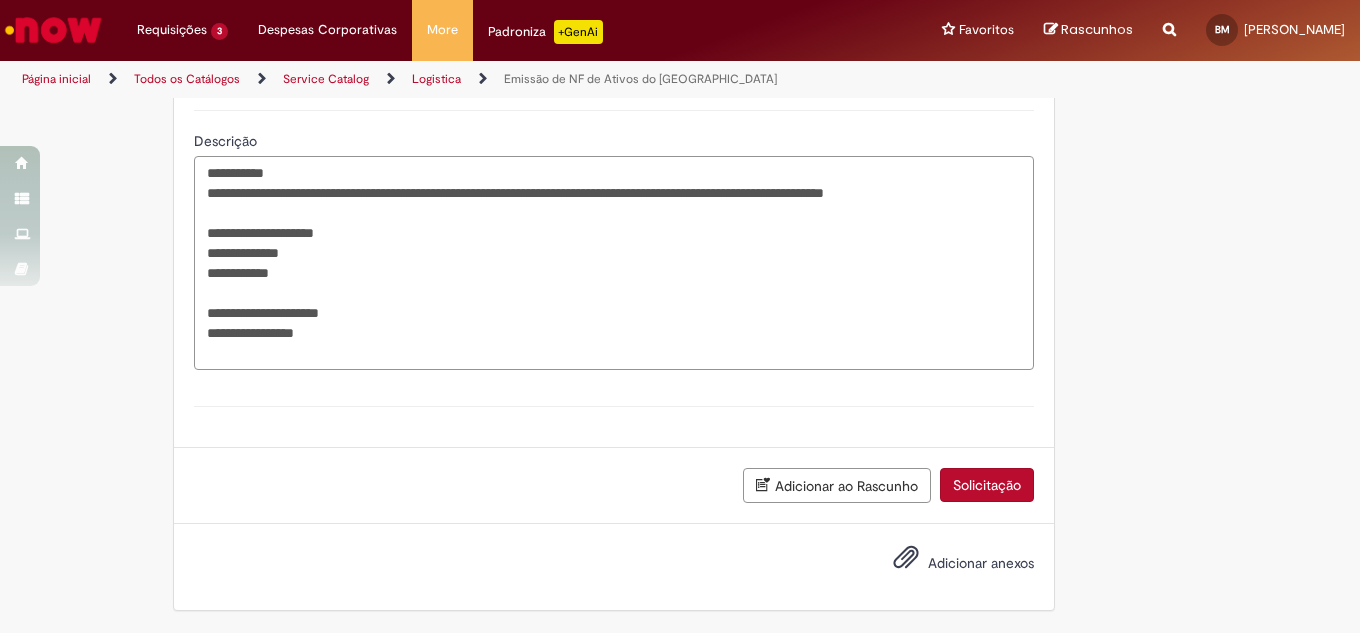 click on "**********" at bounding box center [614, 263] 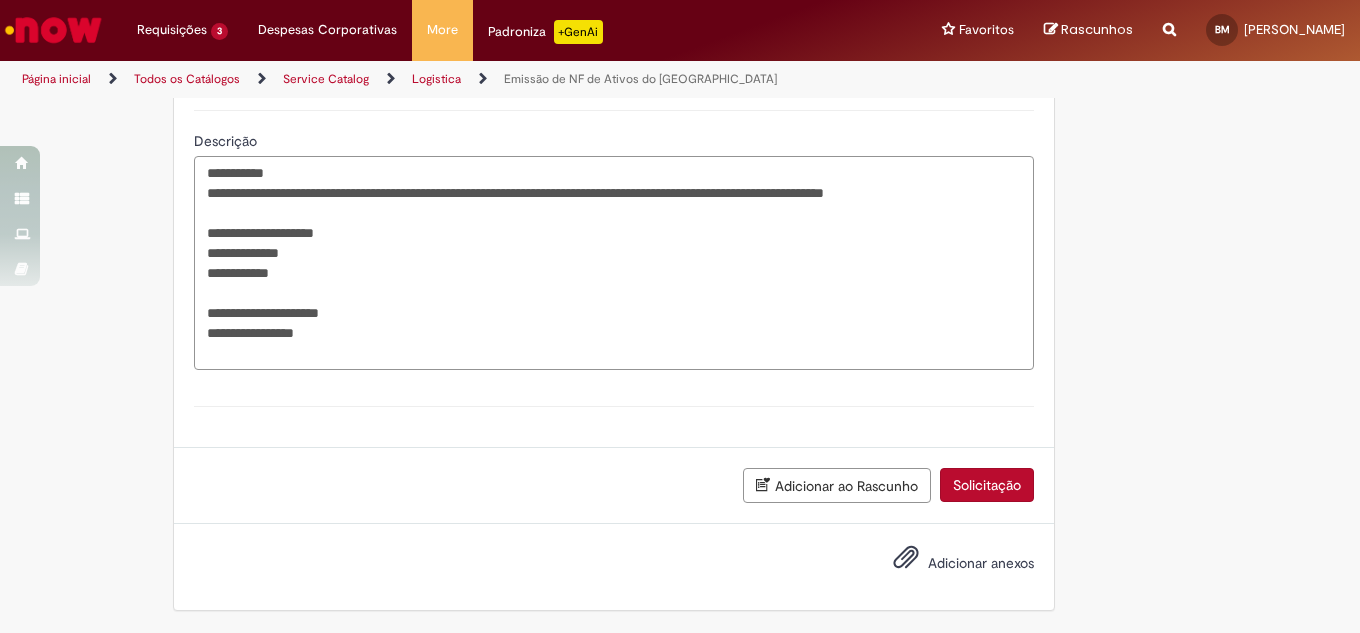 type on "**********" 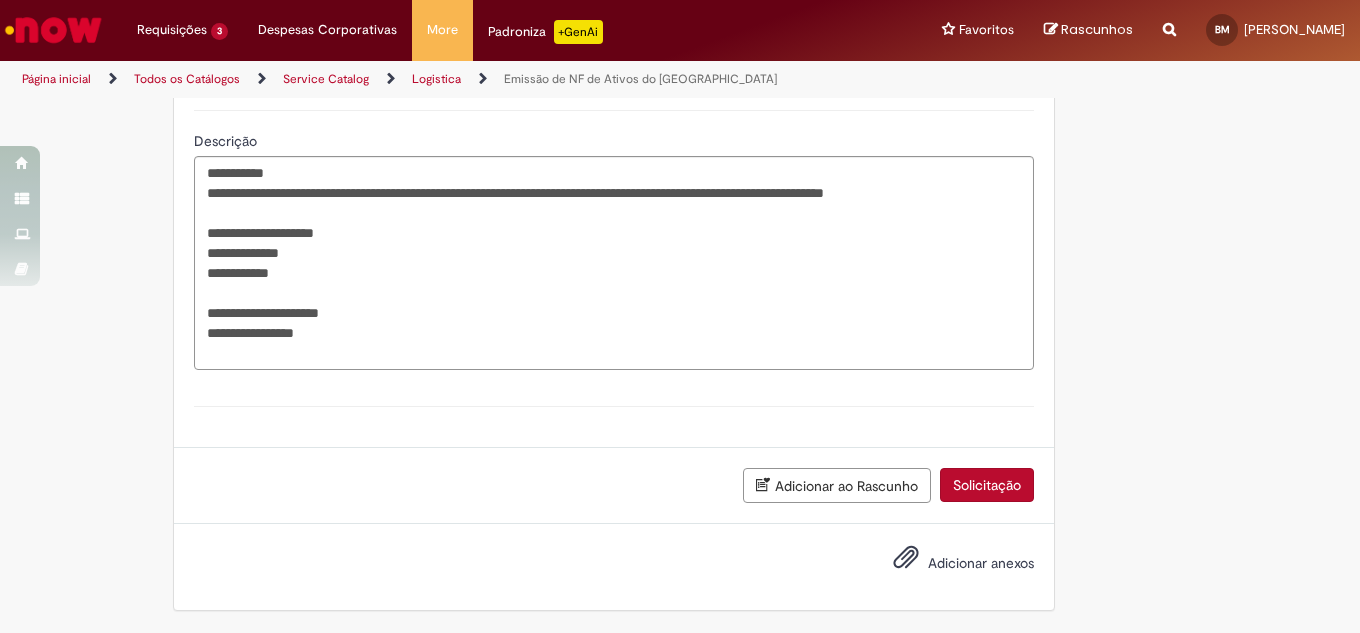 click on "**********" at bounding box center [680, -258] 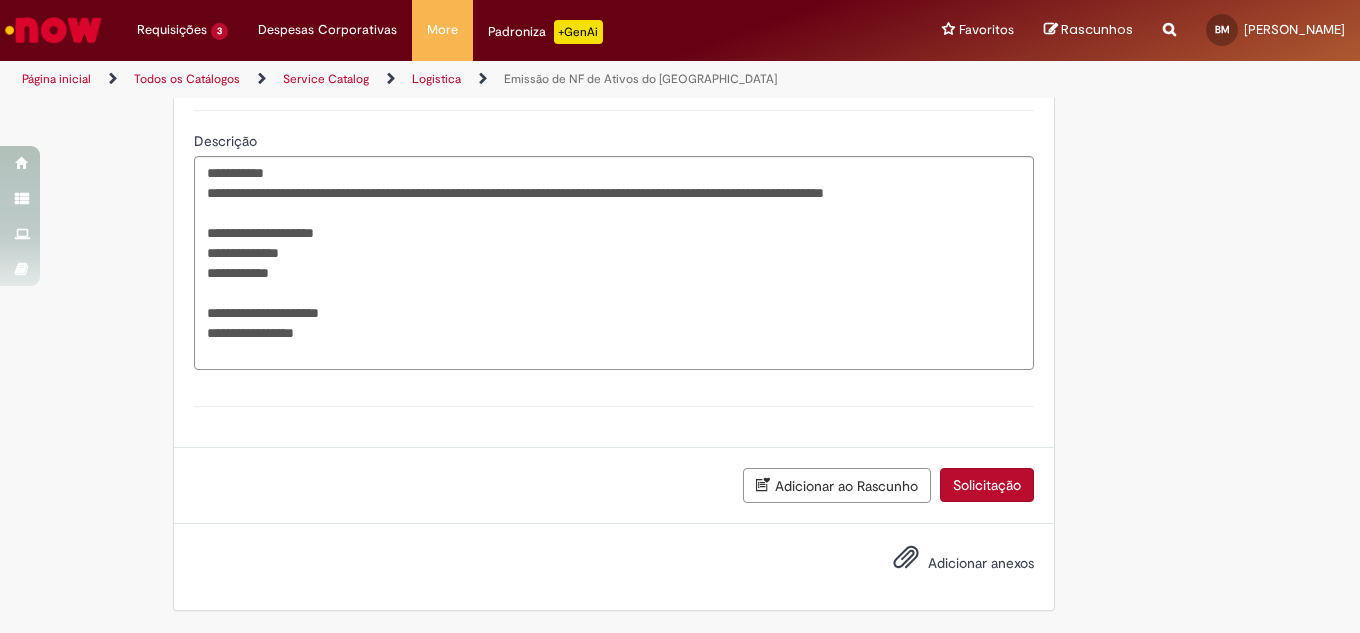 click on "Solicitação" at bounding box center [987, 485] 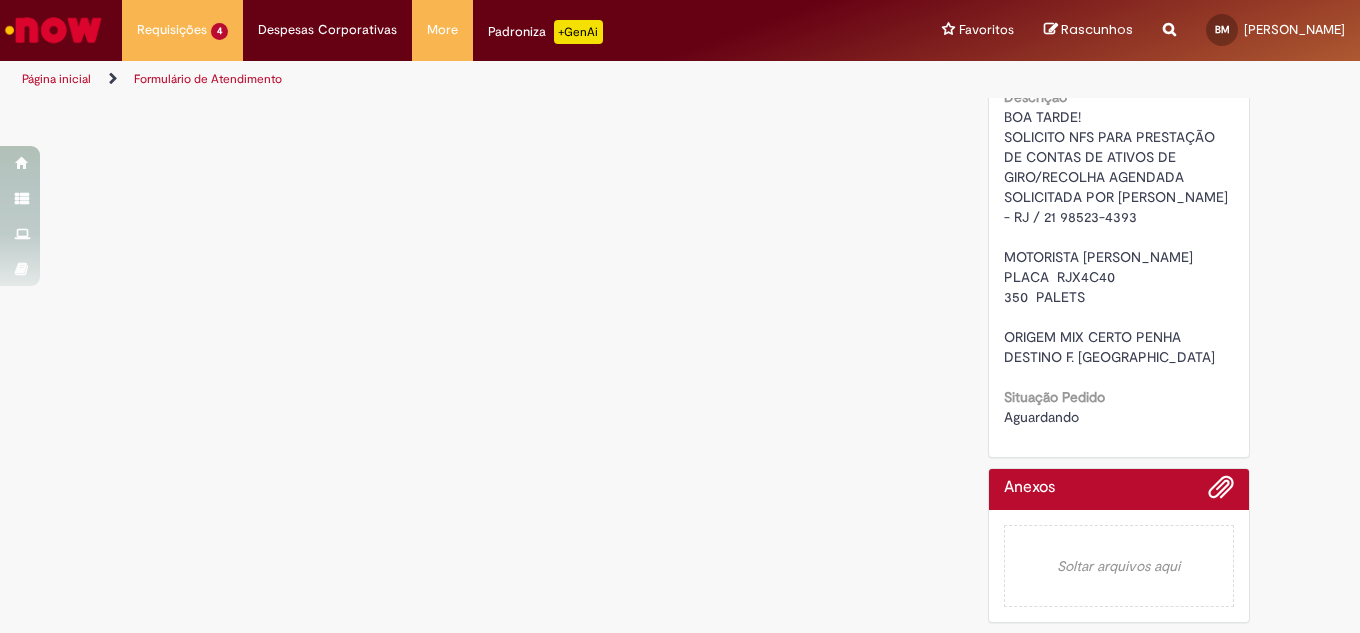scroll, scrollTop: 0, scrollLeft: 0, axis: both 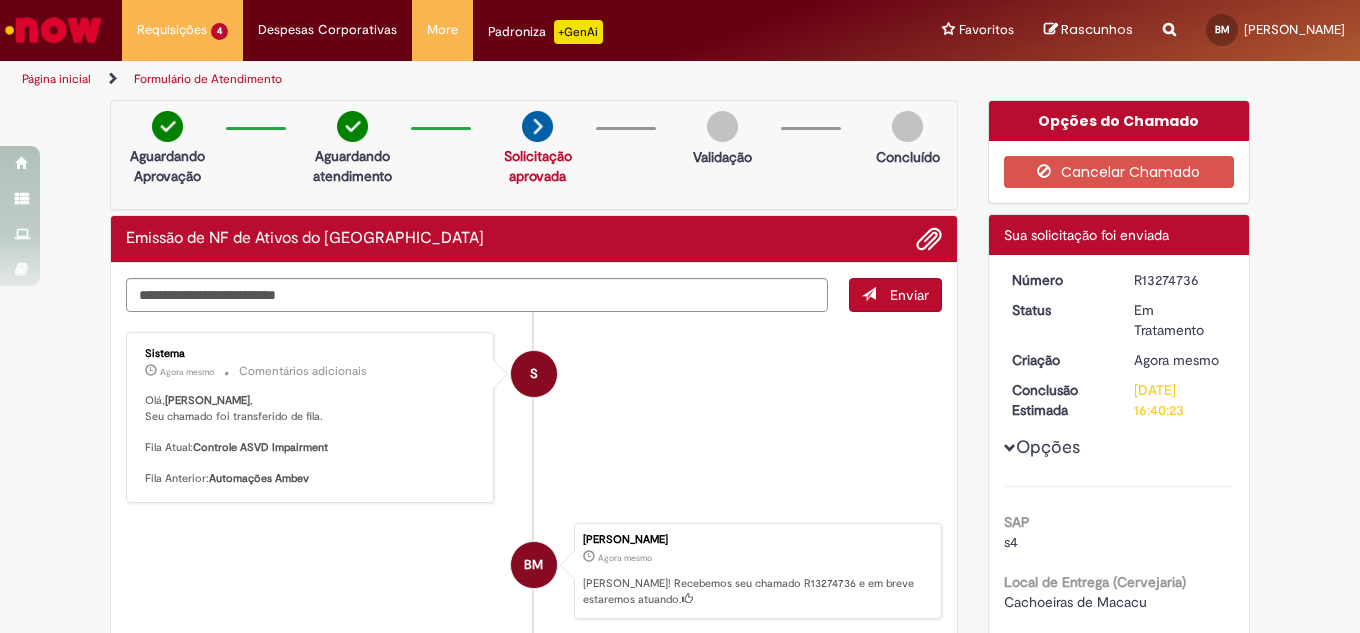 click on "R13274736" at bounding box center (1180, 280) 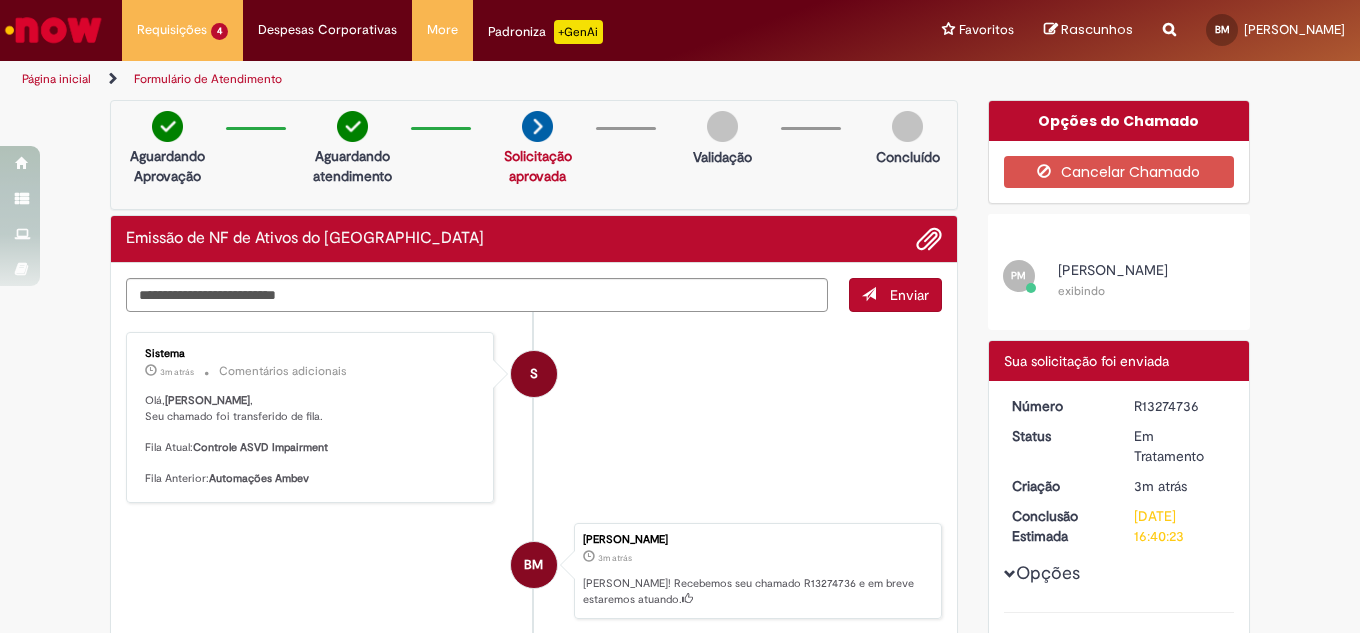 click at bounding box center (53, 30) 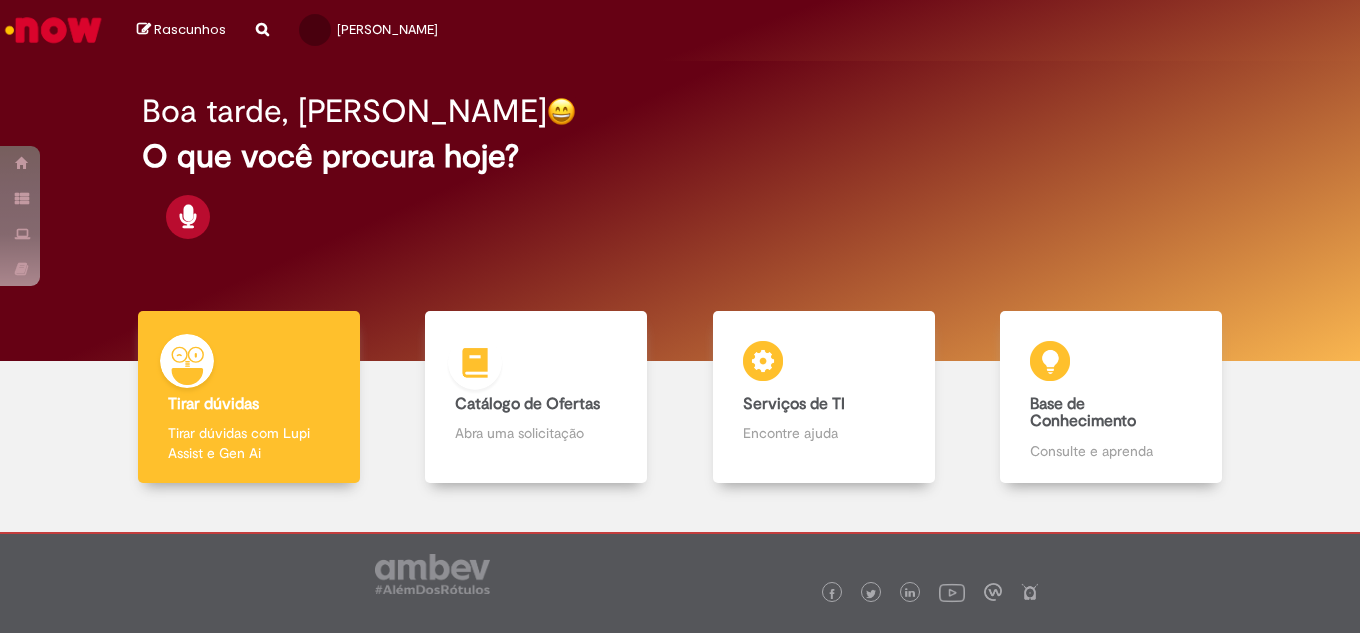 scroll, scrollTop: 0, scrollLeft: 0, axis: both 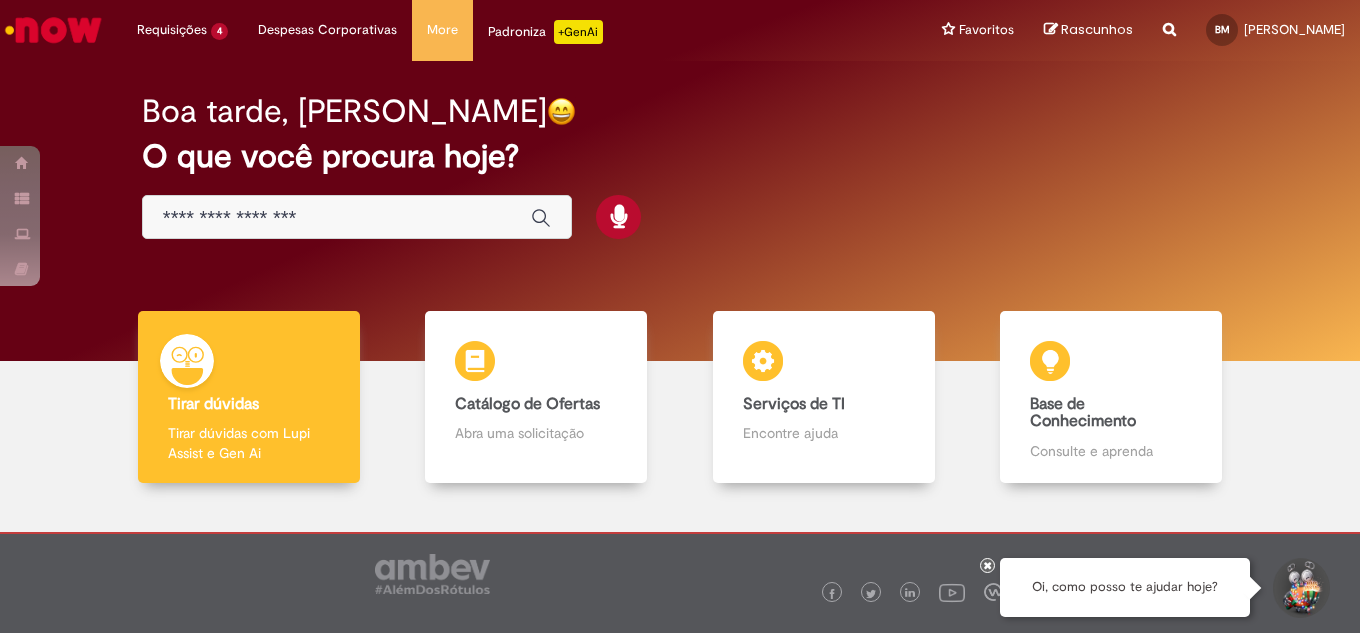 click at bounding box center [337, 218] 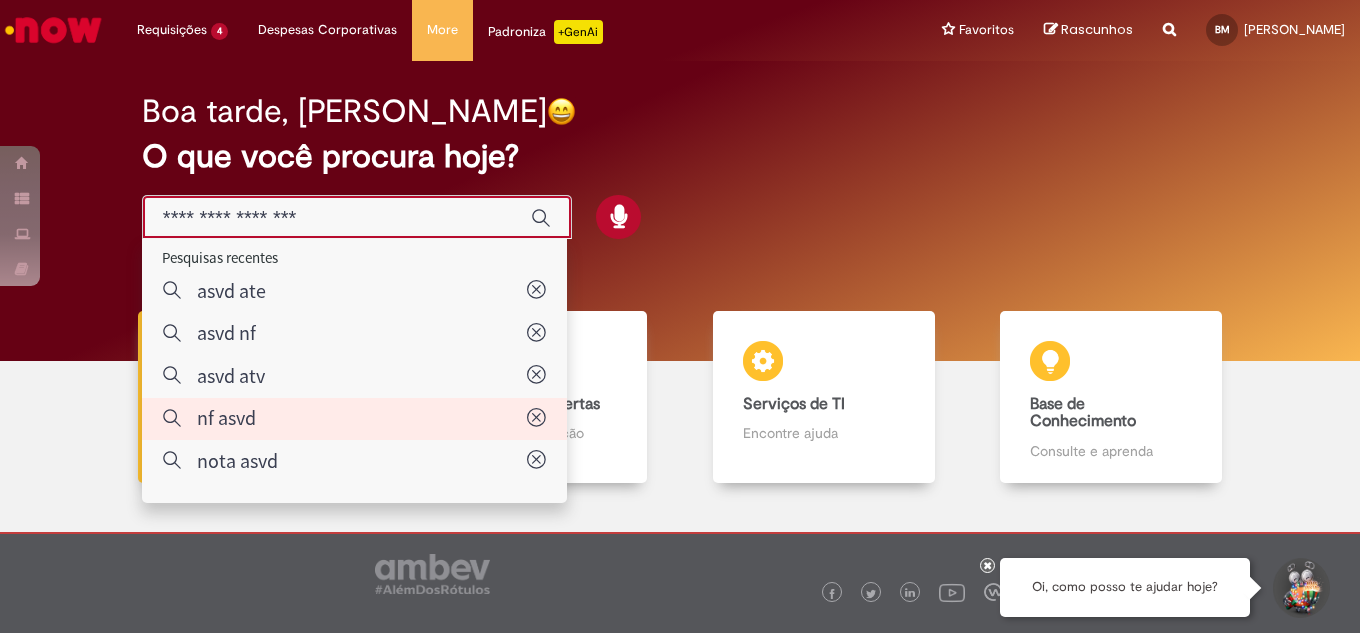 type on "*******" 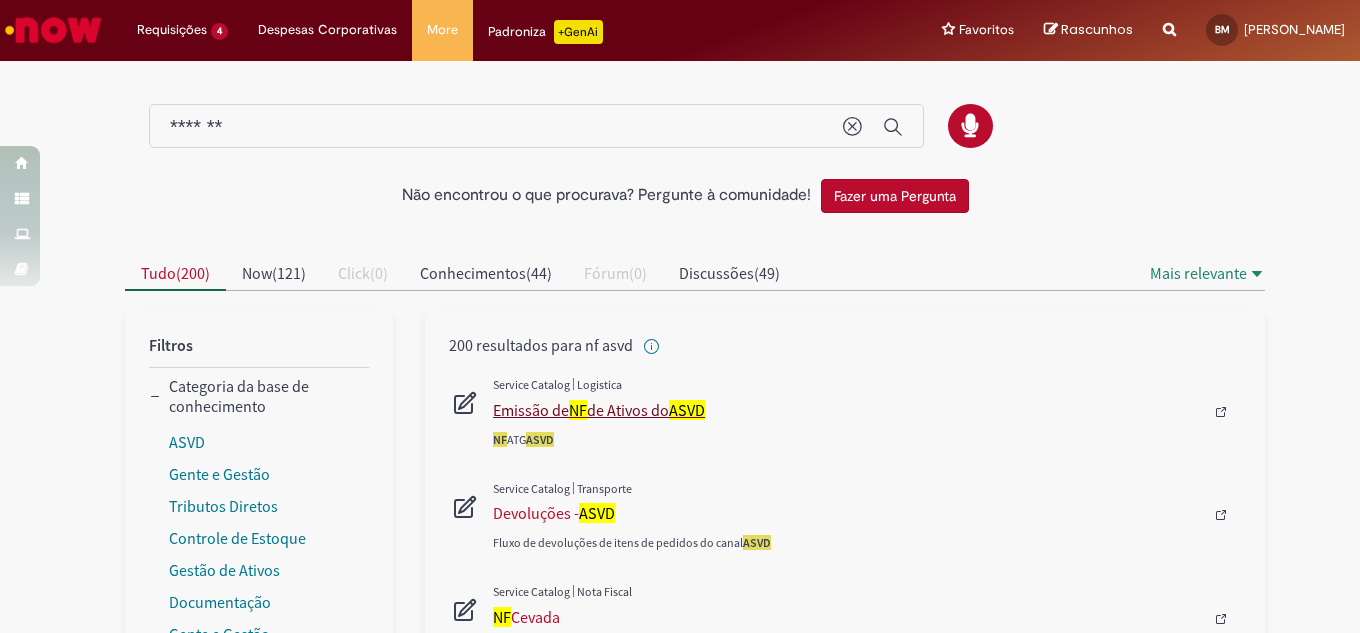 click on "Emissão de  NF  de Ativos do  [GEOGRAPHIC_DATA]" at bounding box center (848, 410) 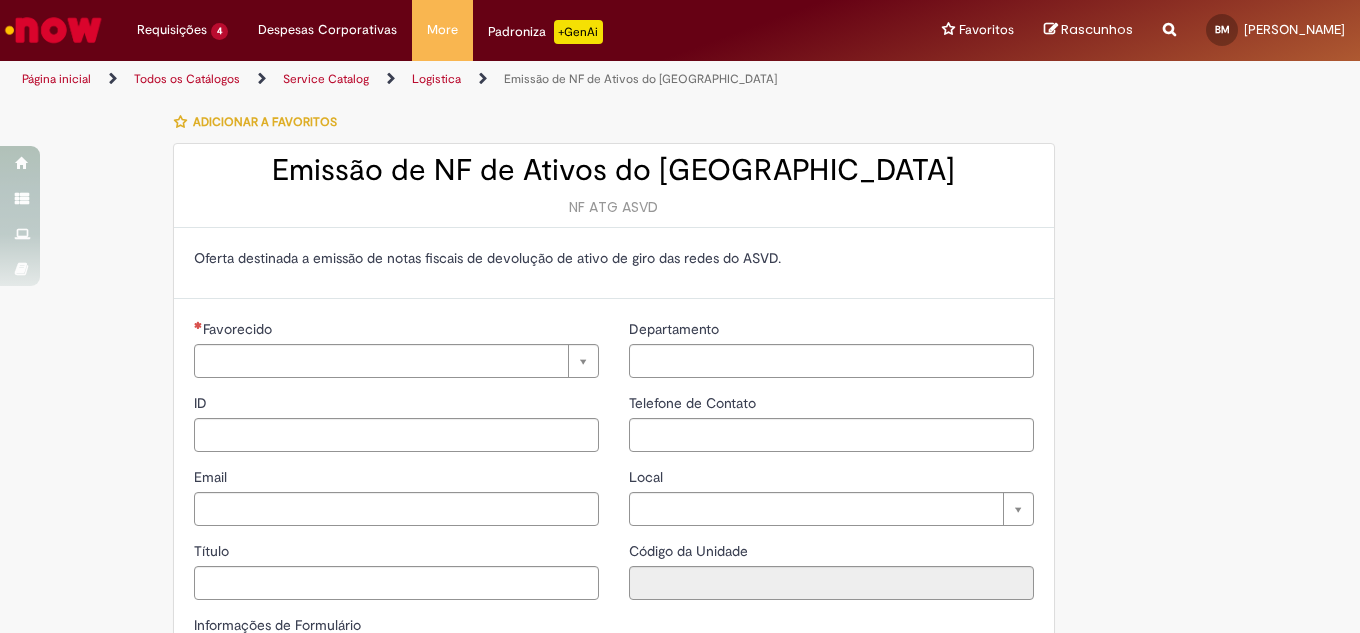 type on "**********" 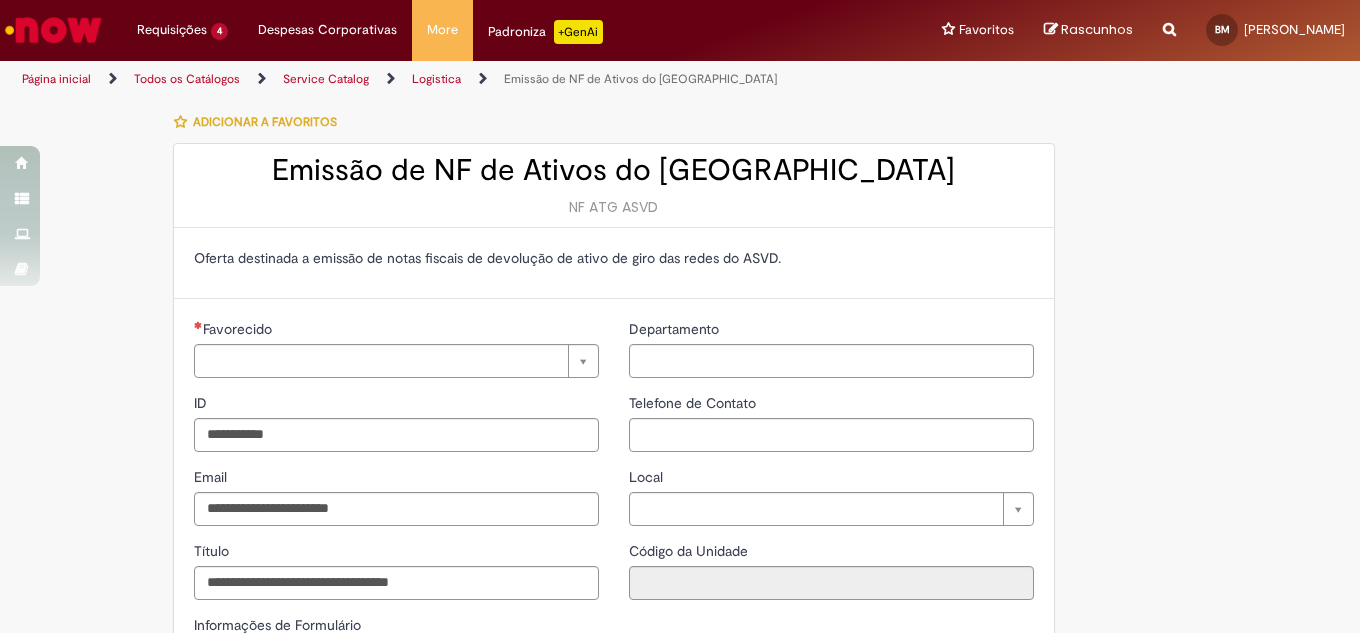 type on "**********" 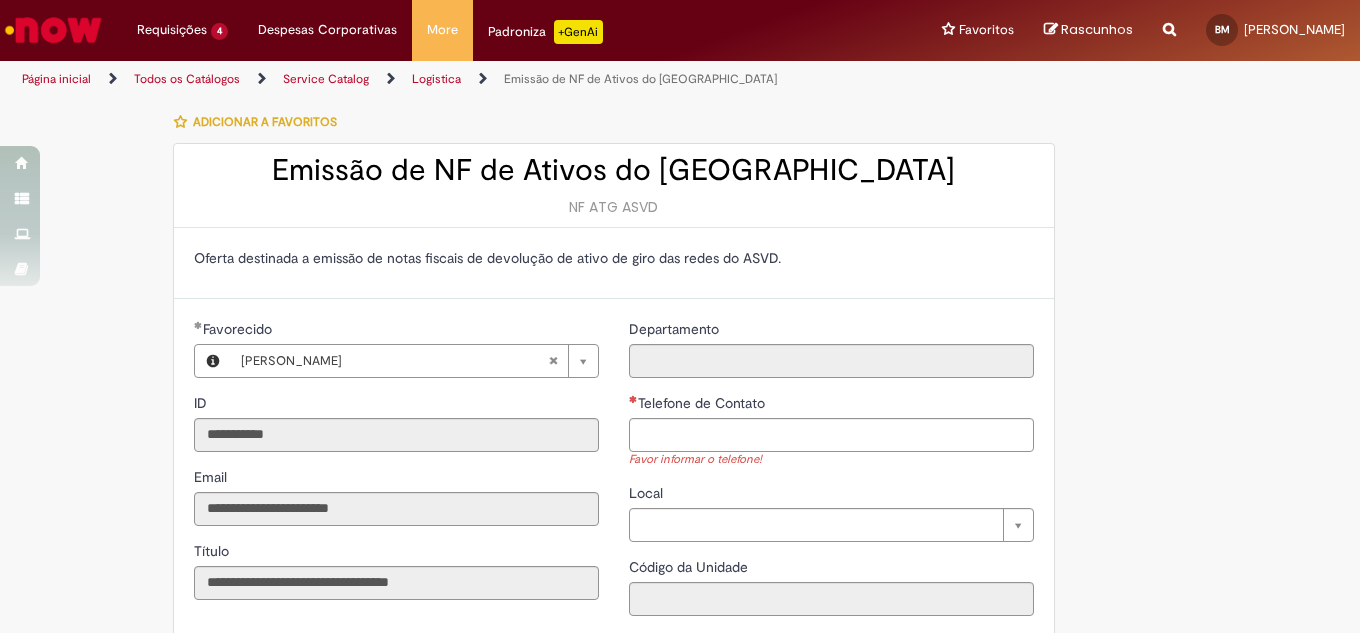click on "Telefone de Contato Favor informar o telefone!" at bounding box center [831, 431] 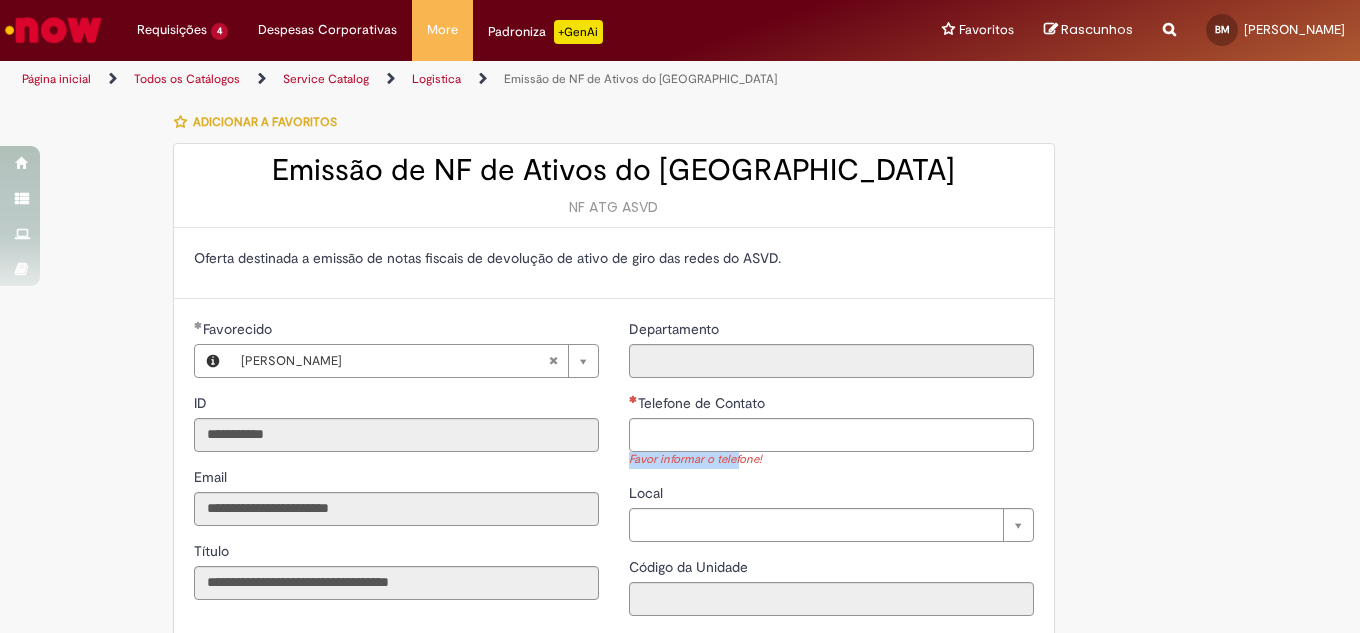 click on "Telefone de Contato" at bounding box center (831, 435) 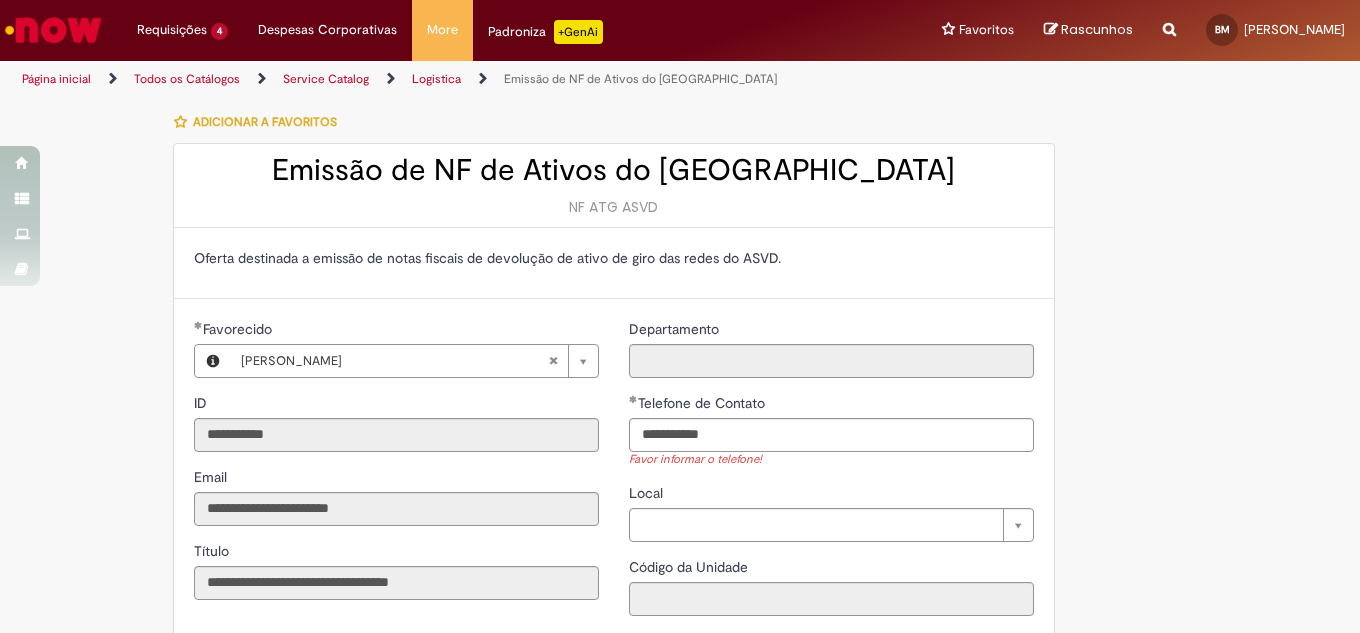 click on "Tire dúvidas com LupiAssist    +GenAI
Oi! Eu sou LupiAssist, uma Inteligência Artificial Generativa em constante aprendizado   Meu conteúdo é monitorado para trazer uma melhor experiência
Dúvidas comuns:
Só mais um instante, estou consultando nossas bases de conhecimento  e escrevendo a melhor resposta pra você!
Title
Lorem ipsum dolor sit amet    Fazer uma nova pergunta
Gerei esta resposta utilizando IA Generativa em conjunto com os nossos padrões. Em caso de divergência, os documentos oficiais prevalecerão.
Saiba mais em:
Ou ligue para:
E aí, te ajudei?
Sim, obrigado!" at bounding box center (680, 879) 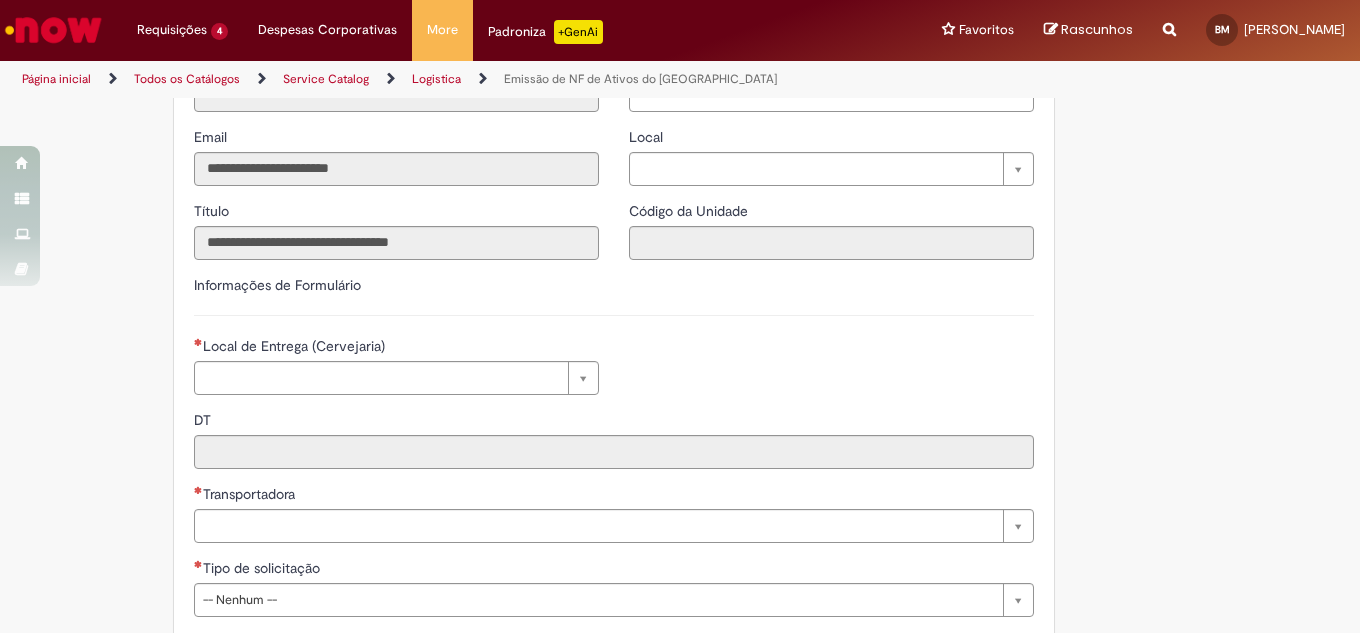 scroll, scrollTop: 378, scrollLeft: 0, axis: vertical 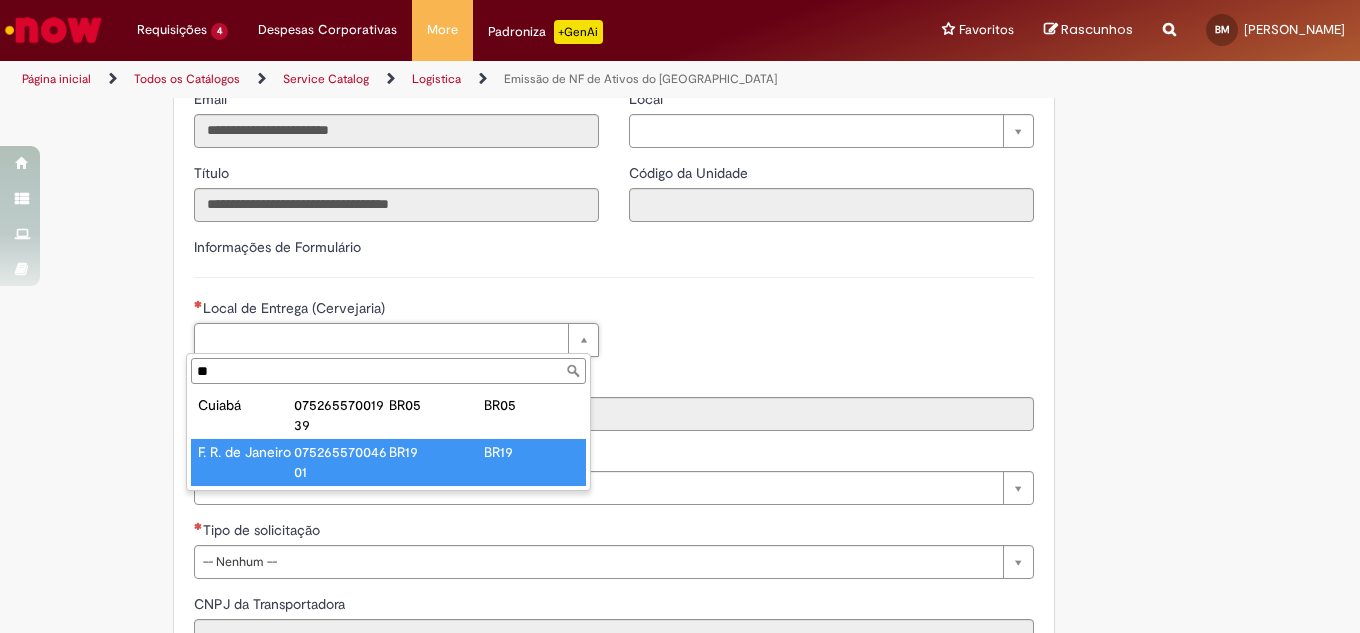 type on "**" 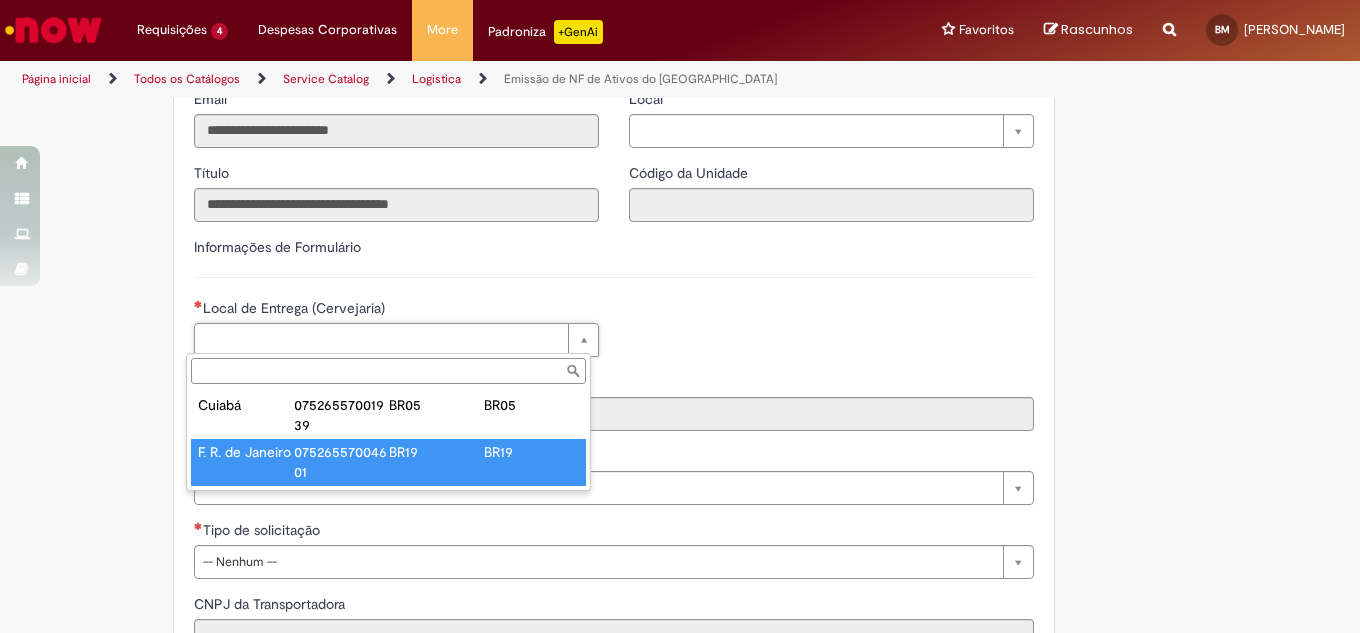 type on "****" 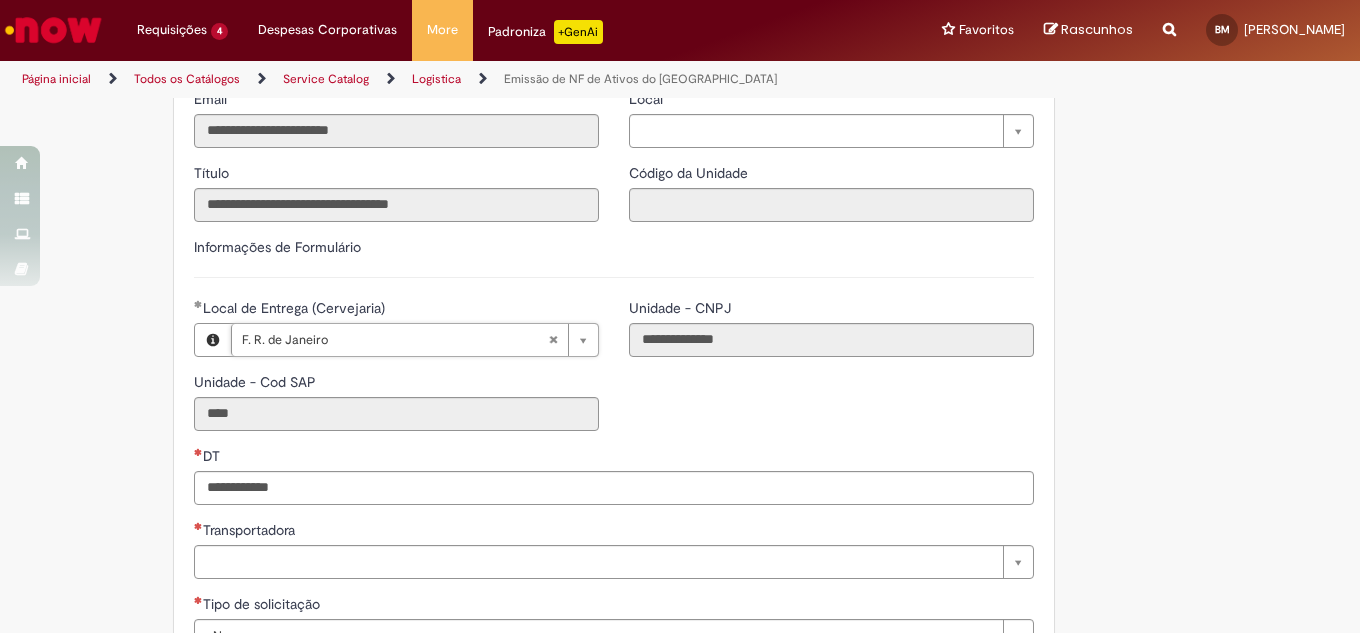 click on "Tire dúvidas com LupiAssist    +GenAI
Oi! Eu sou LupiAssist, uma Inteligência Artificial Generativa em constante aprendizado   Meu conteúdo é monitorado para trazer uma melhor experiência
Dúvidas comuns:
Só mais um instante, estou consultando nossas bases de conhecimento  e escrevendo a melhor resposta pra você!
Title
Lorem ipsum dolor sit amet    Fazer uma nova pergunta
Gerei esta resposta utilizando IA Generativa em conjunto com os nossos padrões. Em caso de divergência, os documentos oficiais prevalecerão.
Saiba mais em:
Ou ligue para:
E aí, te ajudei?
Sim, obrigado!" at bounding box center [680, 530] 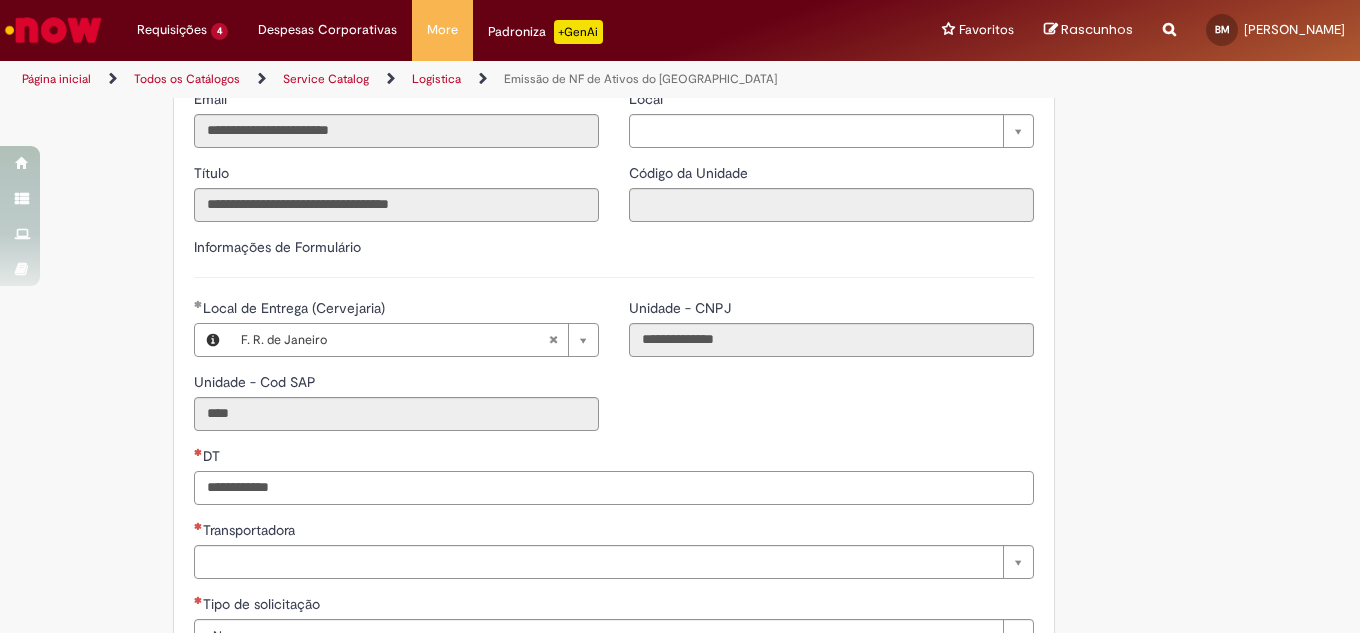 click on "DT" at bounding box center [614, 488] 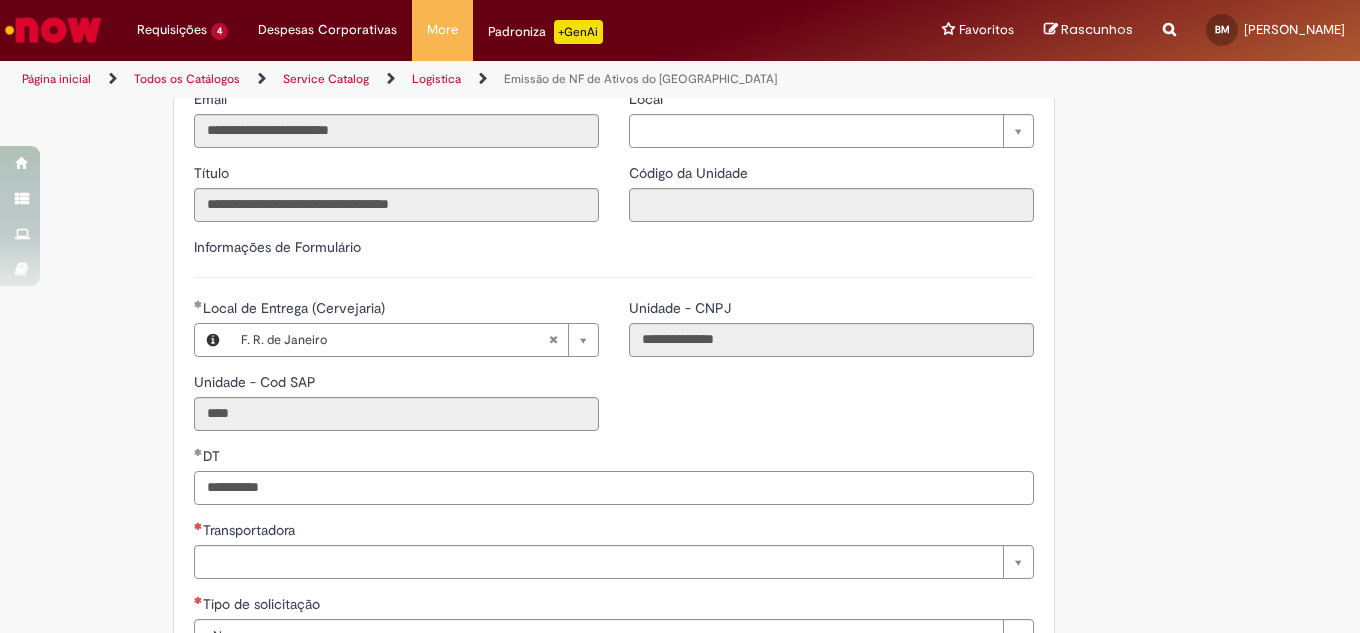 type on "**********" 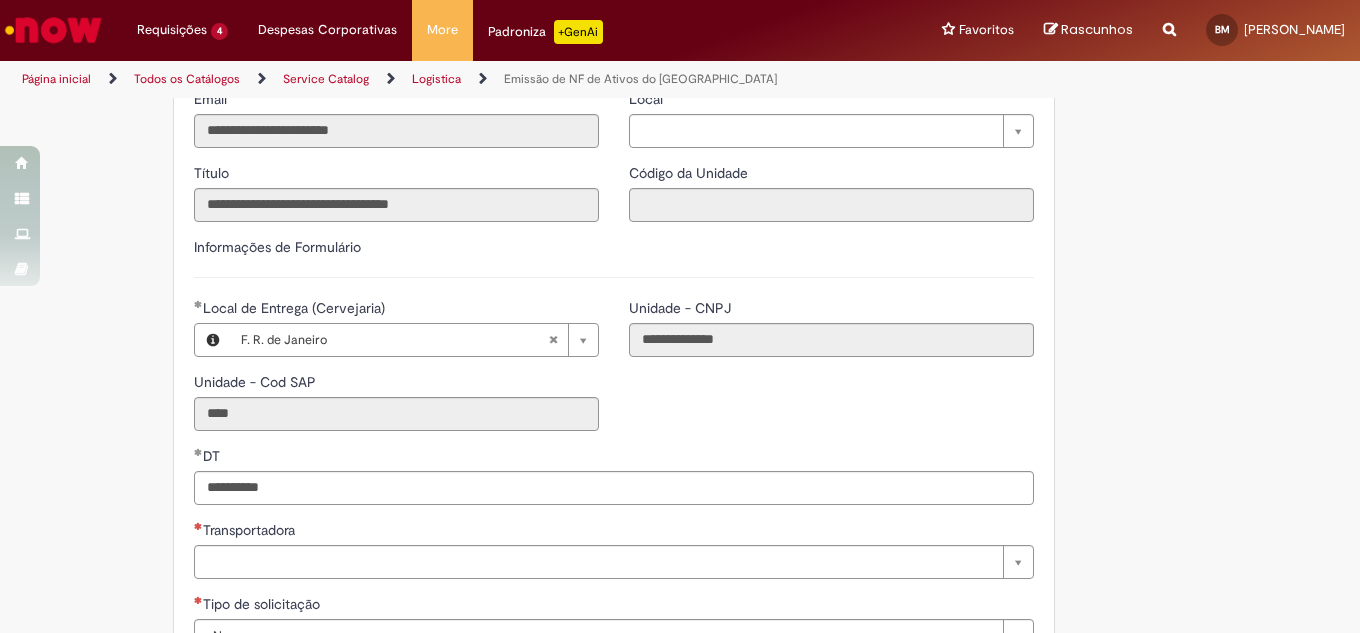 click on "**********" at bounding box center [680, 529] 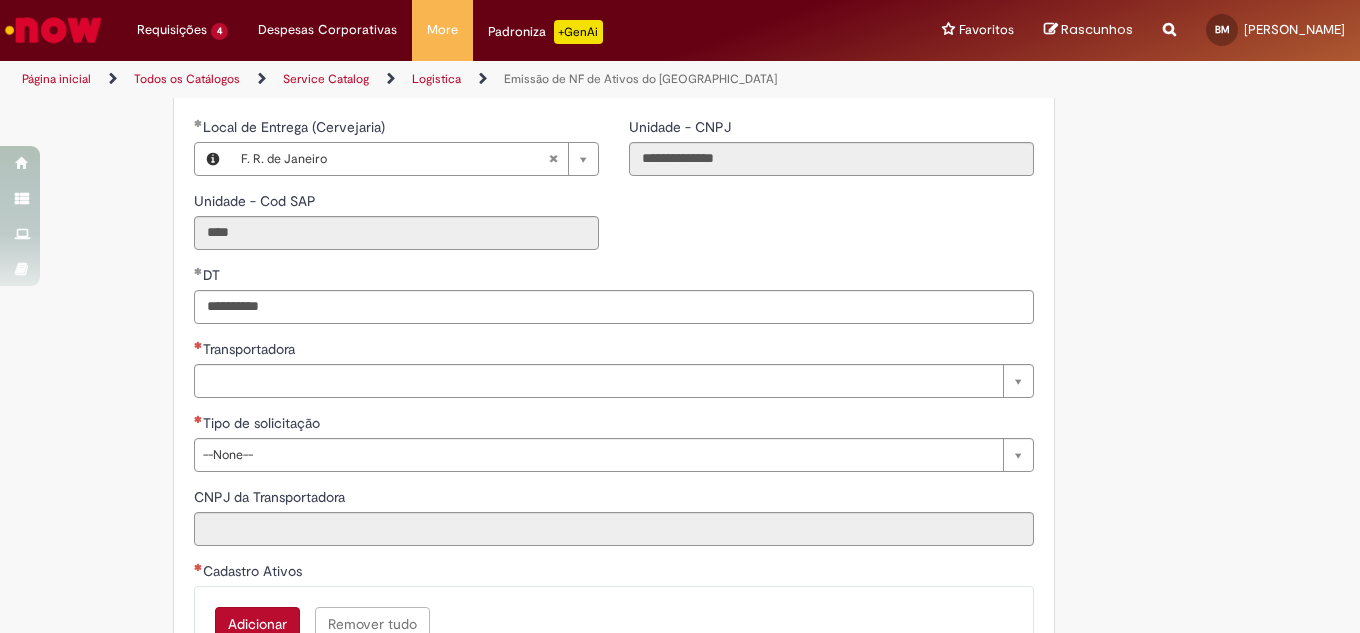 scroll, scrollTop: 631, scrollLeft: 0, axis: vertical 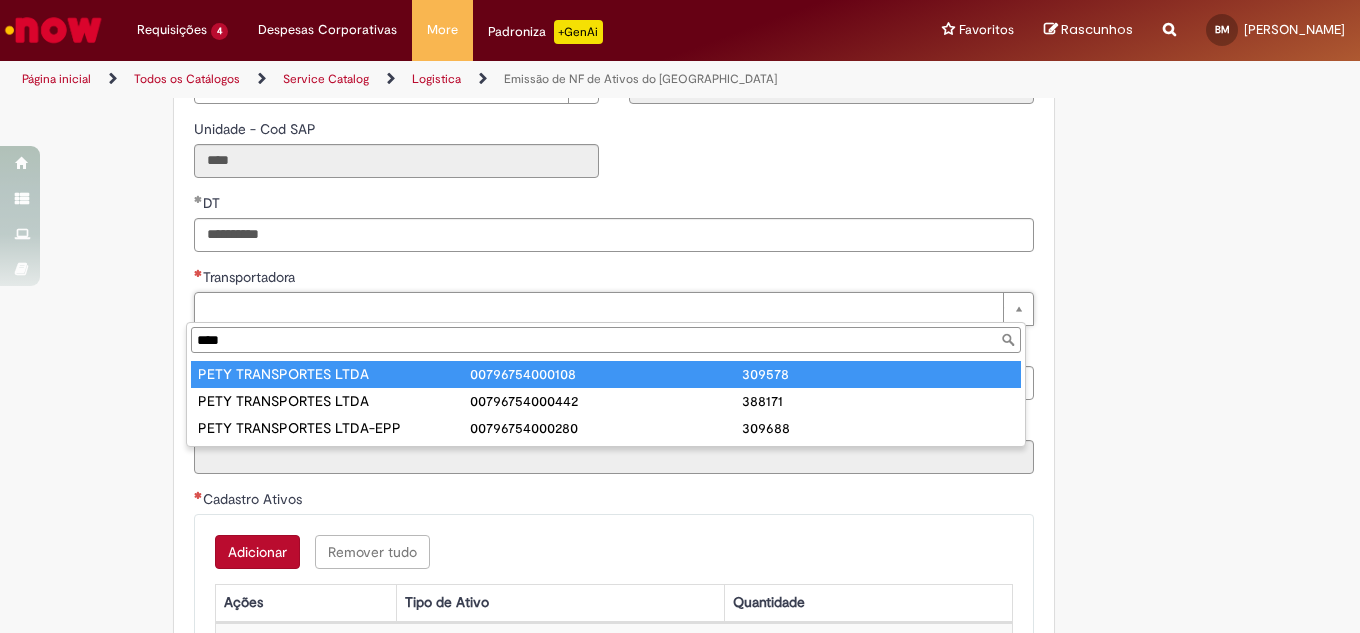 type on "****" 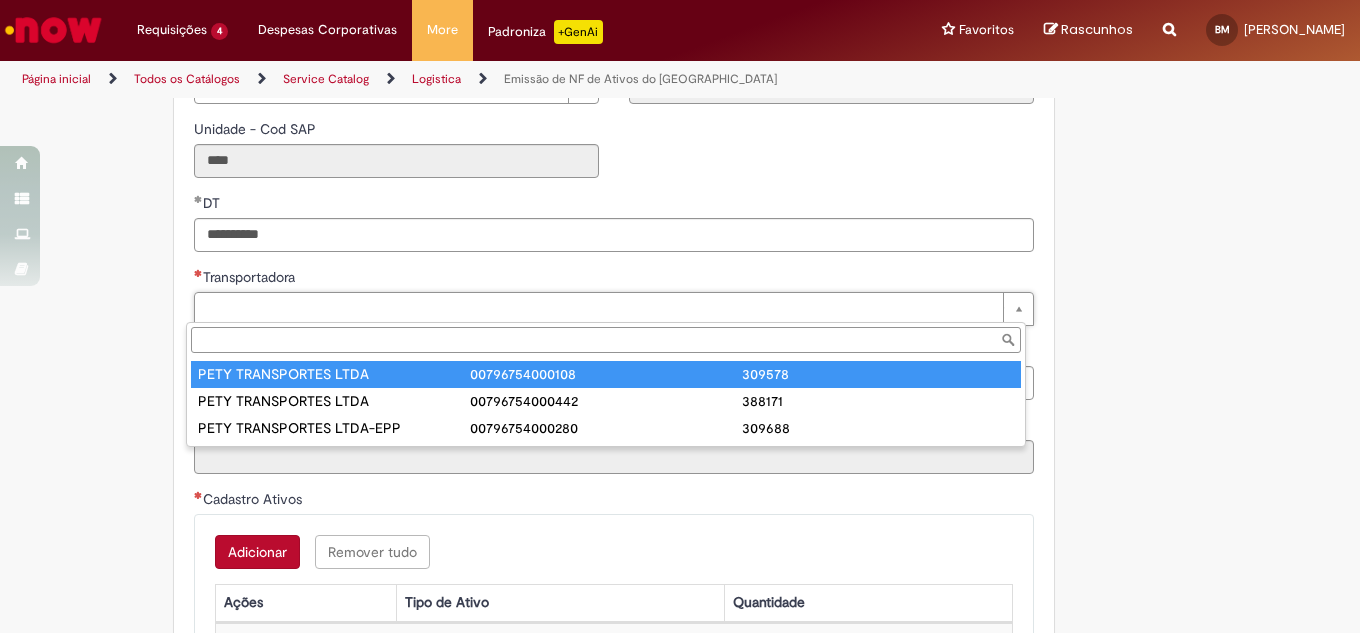 type on "**********" 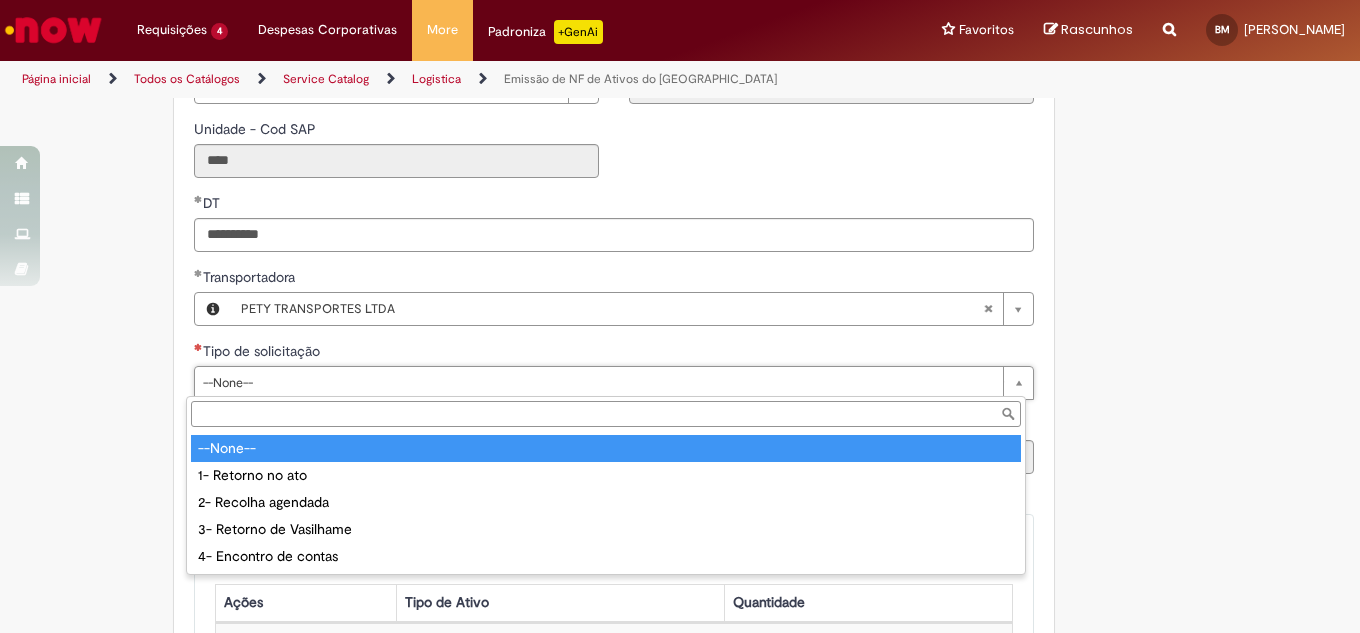 drag, startPoint x: 278, startPoint y: 394, endPoint x: 289, endPoint y: 426, distance: 33.83785 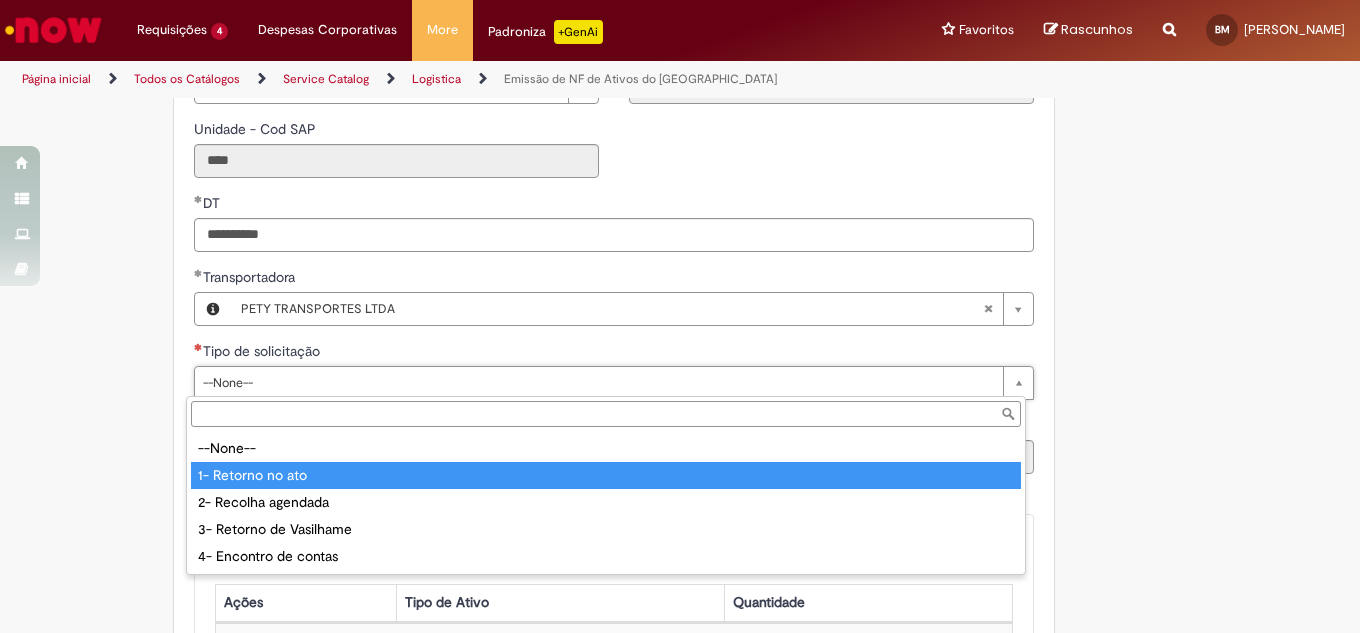 drag, startPoint x: 291, startPoint y: 463, endPoint x: 204, endPoint y: 443, distance: 89.26926 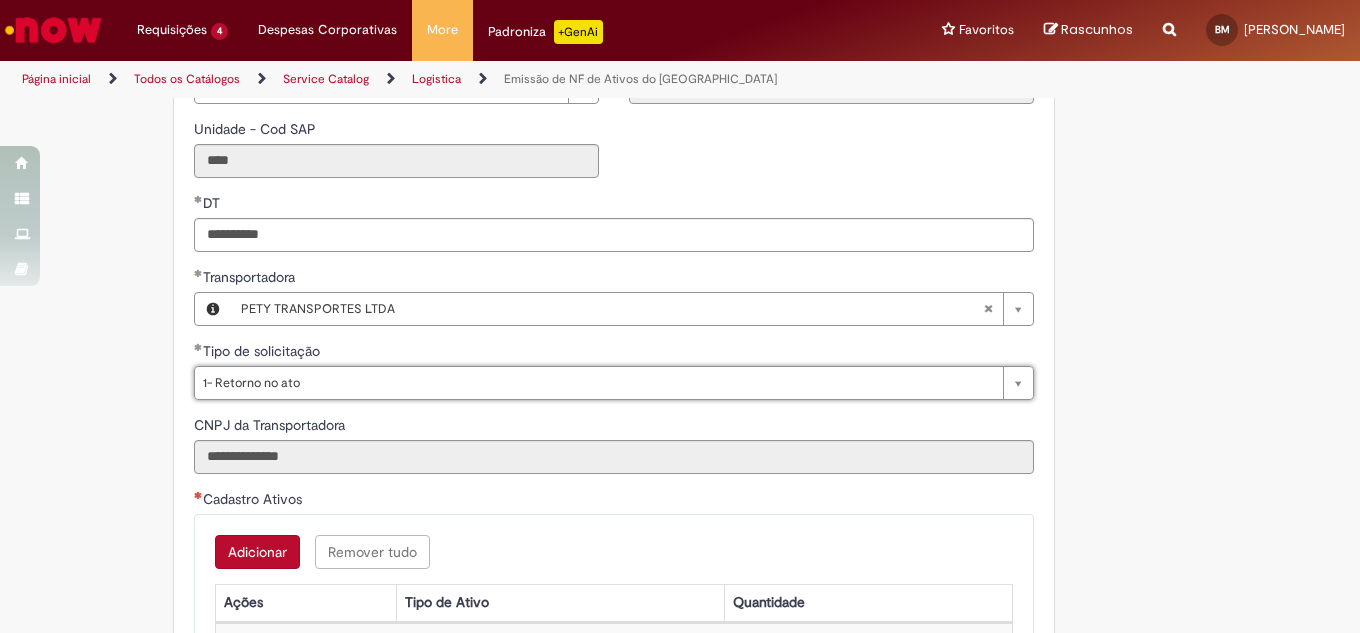 click on "Tire dúvidas com LupiAssist    +GenAI
Oi! Eu sou LupiAssist, uma Inteligência Artificial Generativa em constante aprendizado   Meu conteúdo é monitorado para trazer uma melhor experiência
Dúvidas comuns:
Só mais um instante, estou consultando nossas bases de conhecimento  e escrevendo a melhor resposta pra você!
Title
Lorem ipsum dolor sit amet    Fazer uma nova pergunta
Gerei esta resposta utilizando IA Generativa em conjunto com os nossos padrões. Em caso de divergência, os documentos oficiais prevalecerão.
Saiba mais em:
Ou ligue para:
E aí, te ajudei?
Sim, obrigado!" at bounding box center [680, 277] 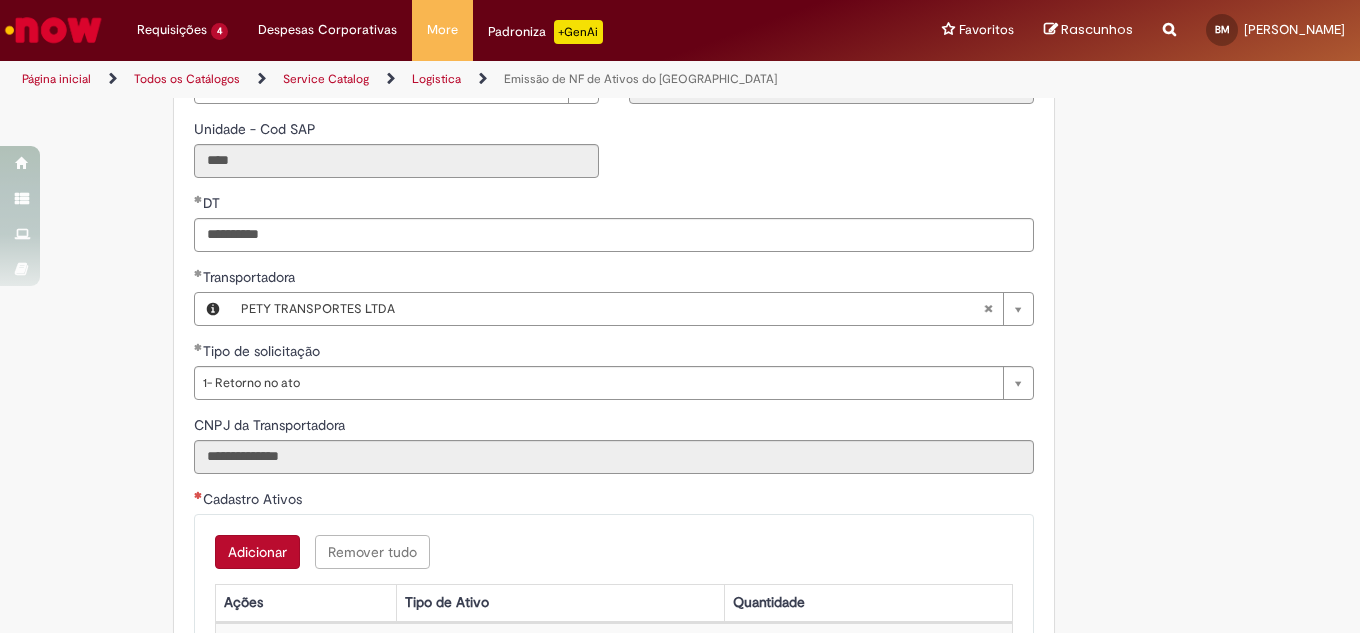 scroll, scrollTop: 1042, scrollLeft: 0, axis: vertical 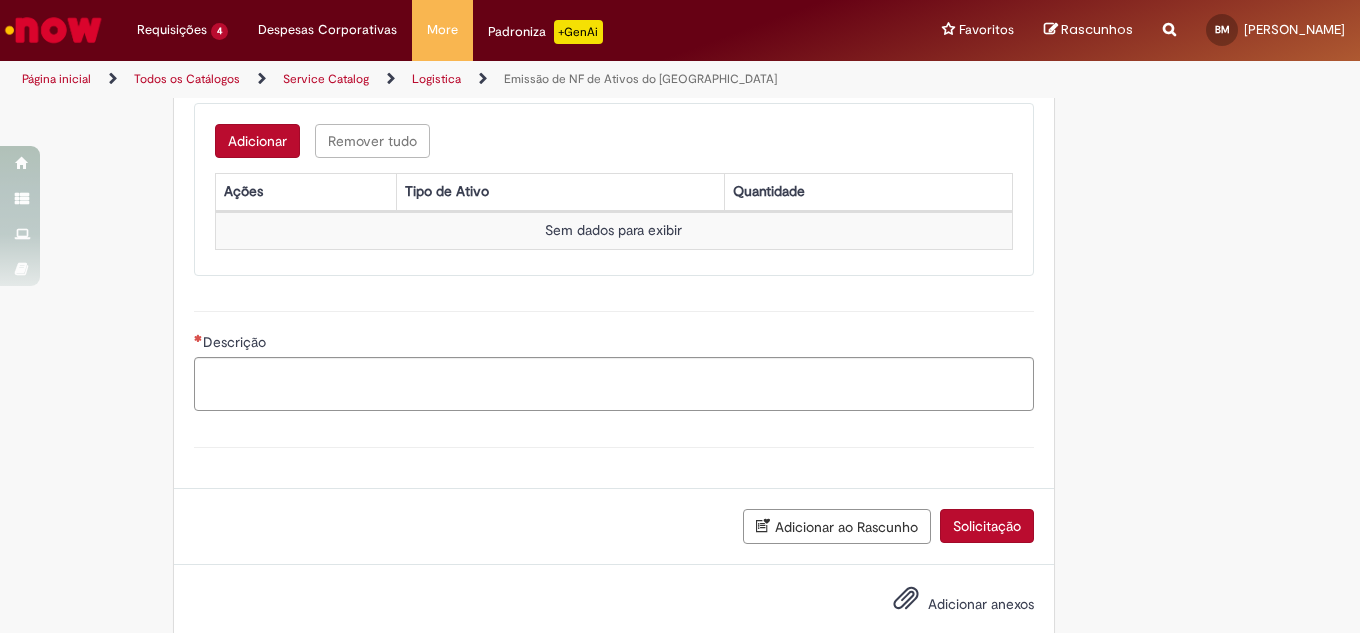 click on "Adicionar" at bounding box center (257, 141) 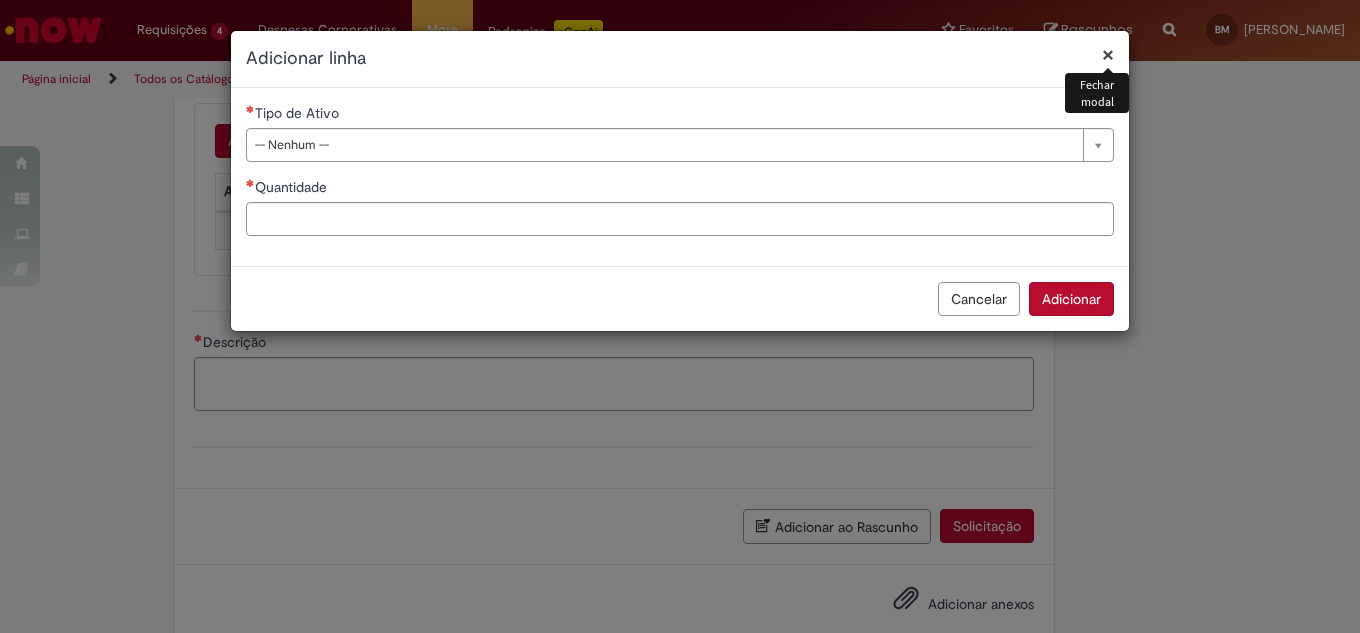 click on "**********" at bounding box center [680, 177] 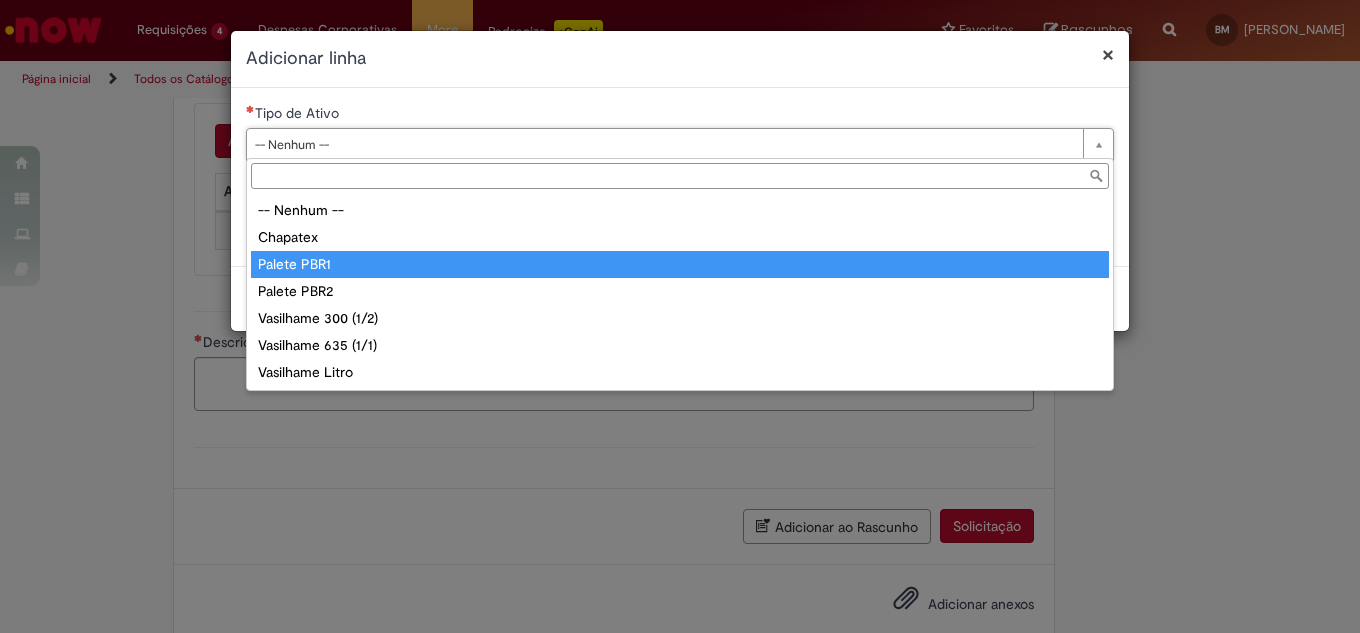 type on "**********" 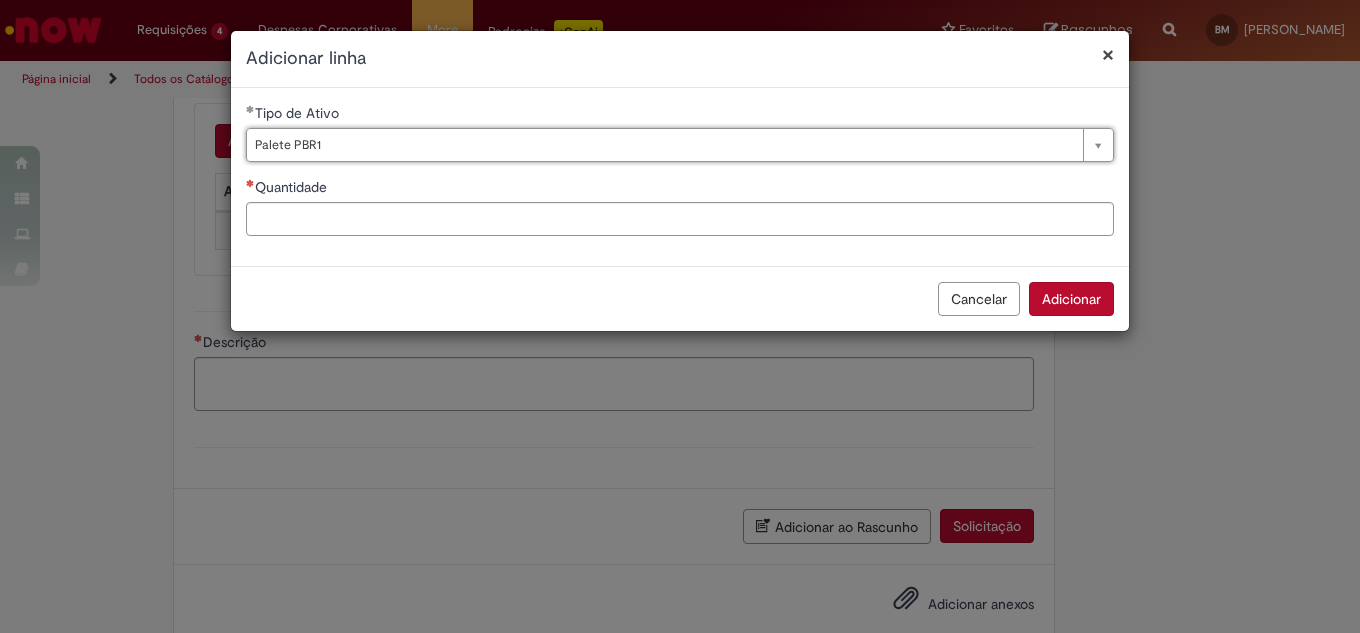 click on "Quantidade" at bounding box center (680, 189) 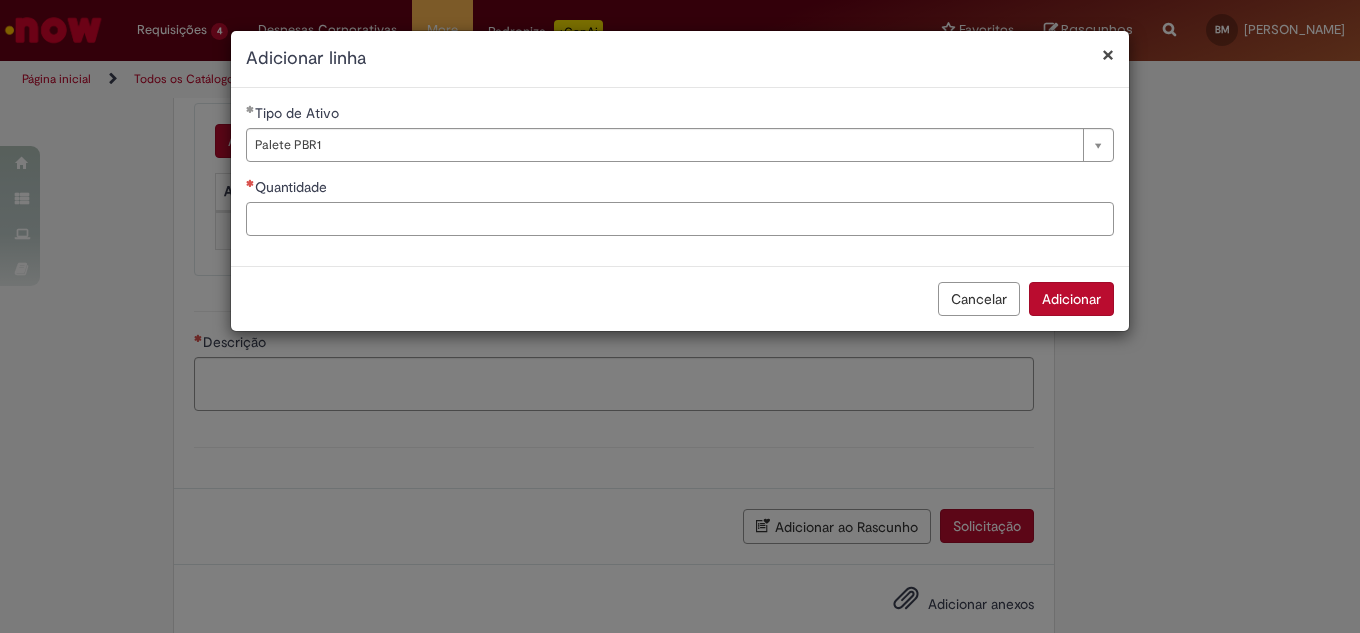 click on "Quantidade" at bounding box center (680, 219) 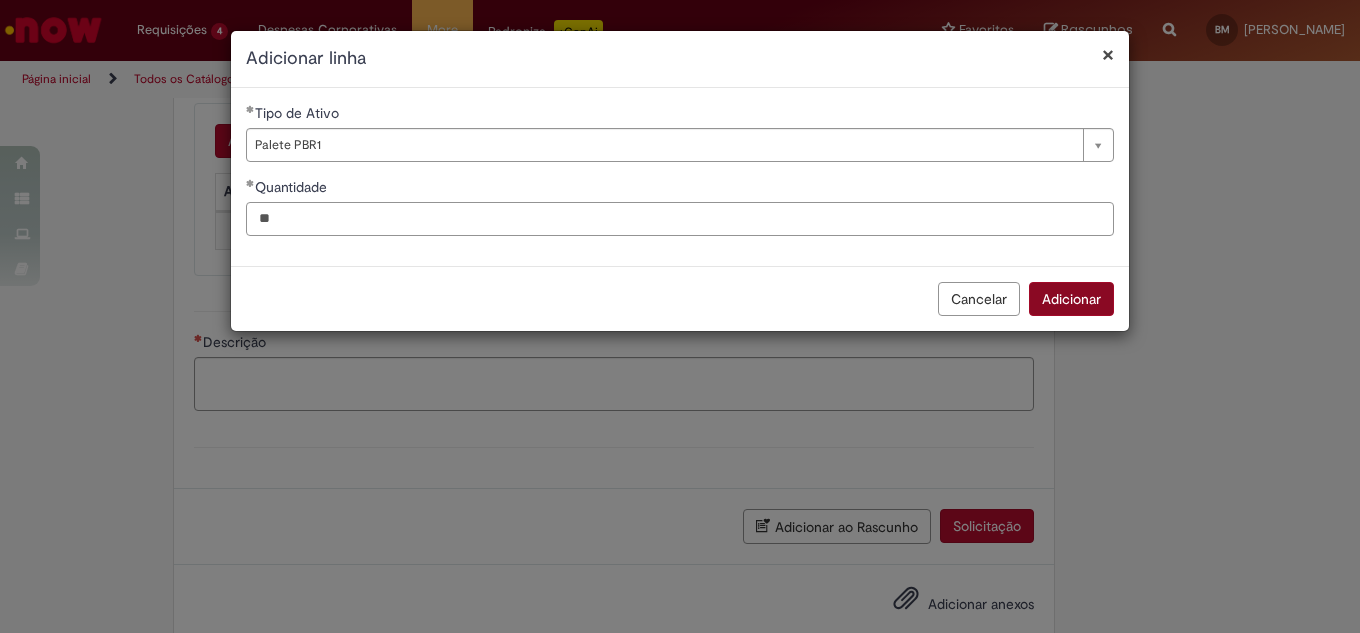 type on "**" 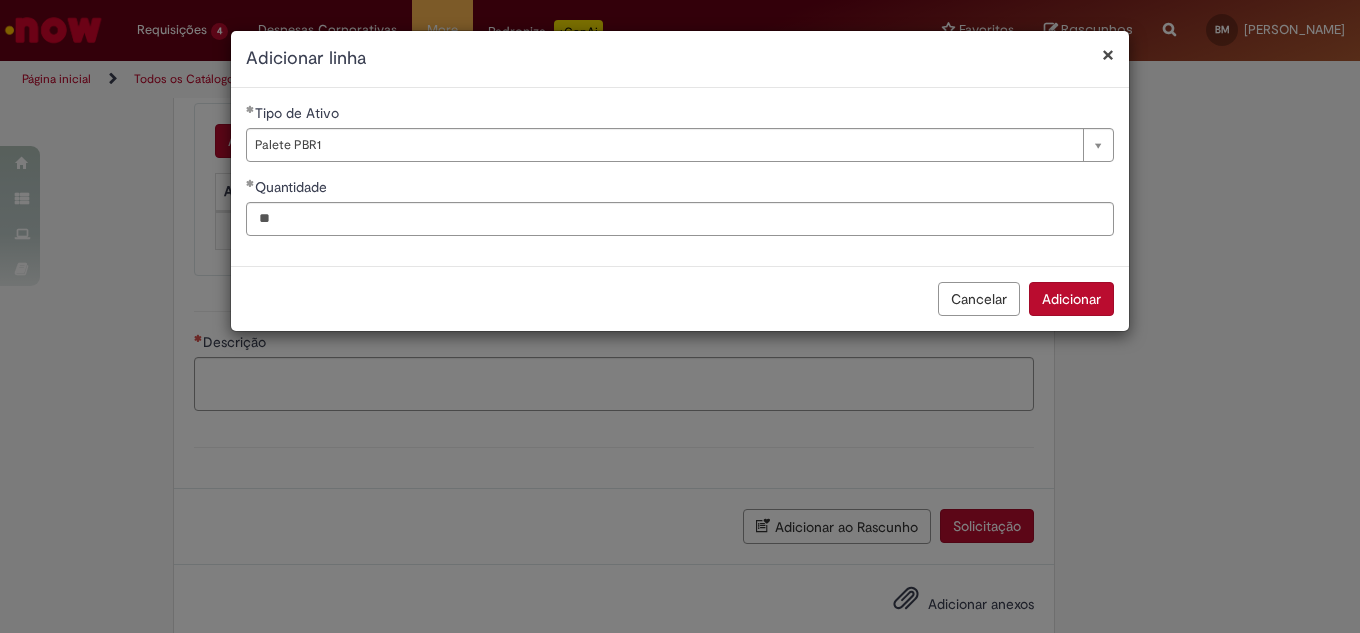 click on "Adicionar" at bounding box center (1071, 299) 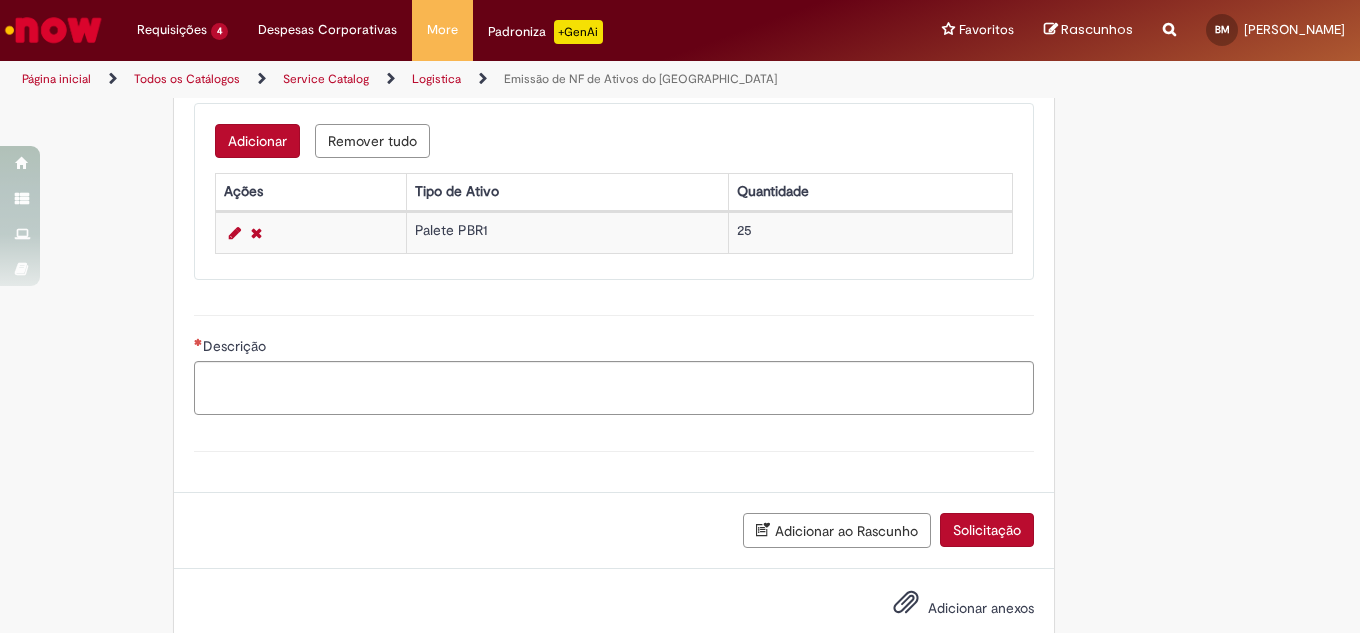 click on "Adicionar" at bounding box center [257, 141] 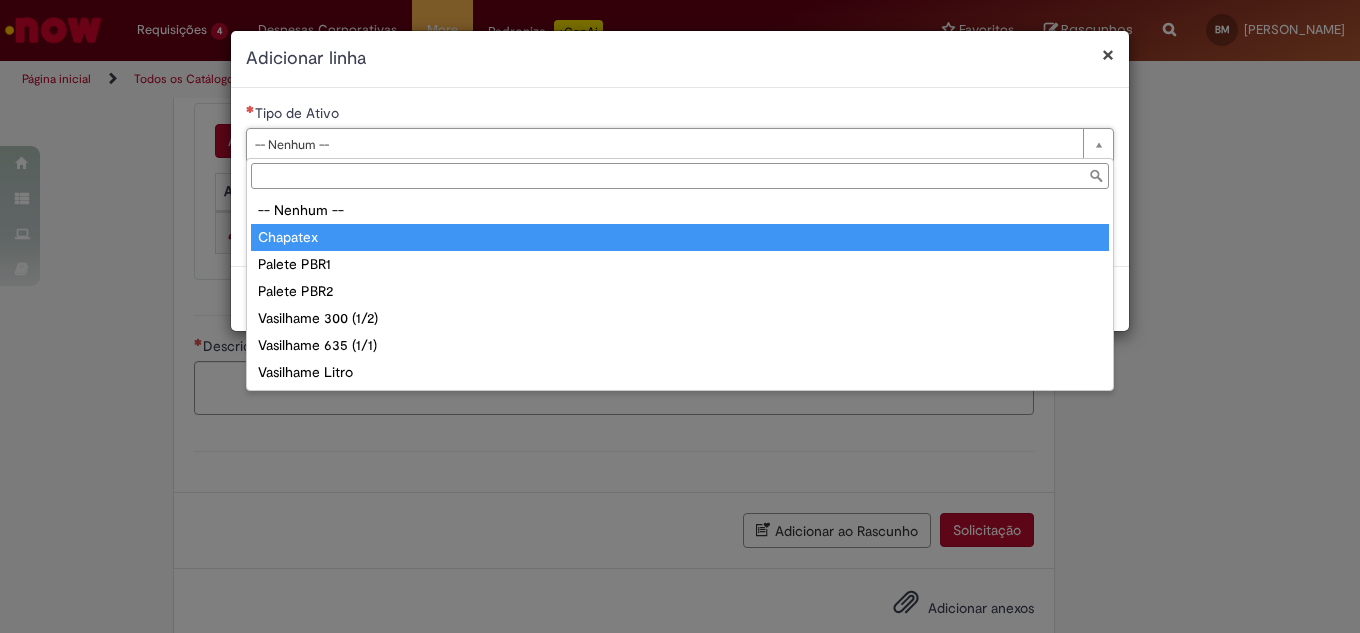 type on "********" 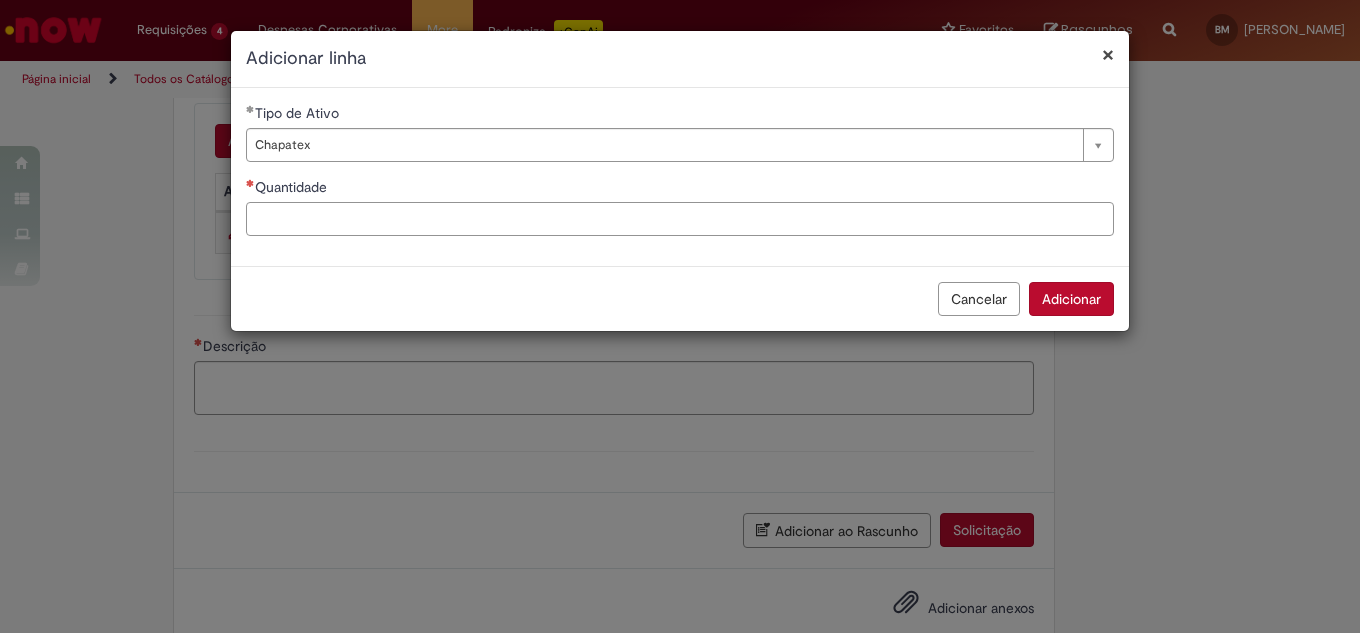 click on "Quantidade" at bounding box center [680, 219] 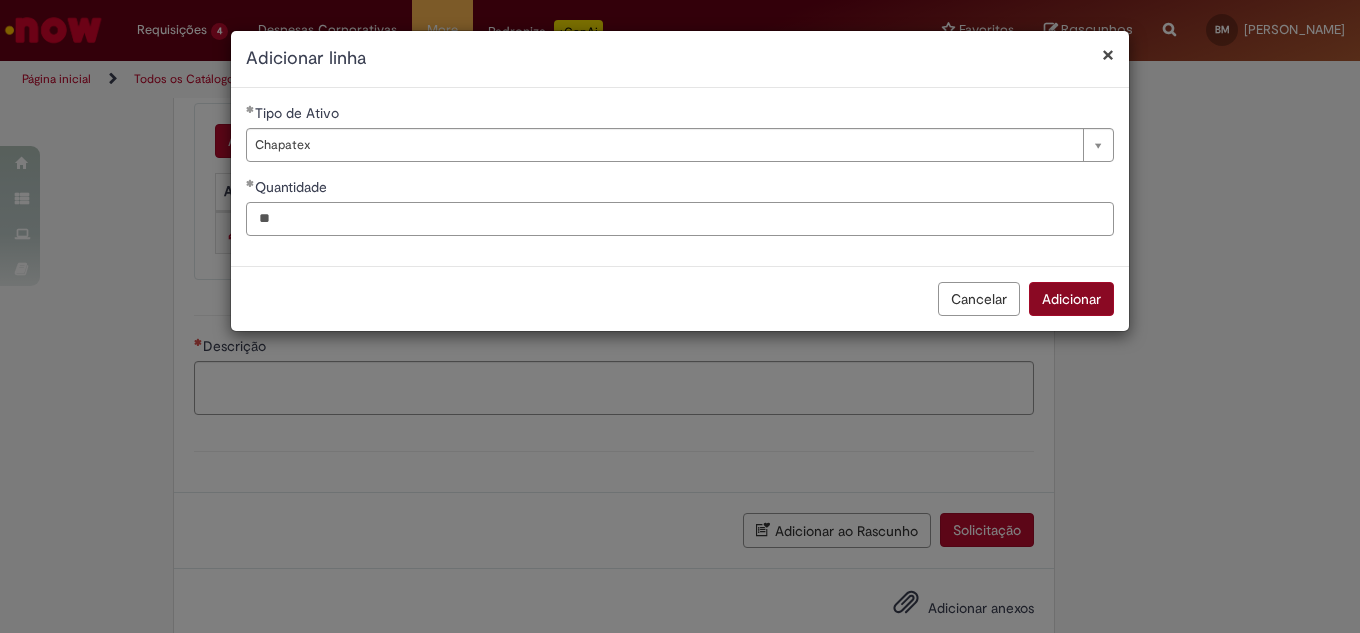 type on "**" 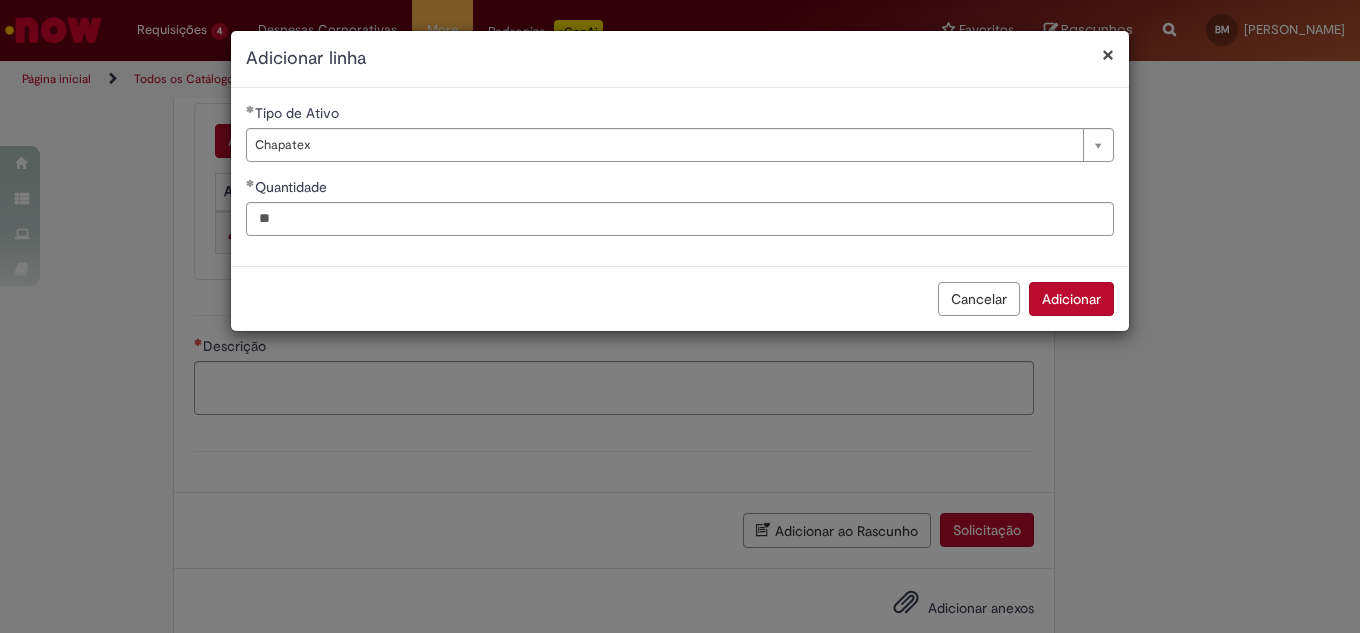 click on "Adicionar" at bounding box center (1071, 299) 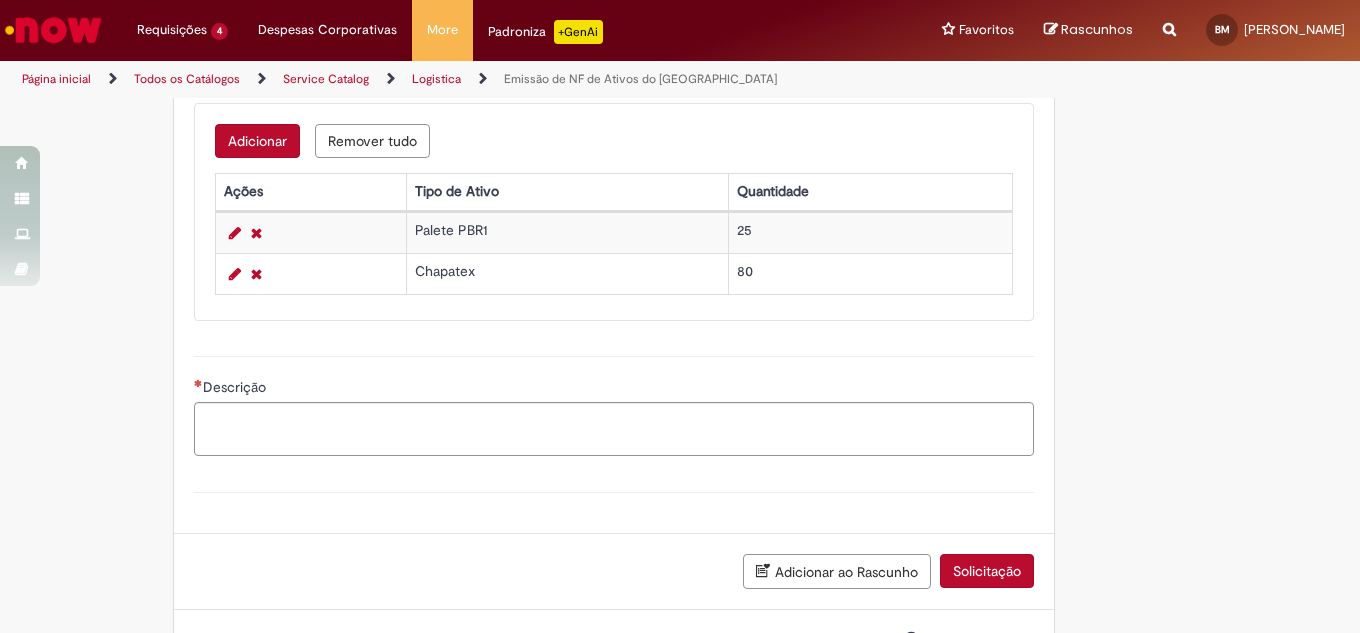 drag, startPoint x: 128, startPoint y: 271, endPoint x: 100, endPoint y: 238, distance: 43.27817 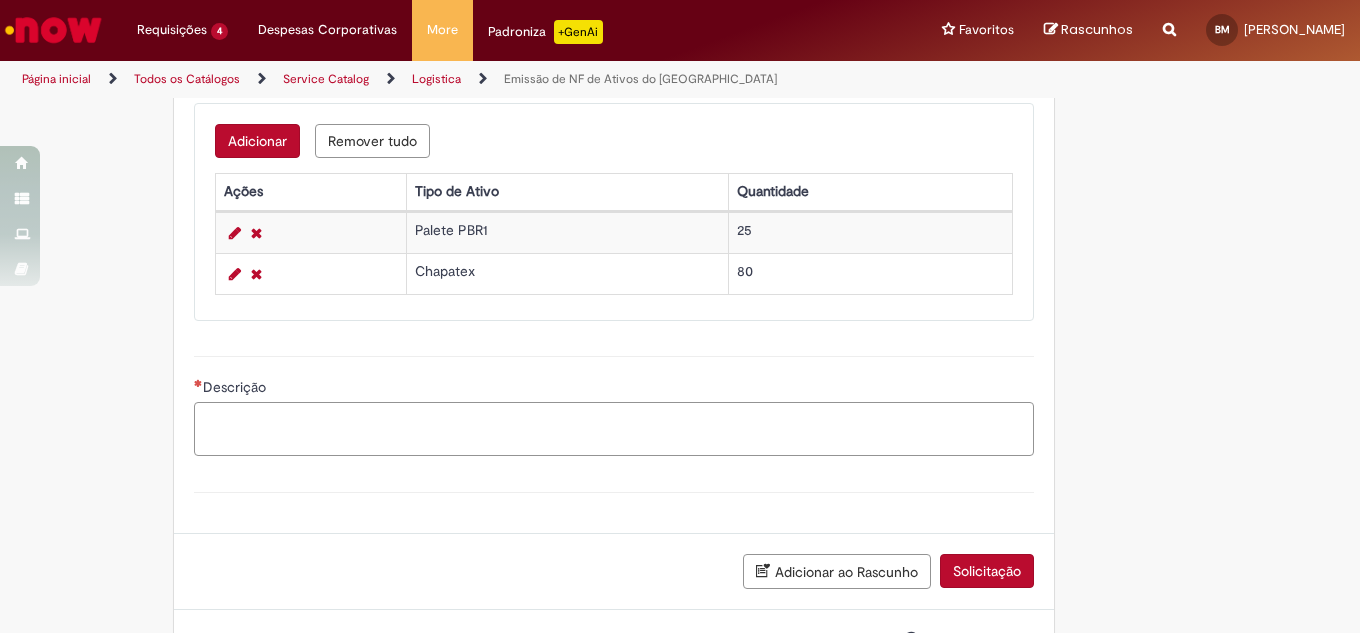 click on "Descrição" at bounding box center [614, 429] 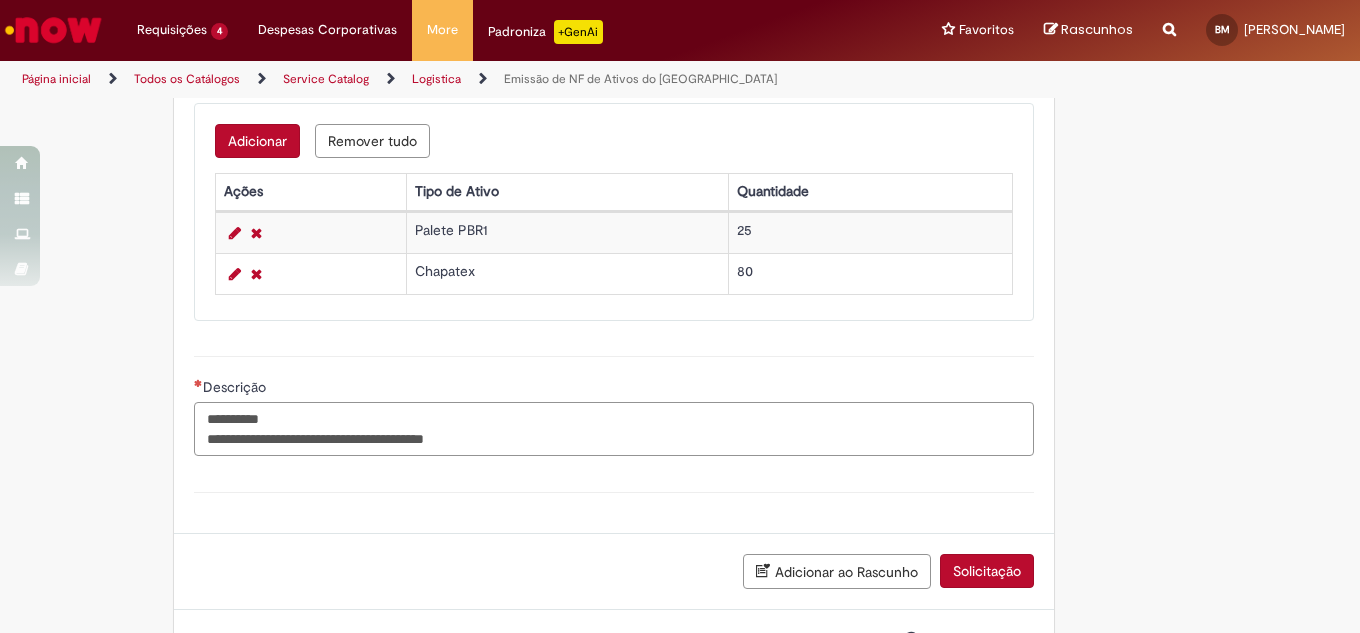 scroll, scrollTop: 1057, scrollLeft: 0, axis: vertical 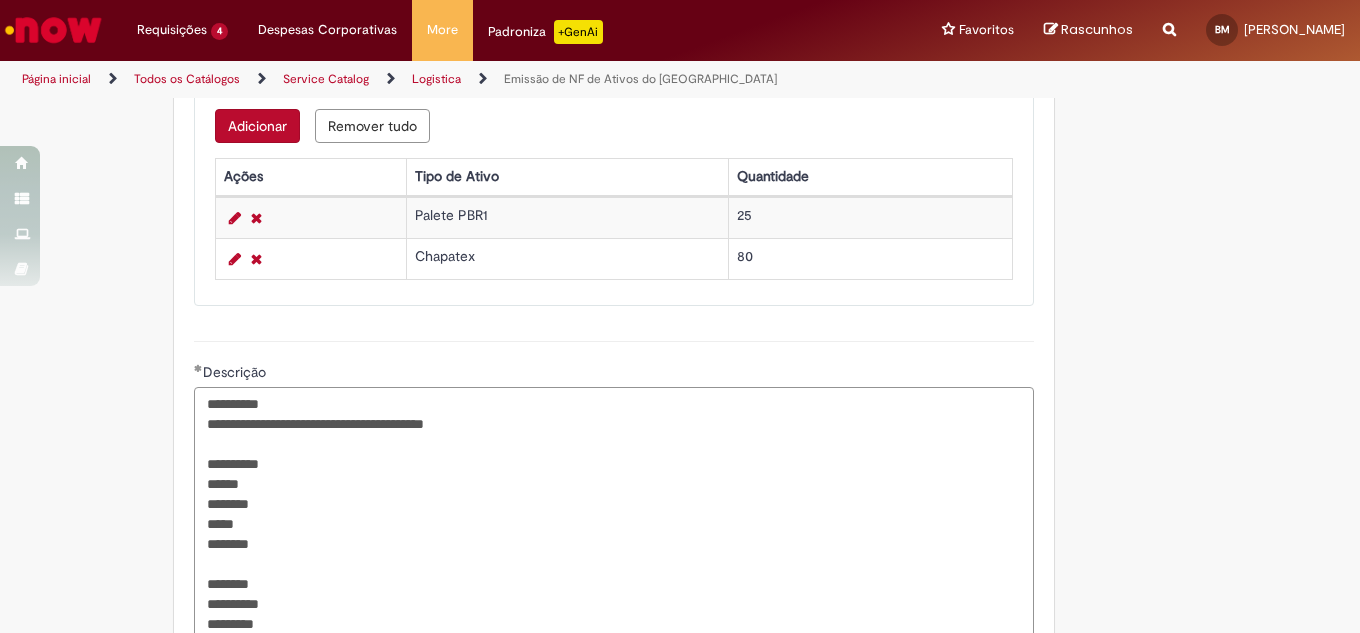 click on "**********" at bounding box center [614, 514] 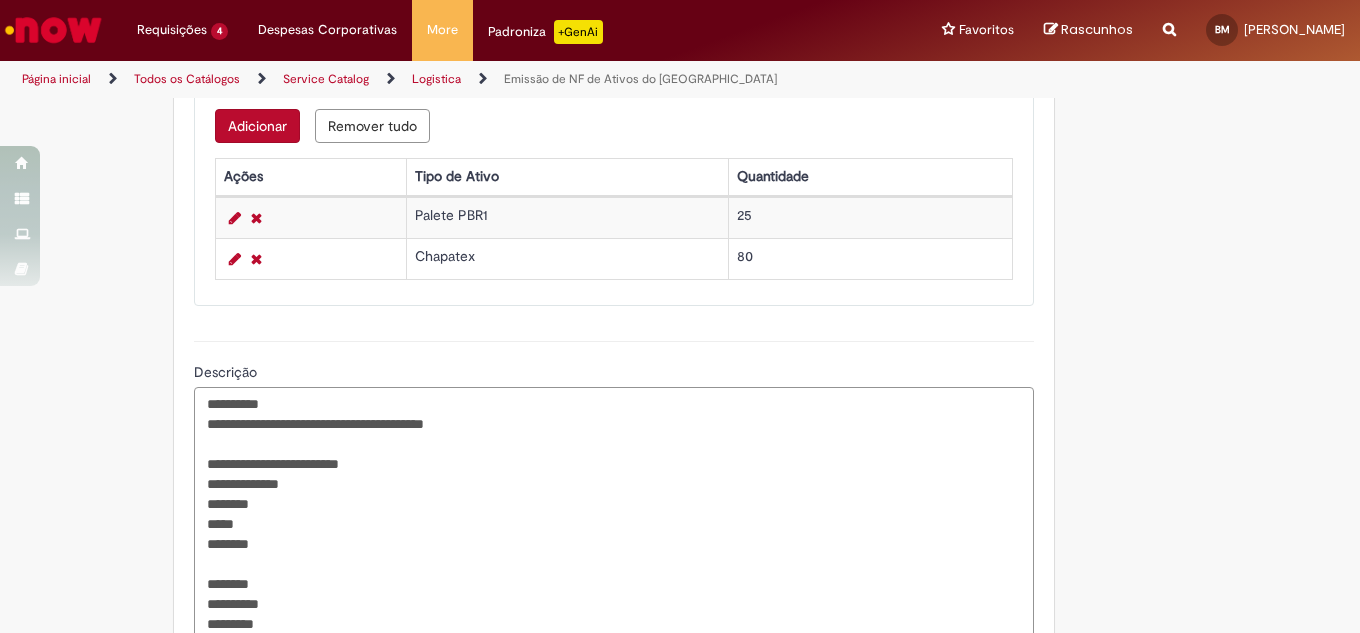 click on "**********" at bounding box center [614, 514] 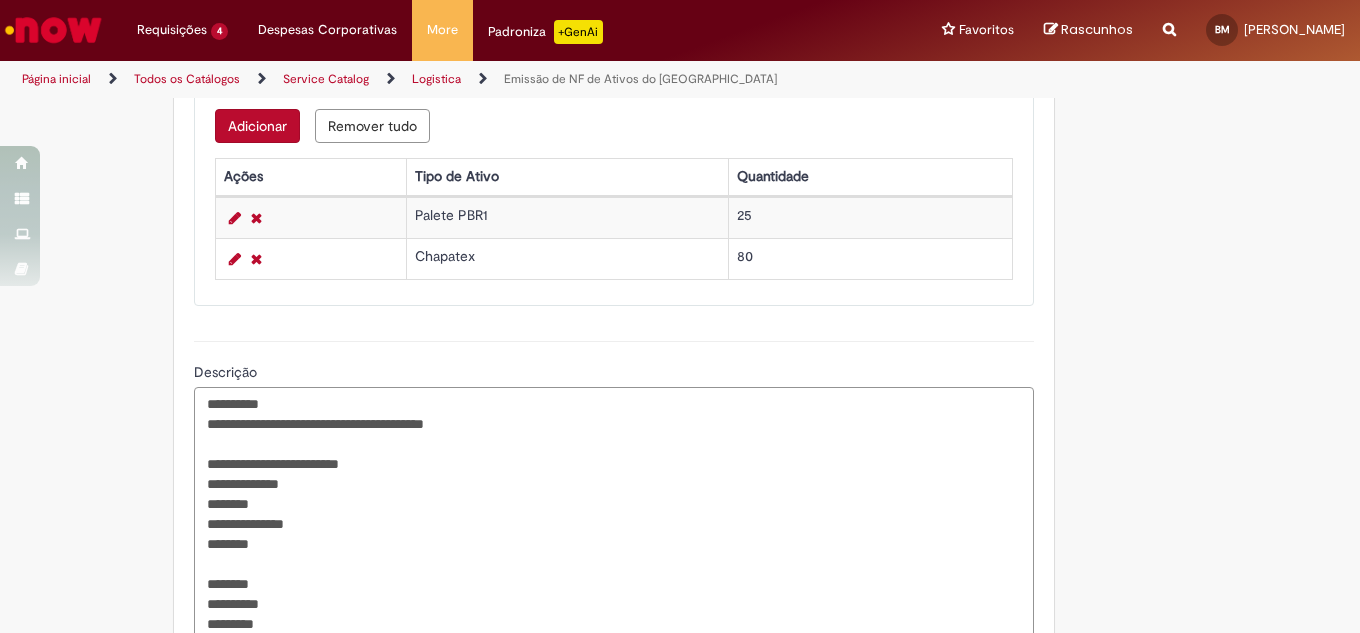 click on "**********" at bounding box center [614, 514] 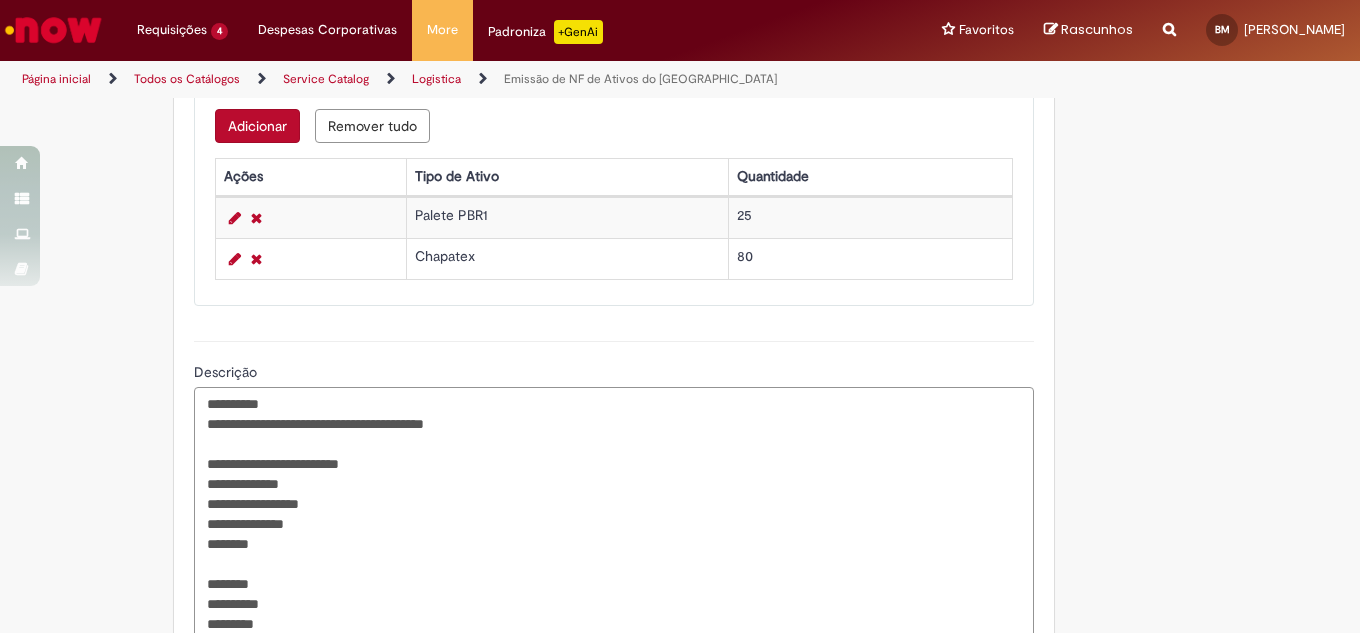 click on "**********" at bounding box center [614, 514] 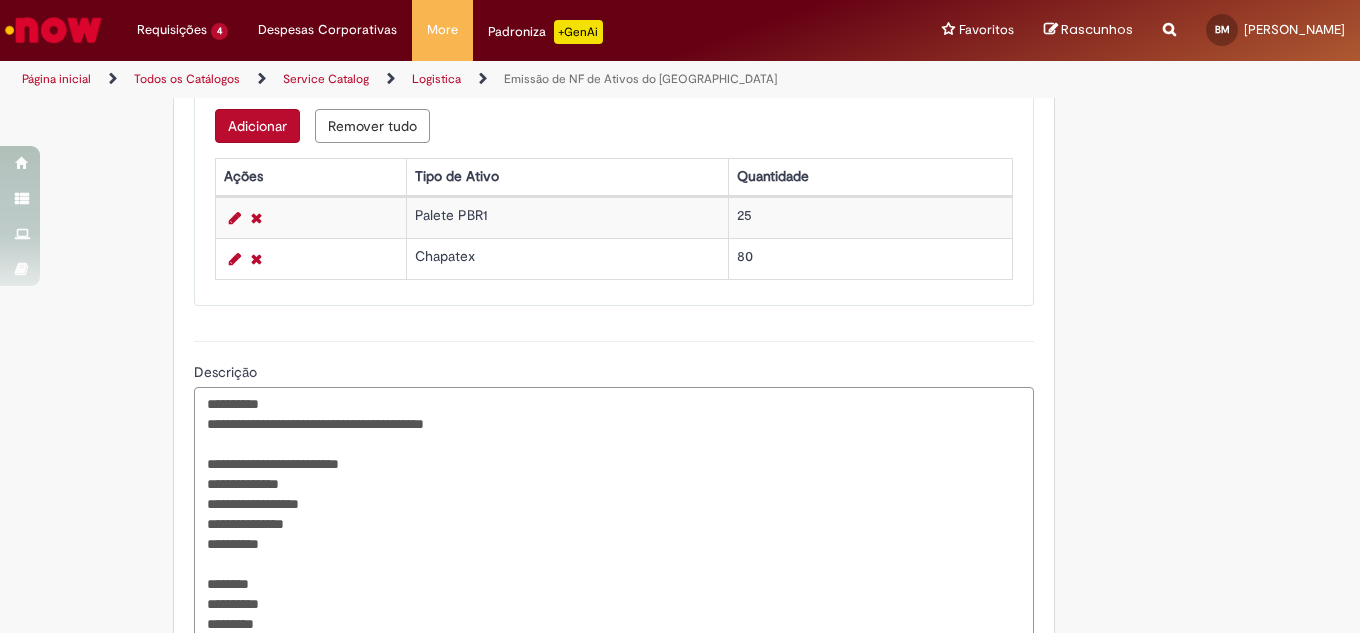 click on "**********" at bounding box center [614, 514] 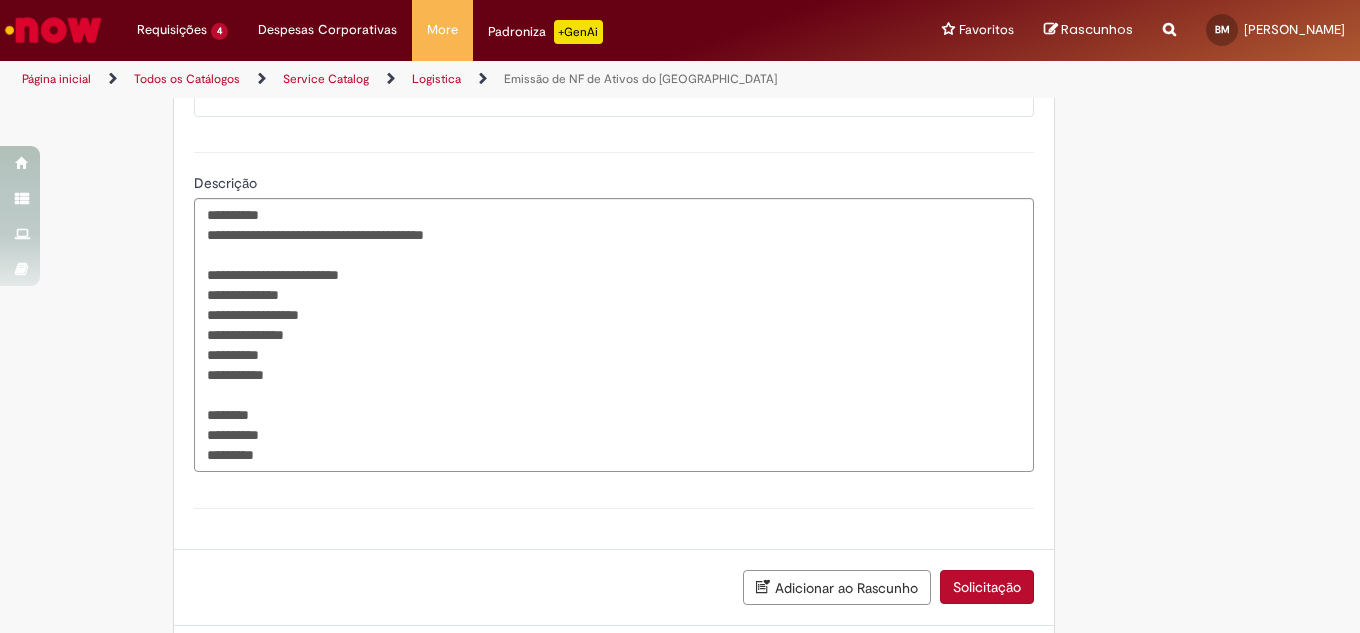scroll, scrollTop: 1273, scrollLeft: 0, axis: vertical 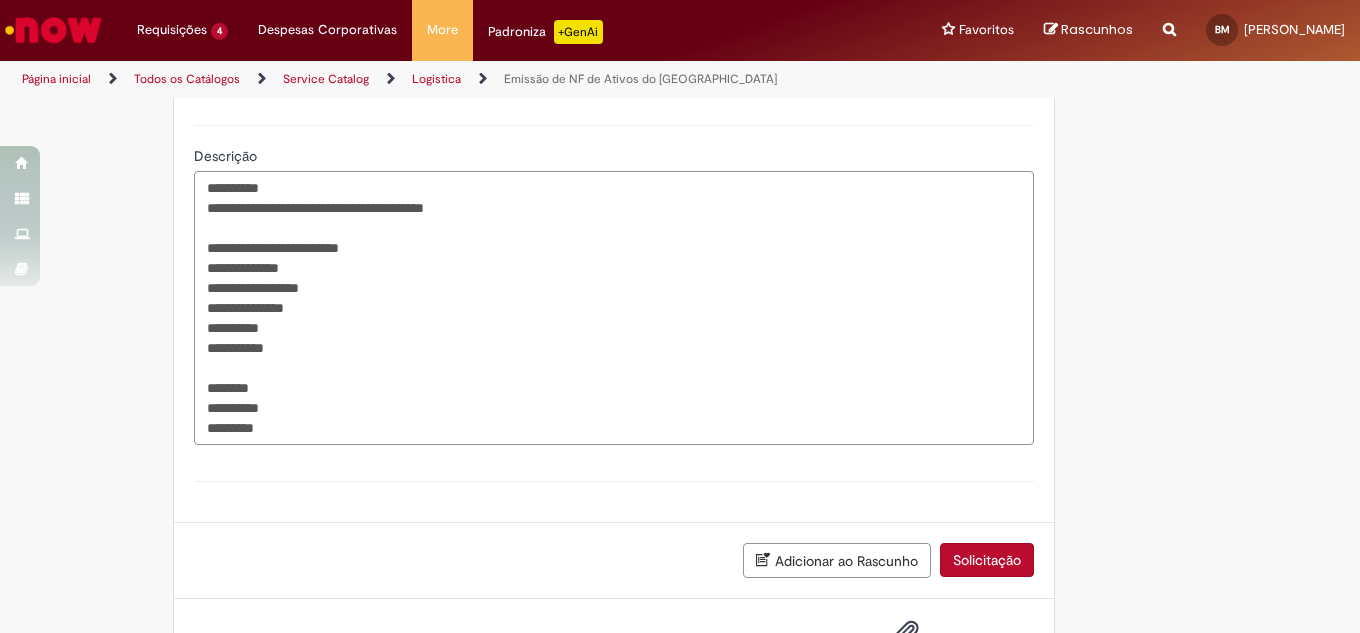 click on "**********" at bounding box center [614, 308] 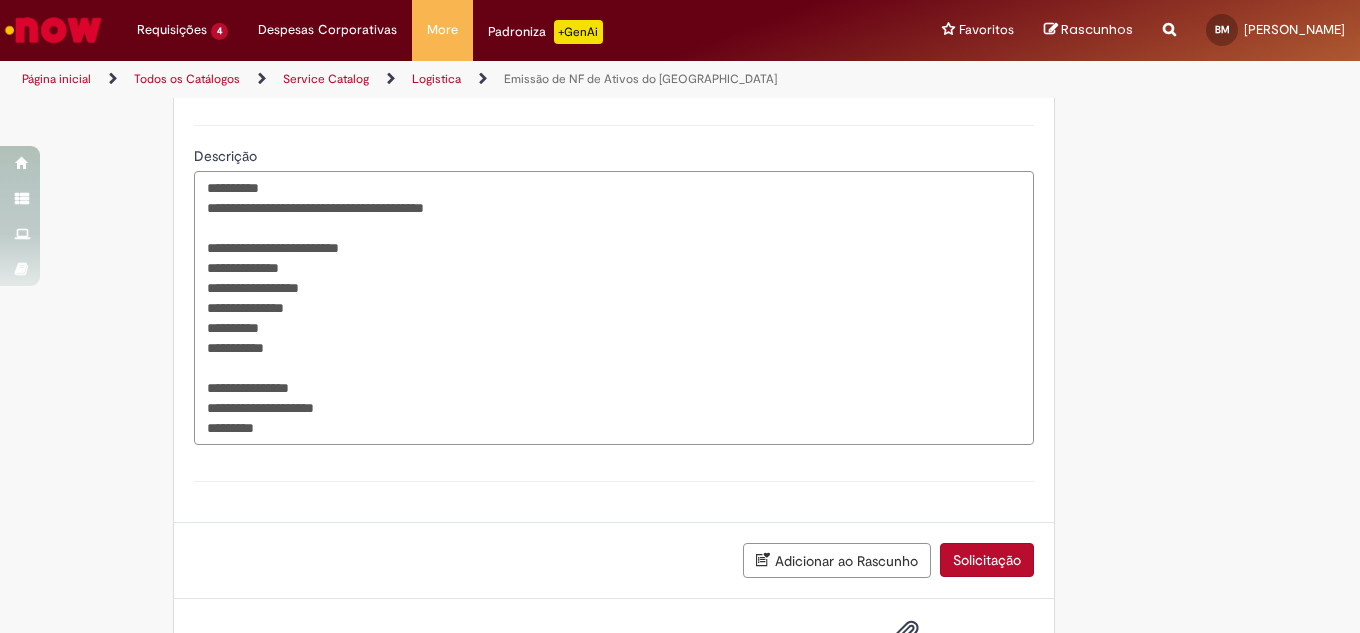 paste on "**********" 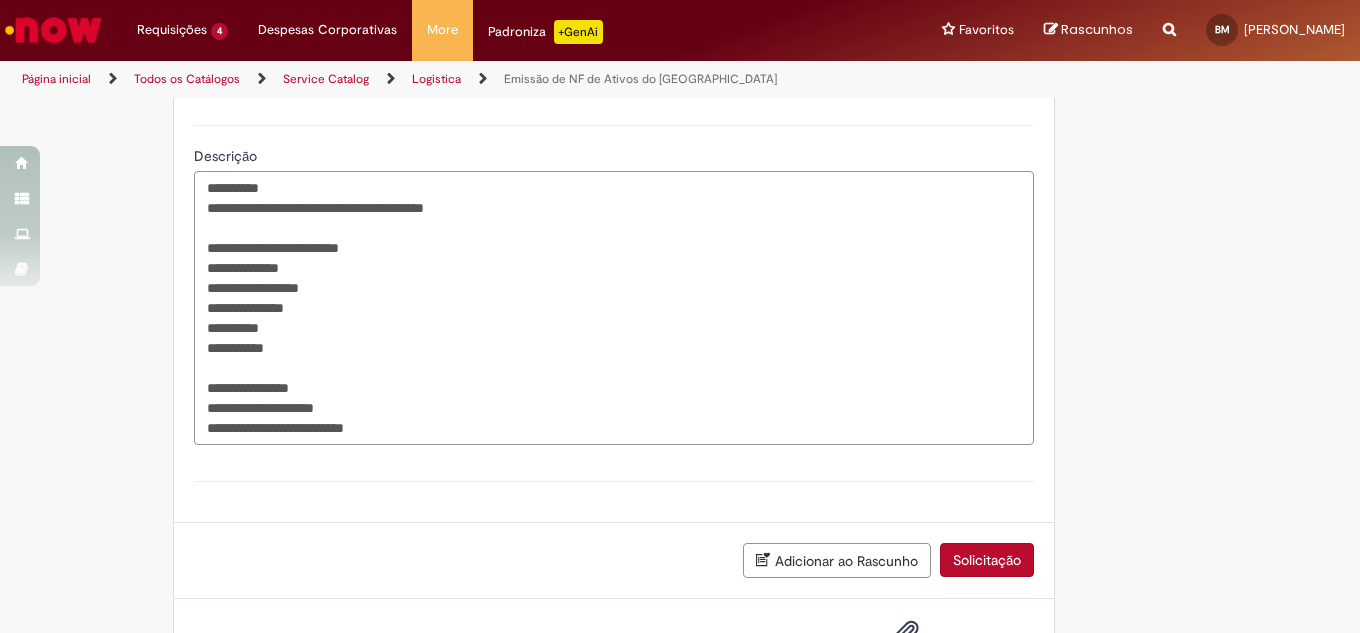 type on "**********" 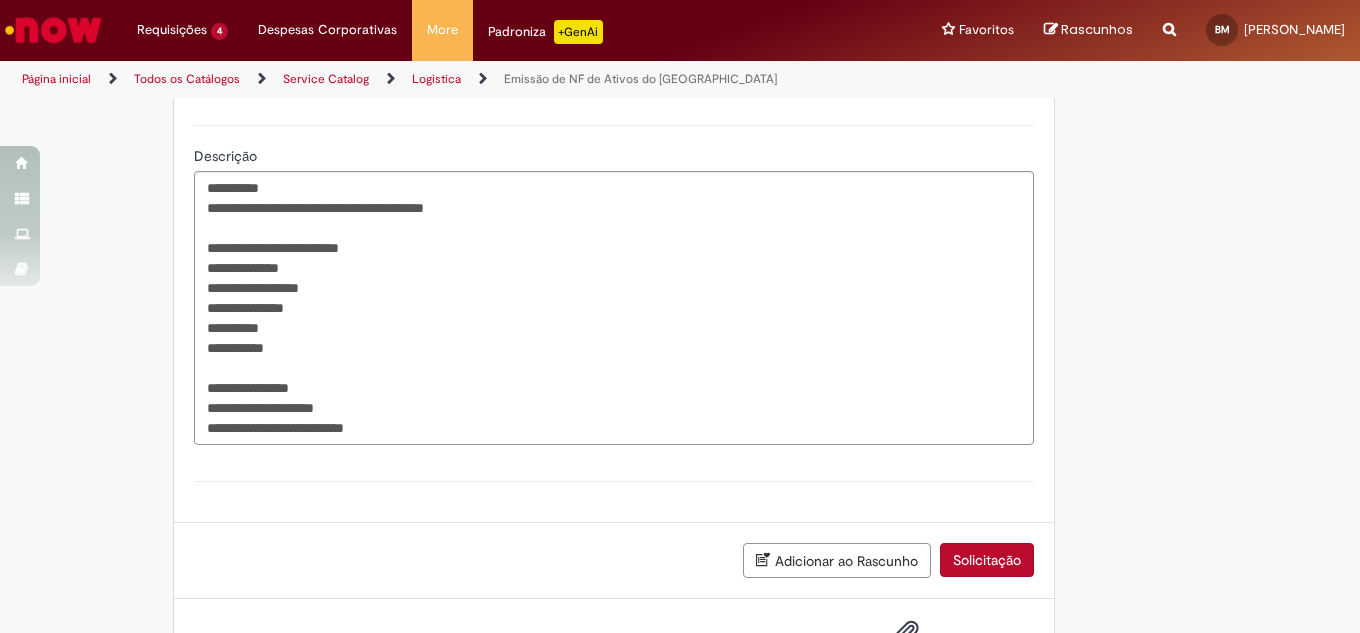 click on "**********" at bounding box center [582, -233] 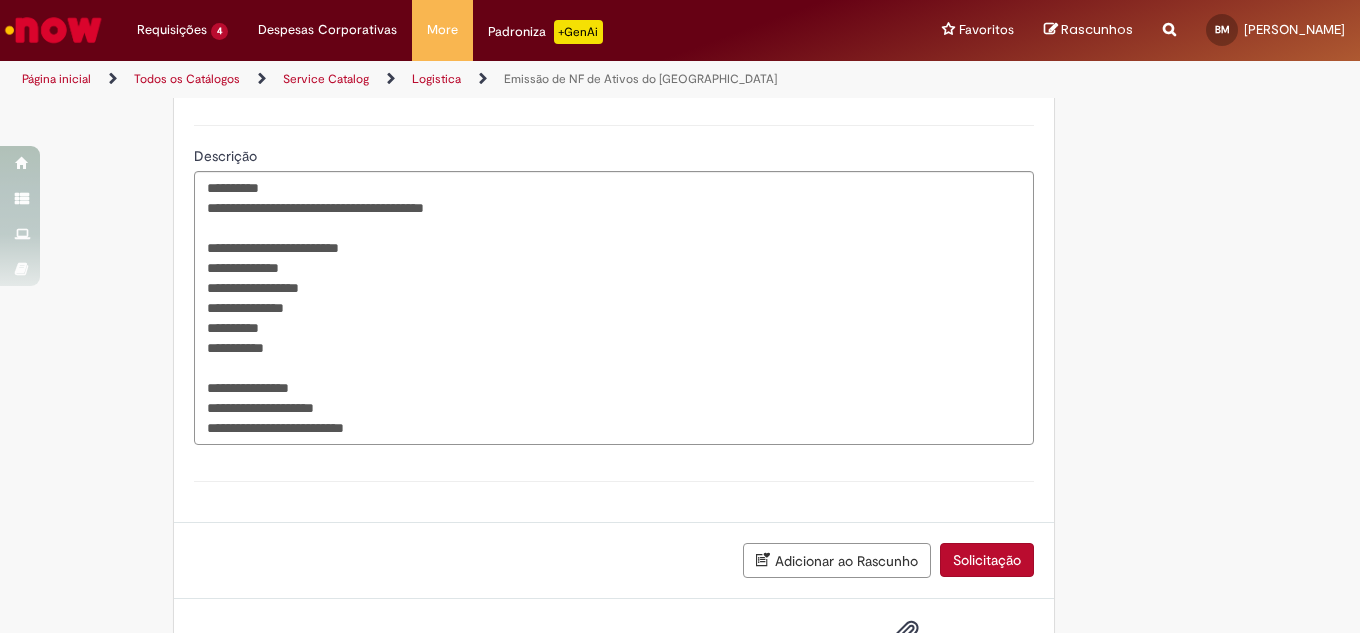click on "Solicitação" at bounding box center (987, 560) 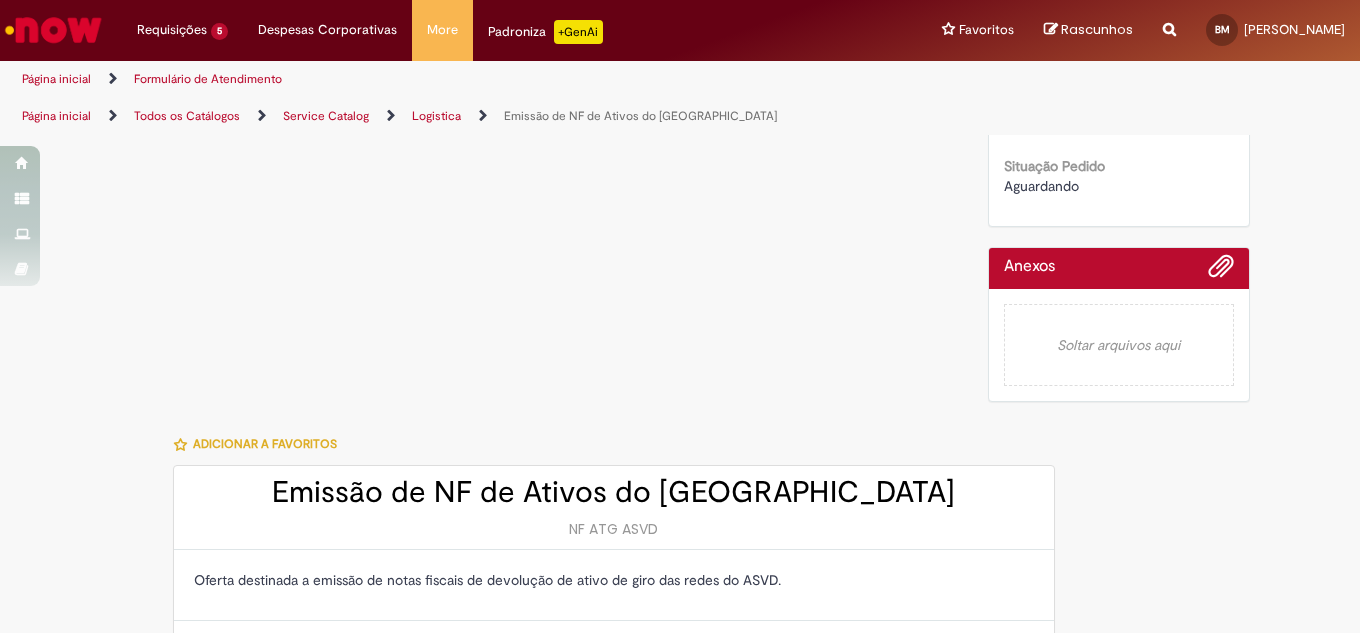 scroll, scrollTop: 0, scrollLeft: 0, axis: both 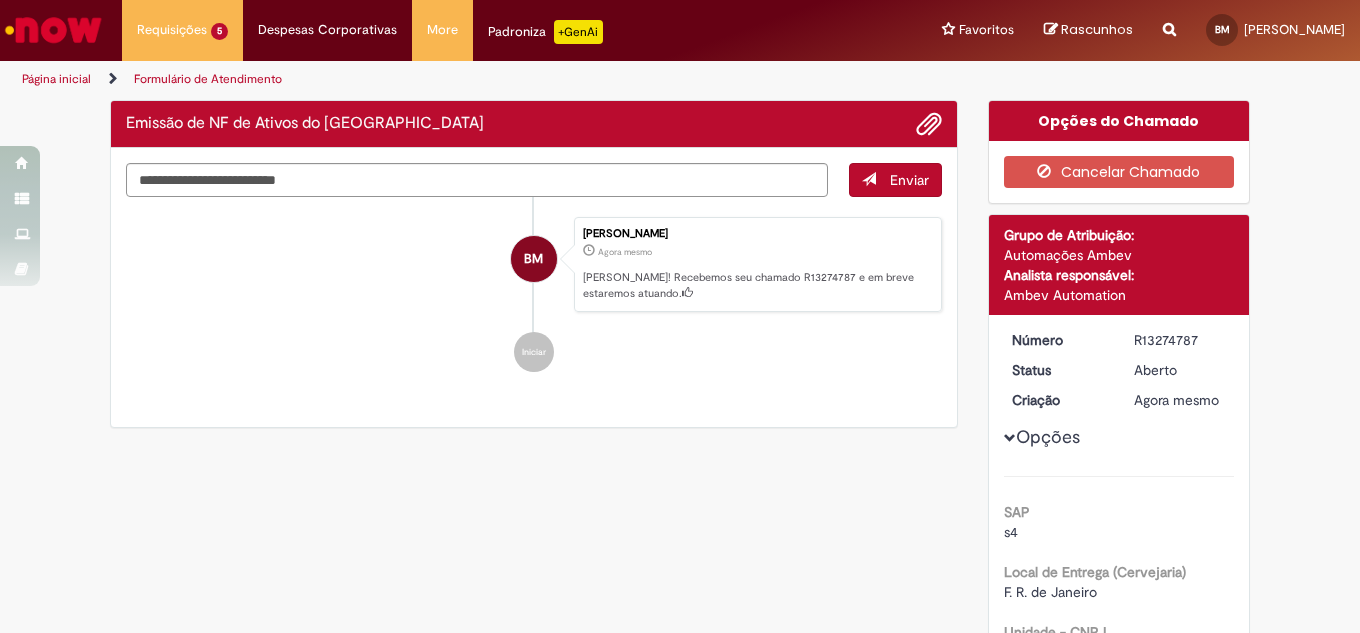 click on "R13274787" at bounding box center (1180, 340) 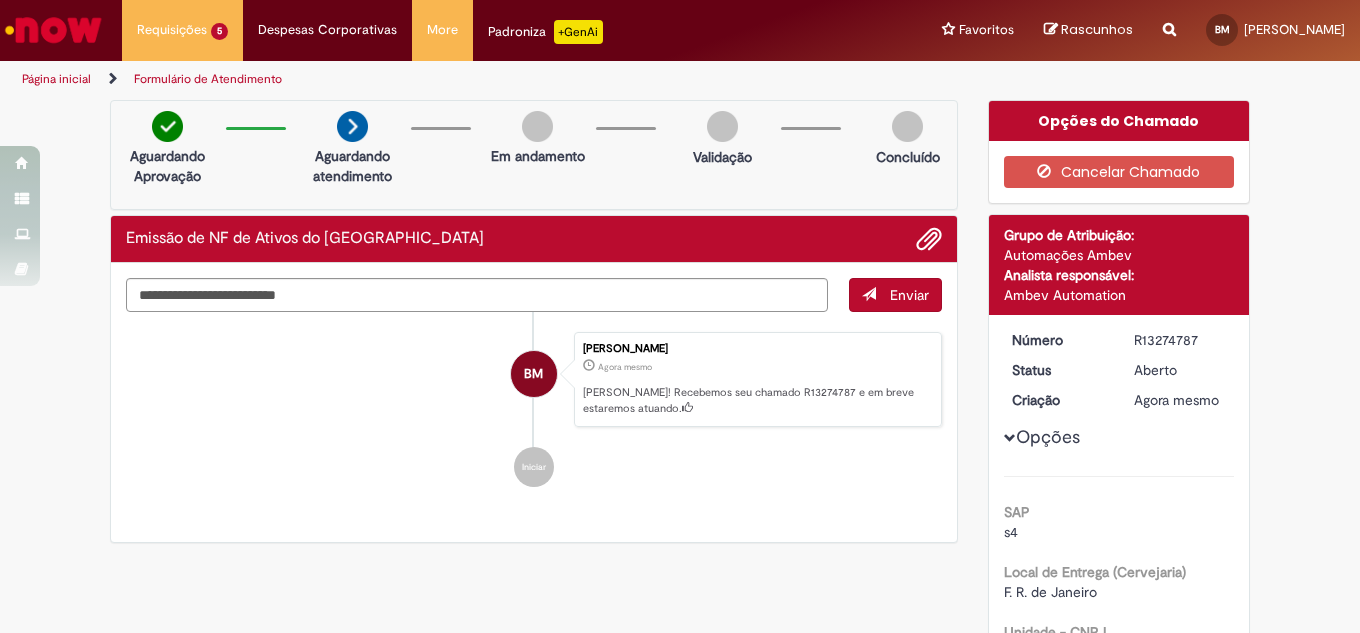 copy on "R13274787" 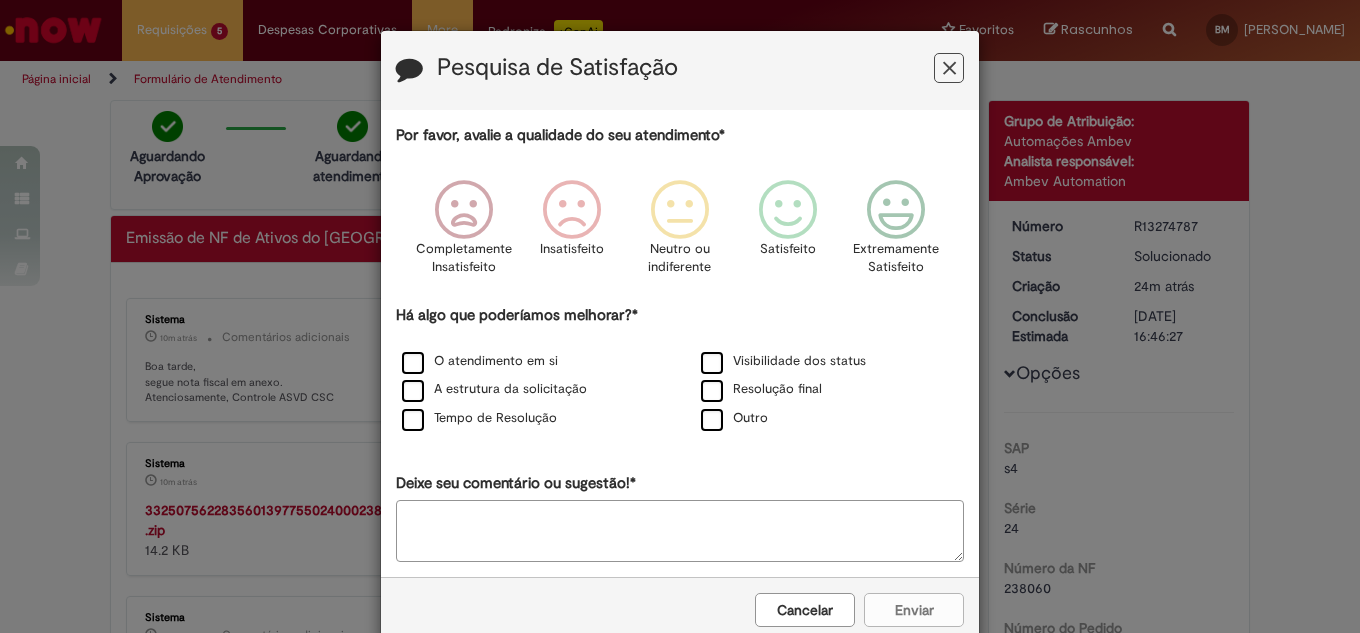 click at bounding box center [949, 68] 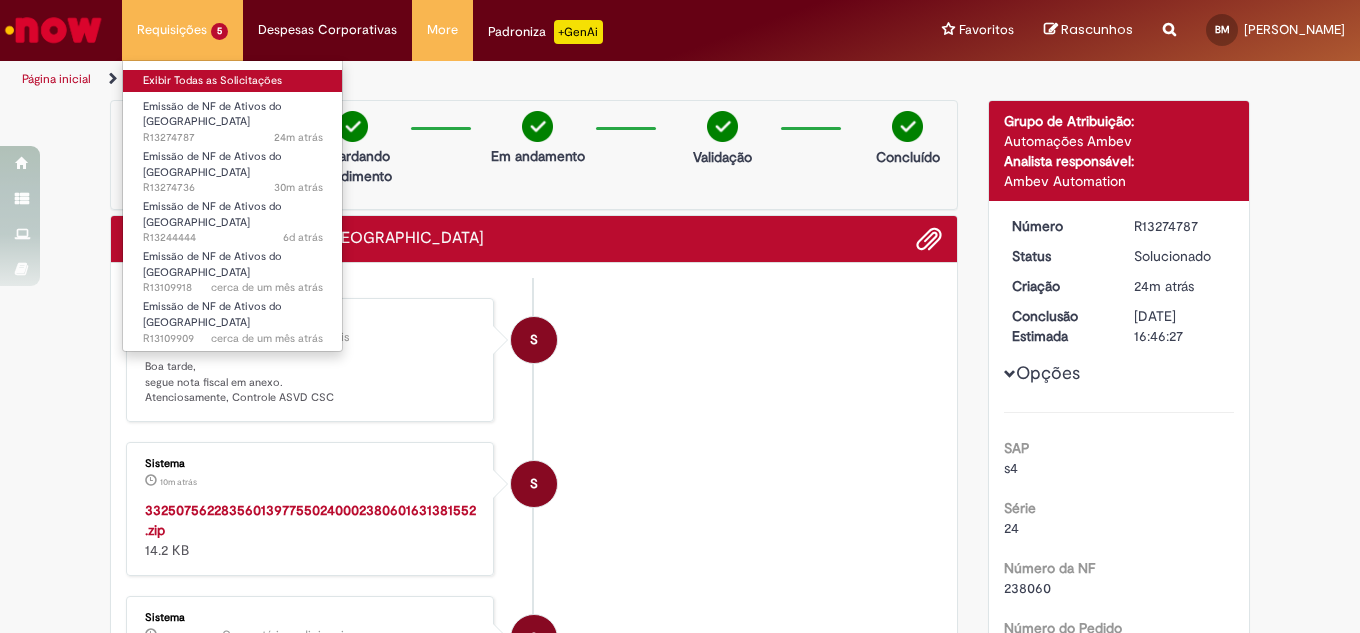 click on "Exibir Todas as Solicitações" at bounding box center (233, 81) 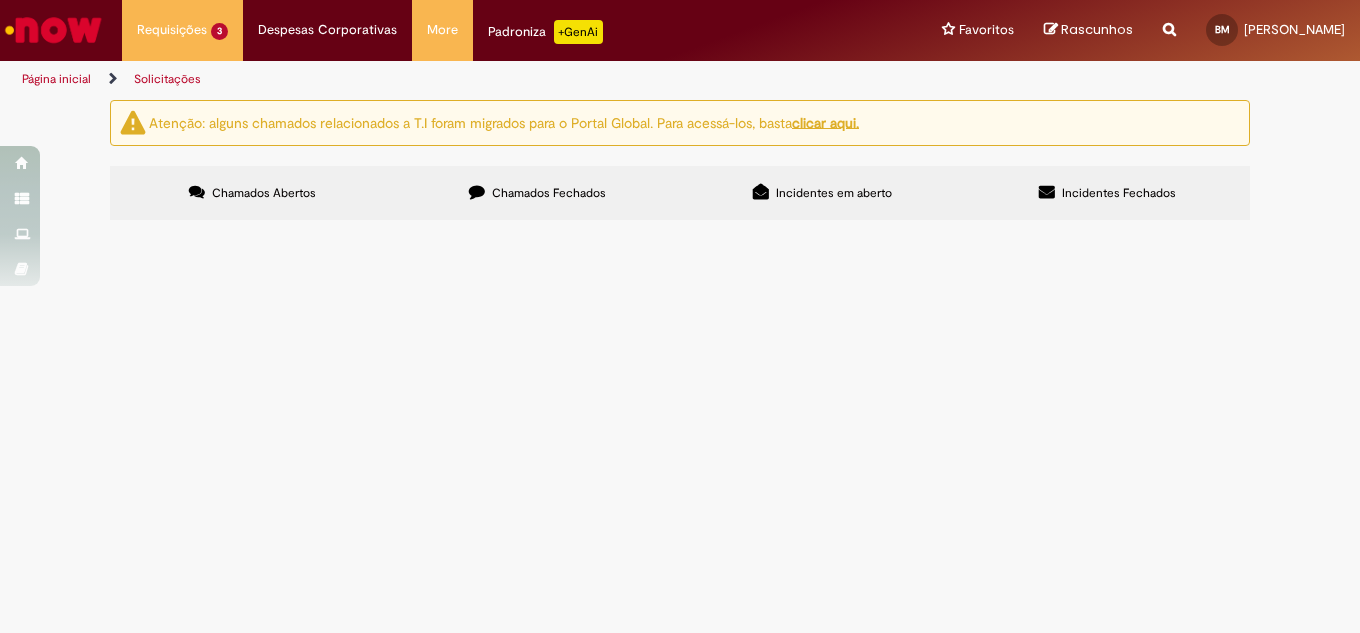 click on "Chamados Fechados" at bounding box center (537, 193) 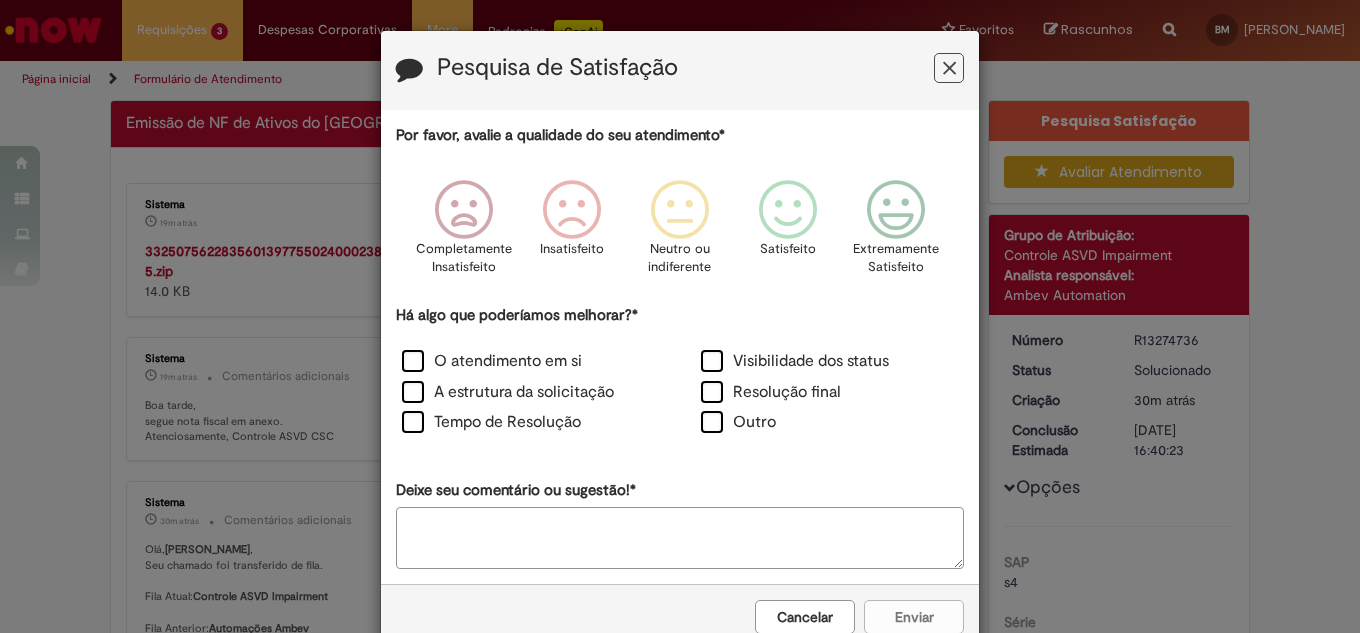 click at bounding box center [949, 68] 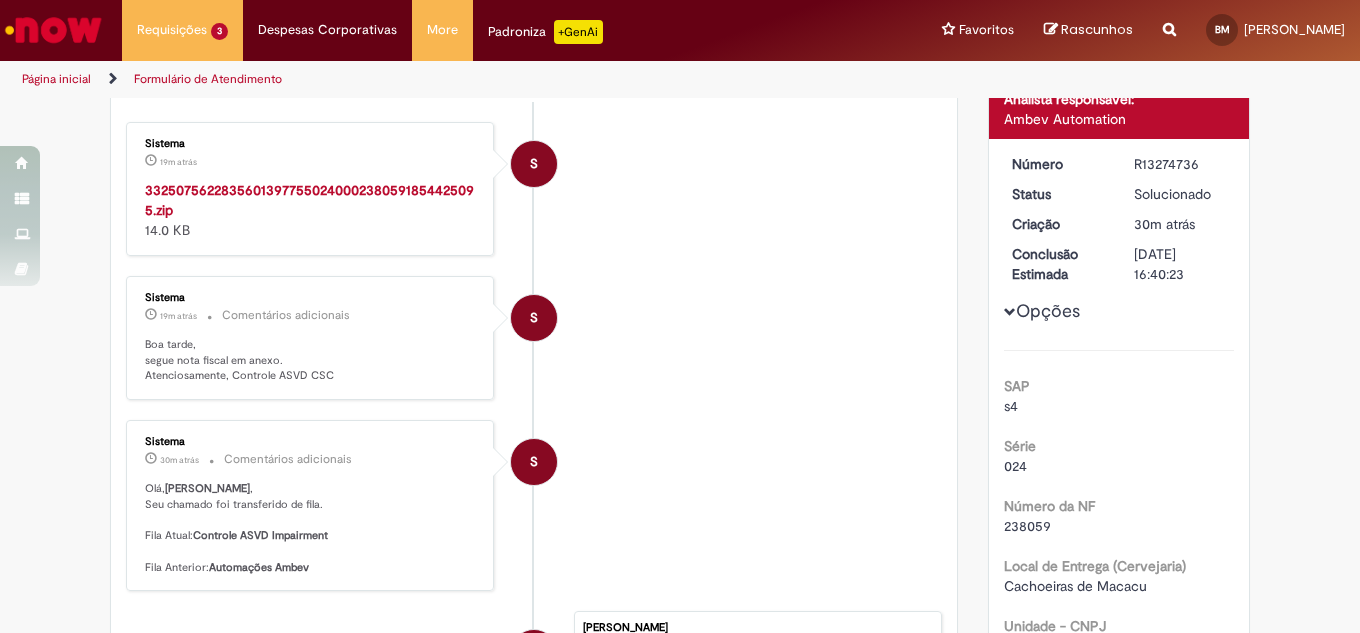 scroll, scrollTop: 158, scrollLeft: 0, axis: vertical 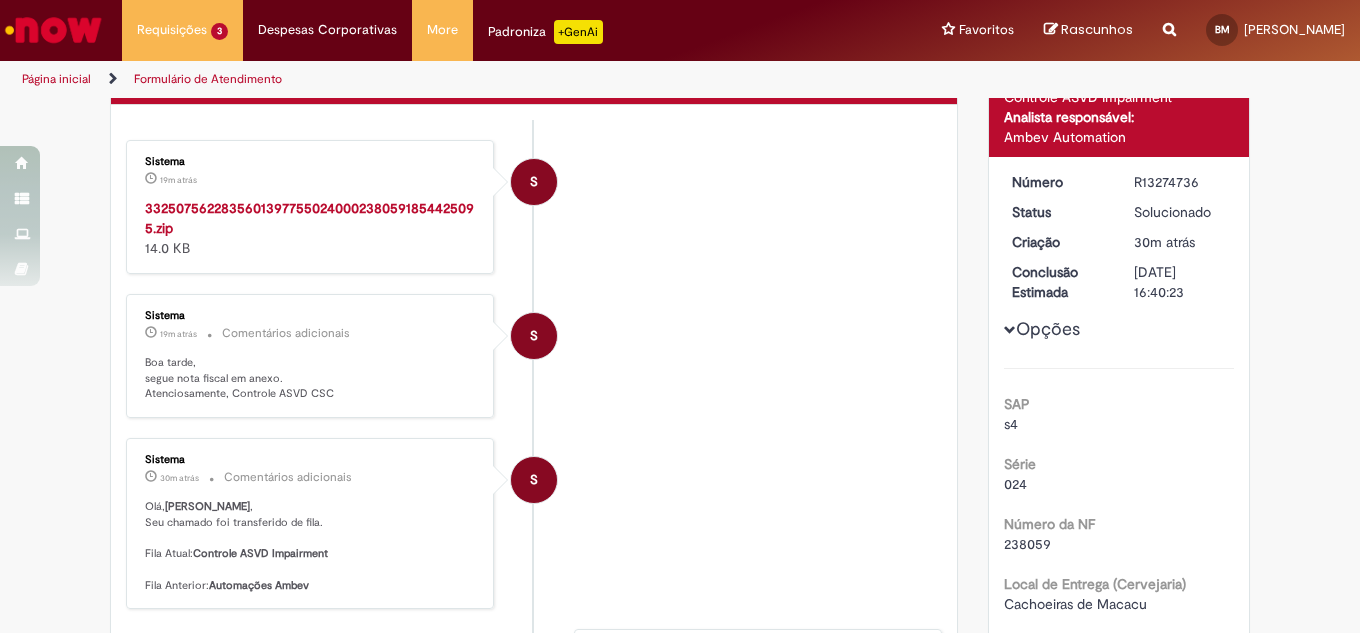 click on "33250756228356013977550240002380591854425095.zip" at bounding box center [309, 218] 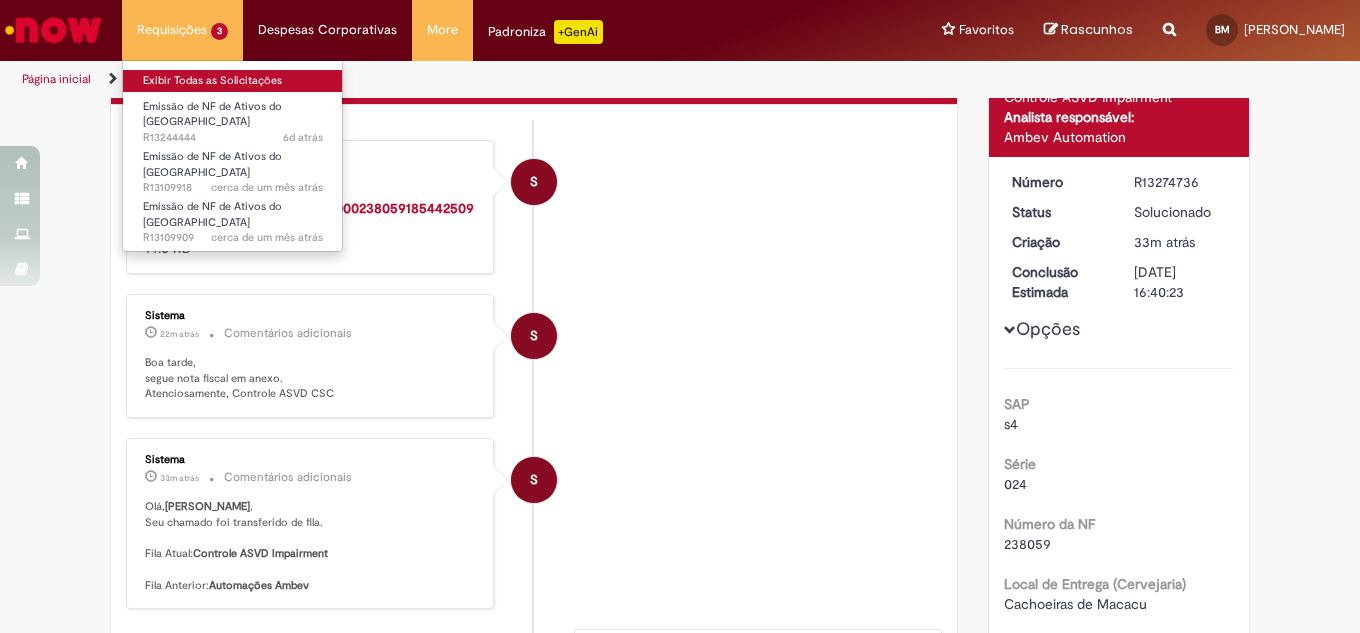 click on "Exibir Todas as Solicitações" at bounding box center (233, 81) 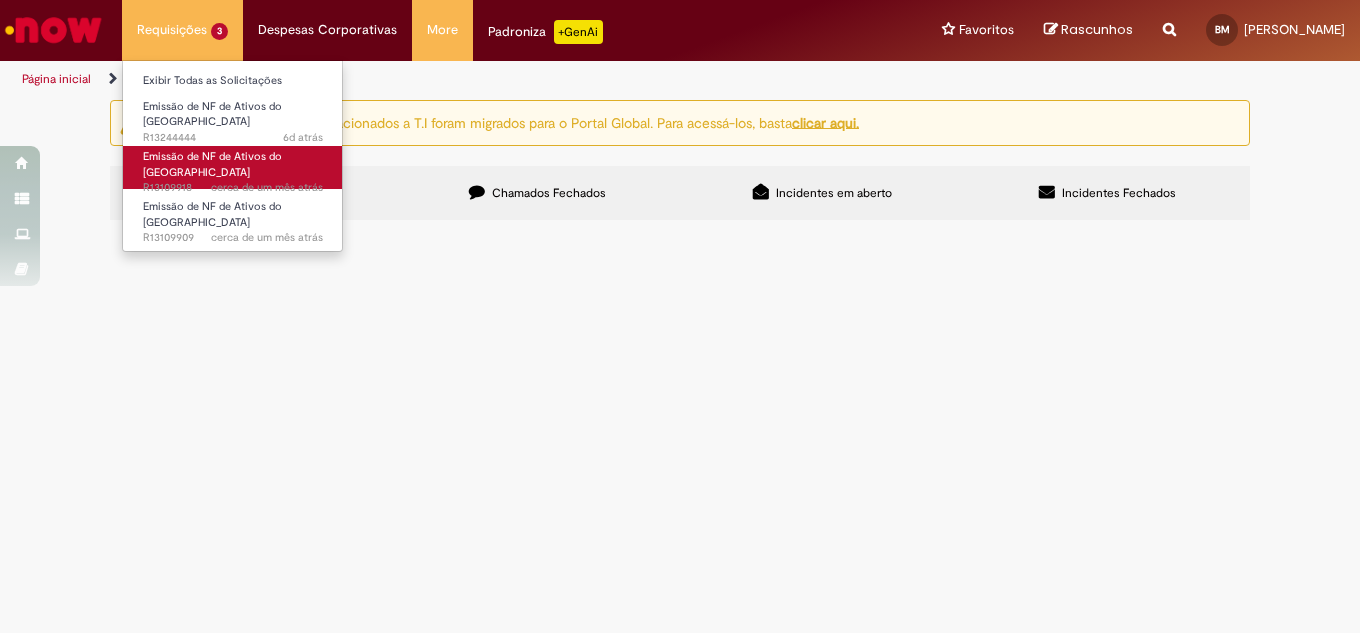 scroll, scrollTop: 0, scrollLeft: 0, axis: both 